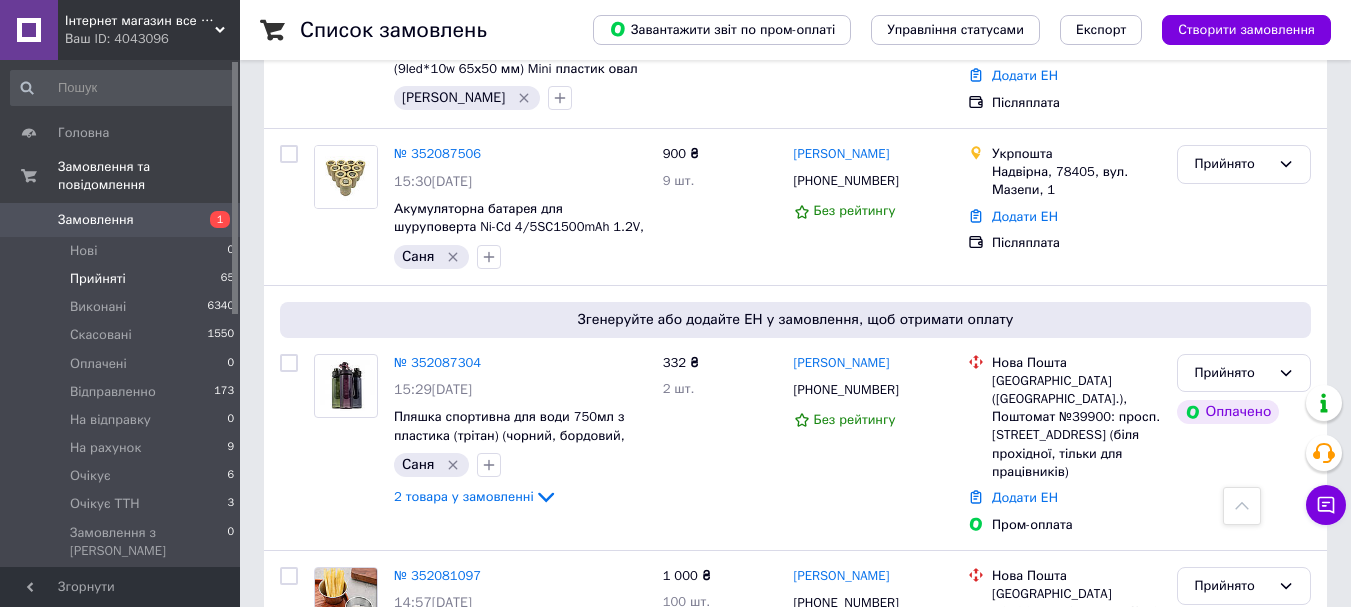 scroll, scrollTop: 900, scrollLeft: 0, axis: vertical 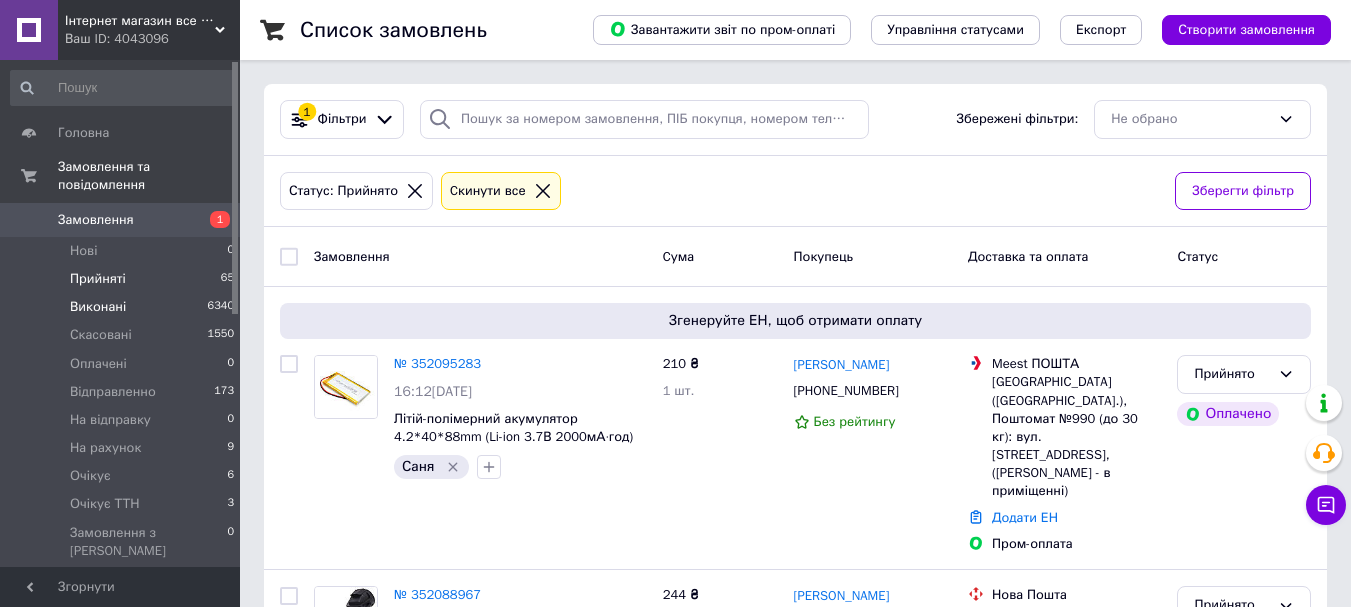 click on "Виконані 6340" at bounding box center [123, 307] 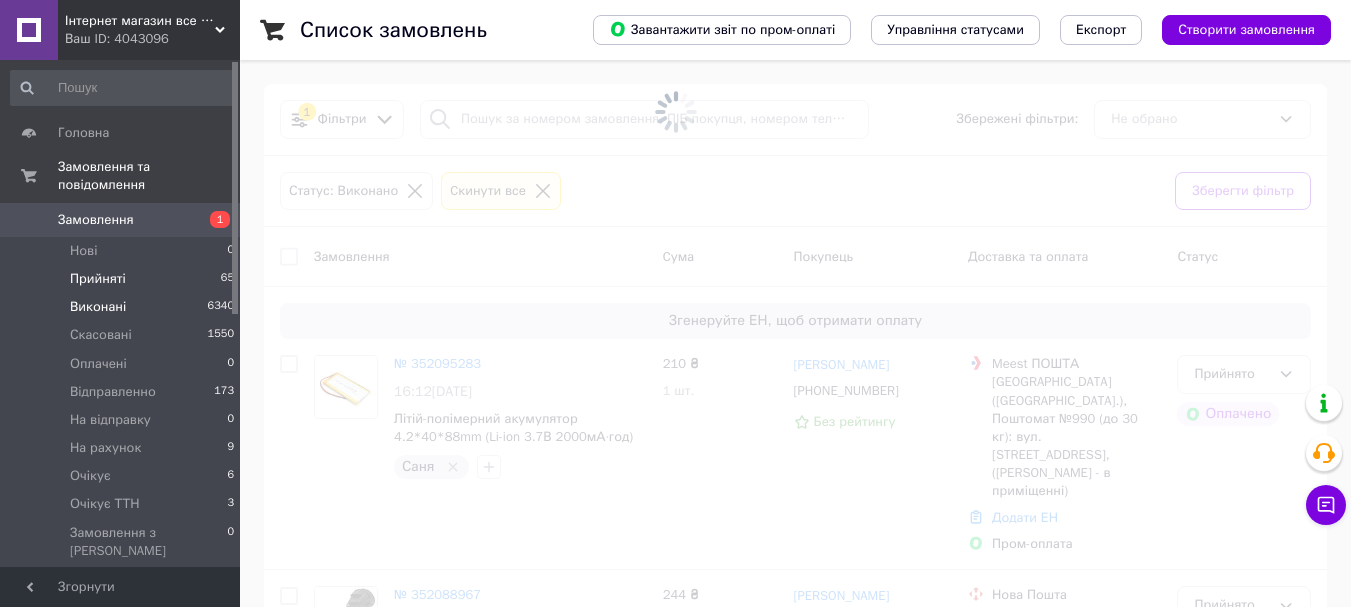 click on "Прийняті" at bounding box center (98, 279) 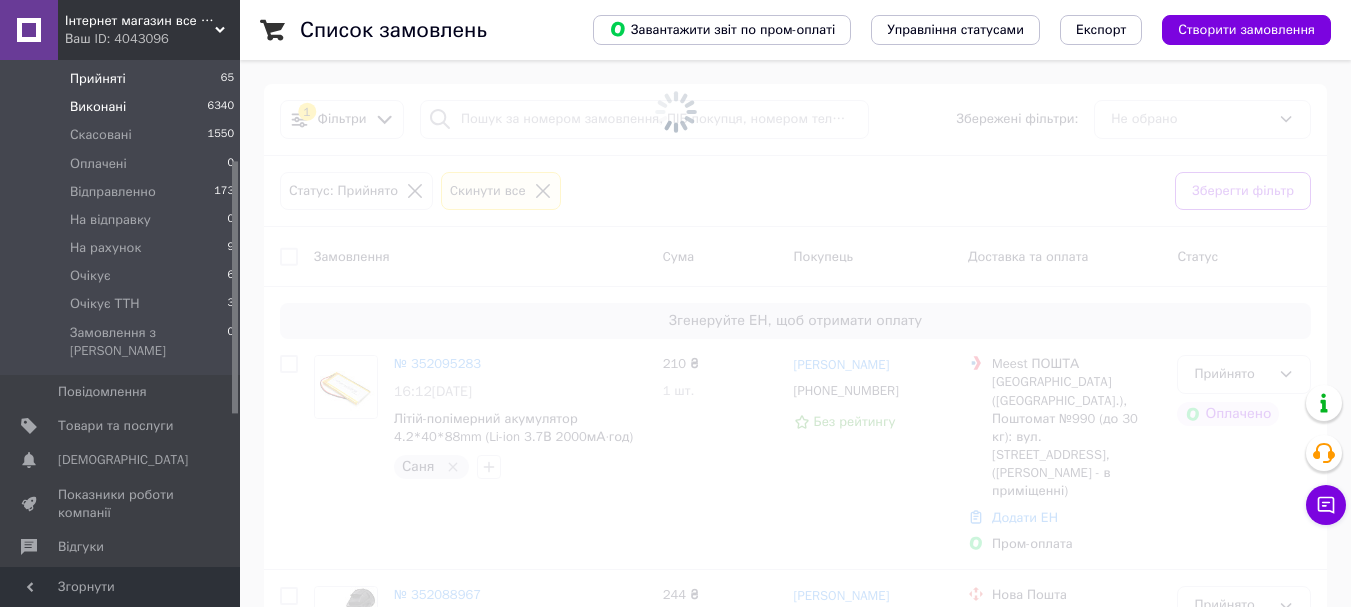 scroll, scrollTop: 0, scrollLeft: 0, axis: both 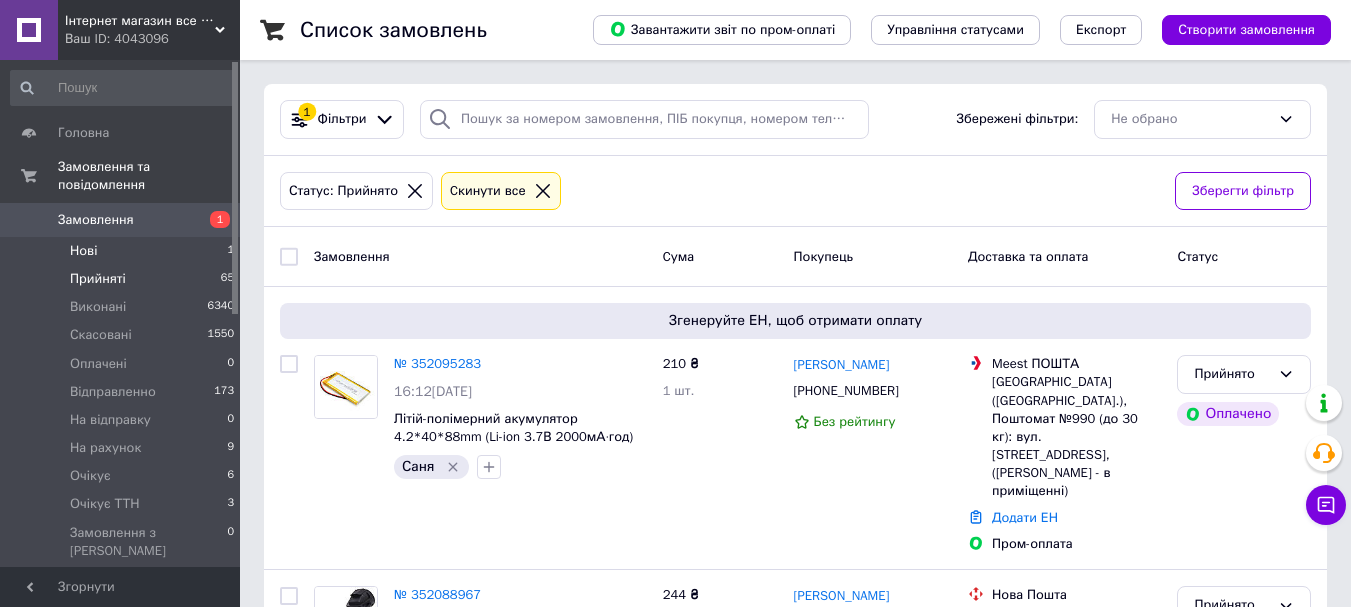 click on "Нові 1" at bounding box center (123, 251) 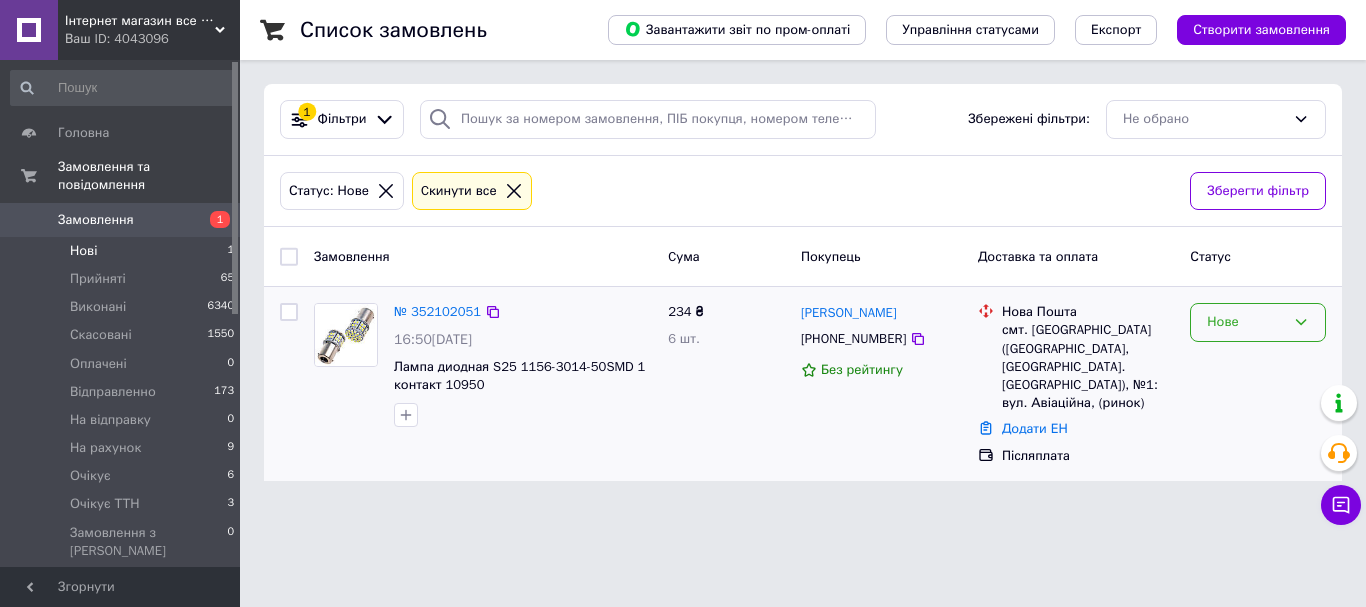 click on "Нове" at bounding box center (1246, 322) 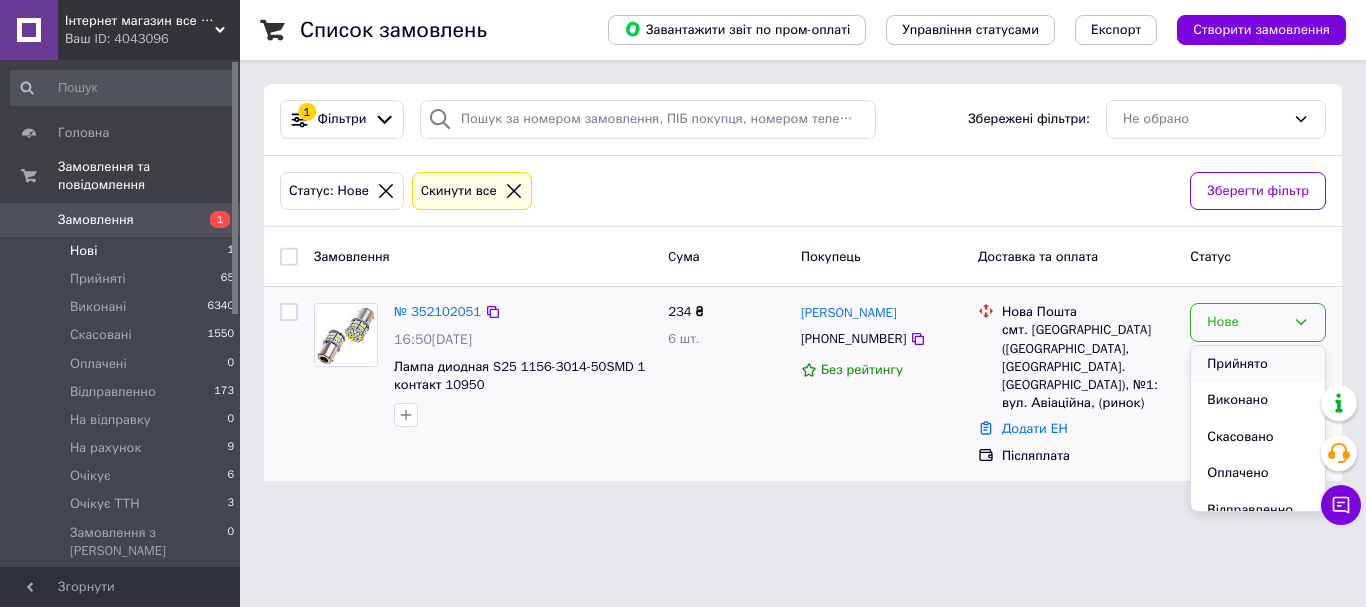 click on "Прийнято" at bounding box center (1258, 364) 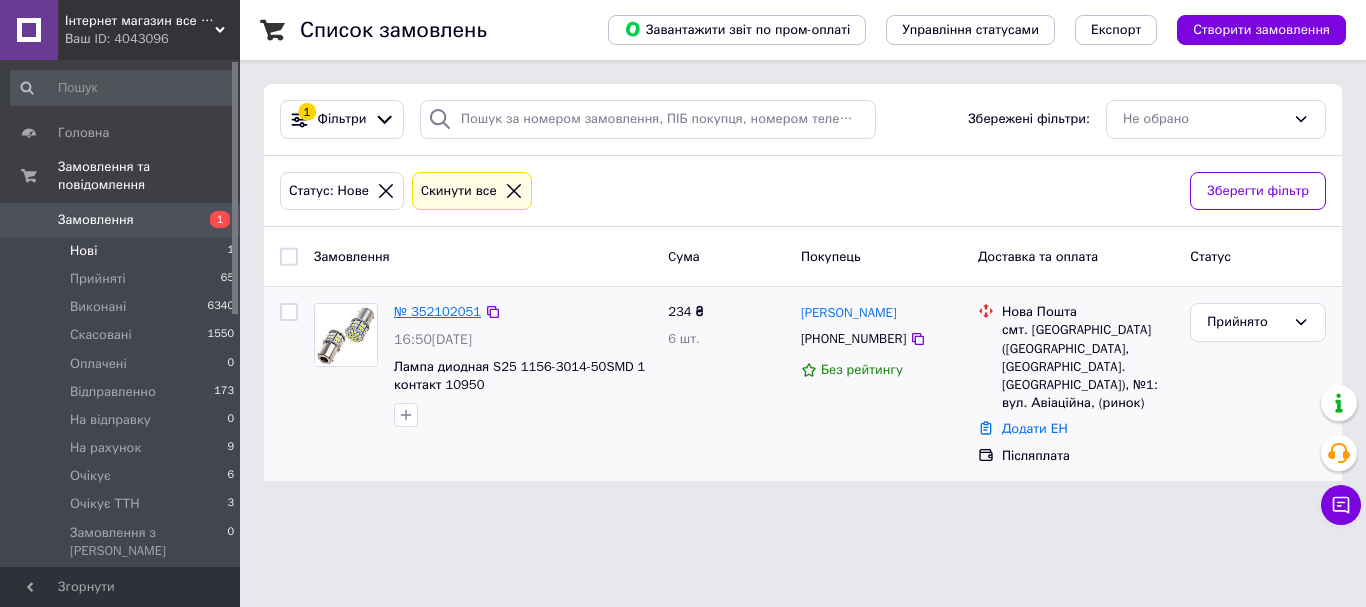 click on "№ 352102051" at bounding box center (437, 311) 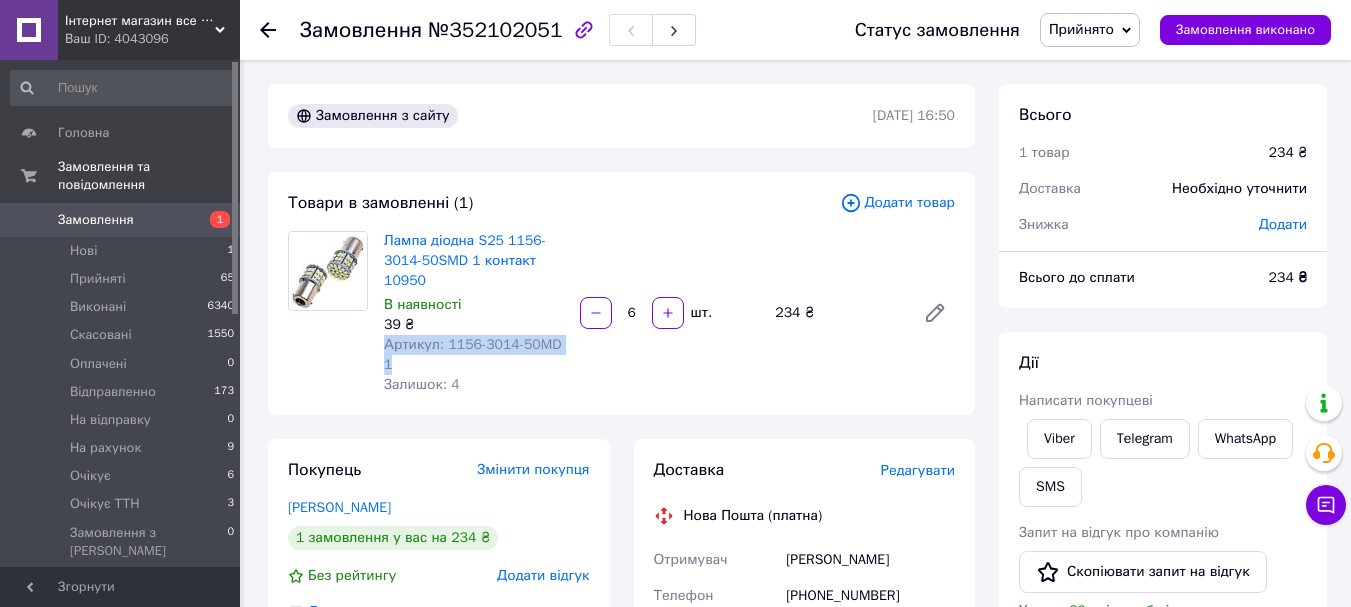 drag, startPoint x: 569, startPoint y: 340, endPoint x: 377, endPoint y: 347, distance: 192.12756 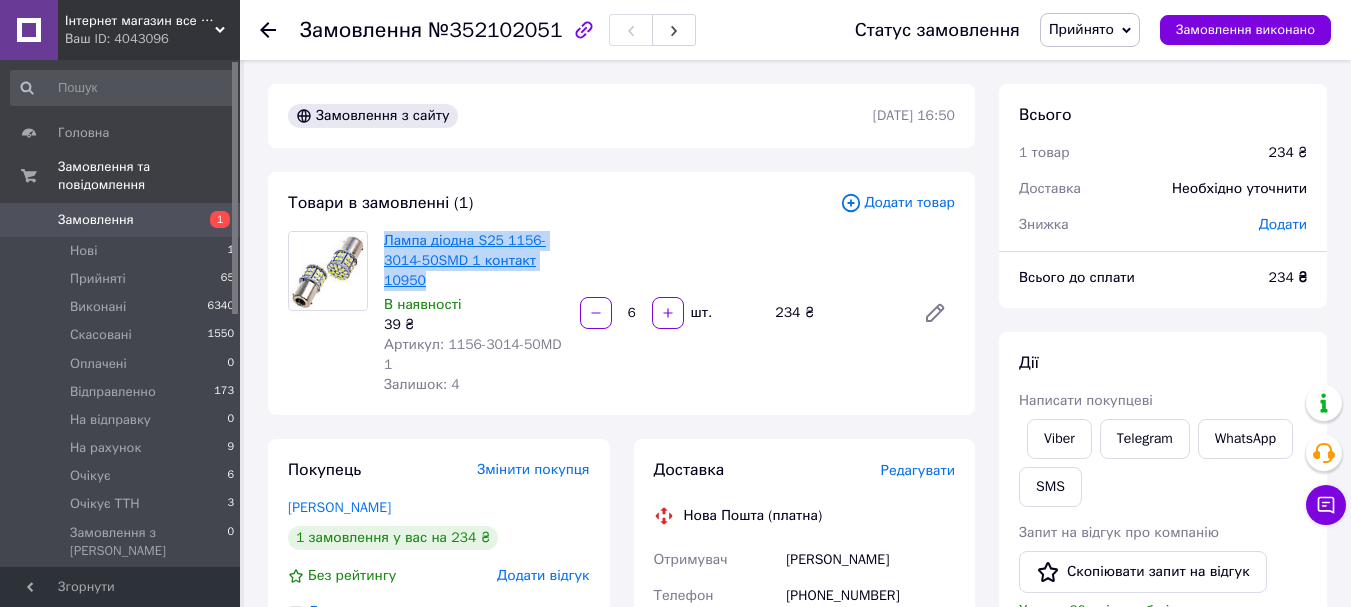 drag, startPoint x: 437, startPoint y: 279, endPoint x: 387, endPoint y: 245, distance: 60.464867 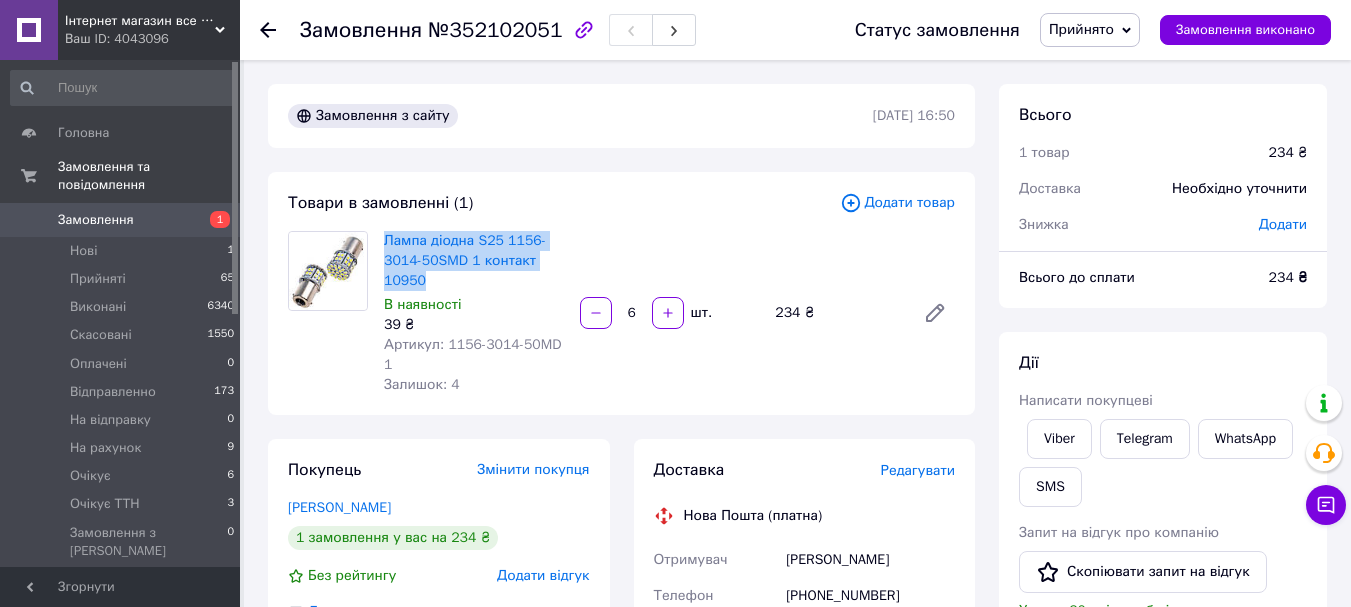 copy on "Лампа діодна S25 1156-3014-50SMD 1 контакт 10950" 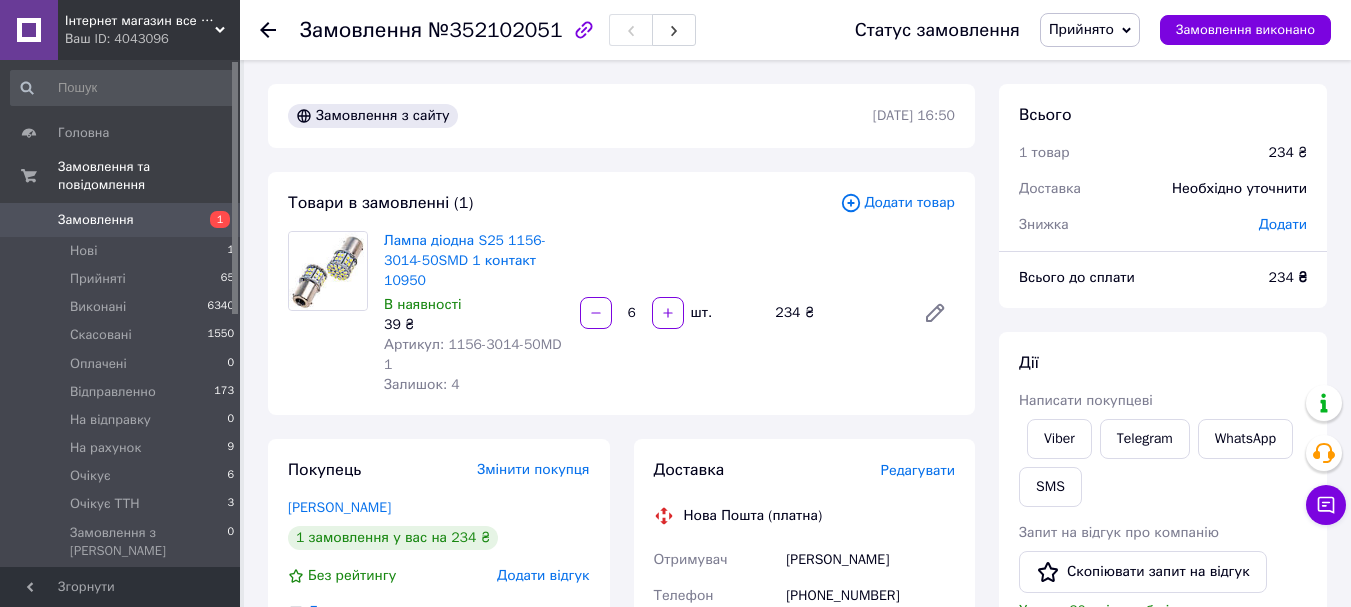 click on "Лампа діодна S25 1156-3014-50SMD 1 контакт 10950 В наявності 39 ₴ Артикул: 1156-3014-50MD 1 Залишок: 4 6   шт. 234 ₴" at bounding box center [669, 313] 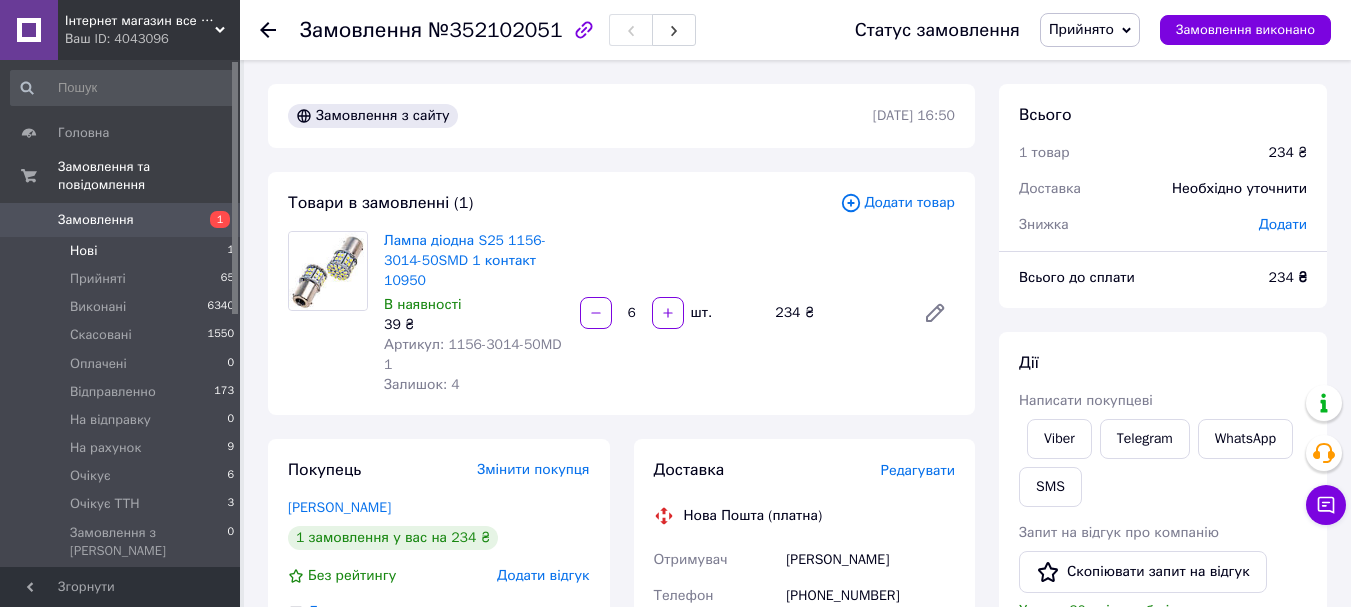 click on "Нові 1" at bounding box center (123, 251) 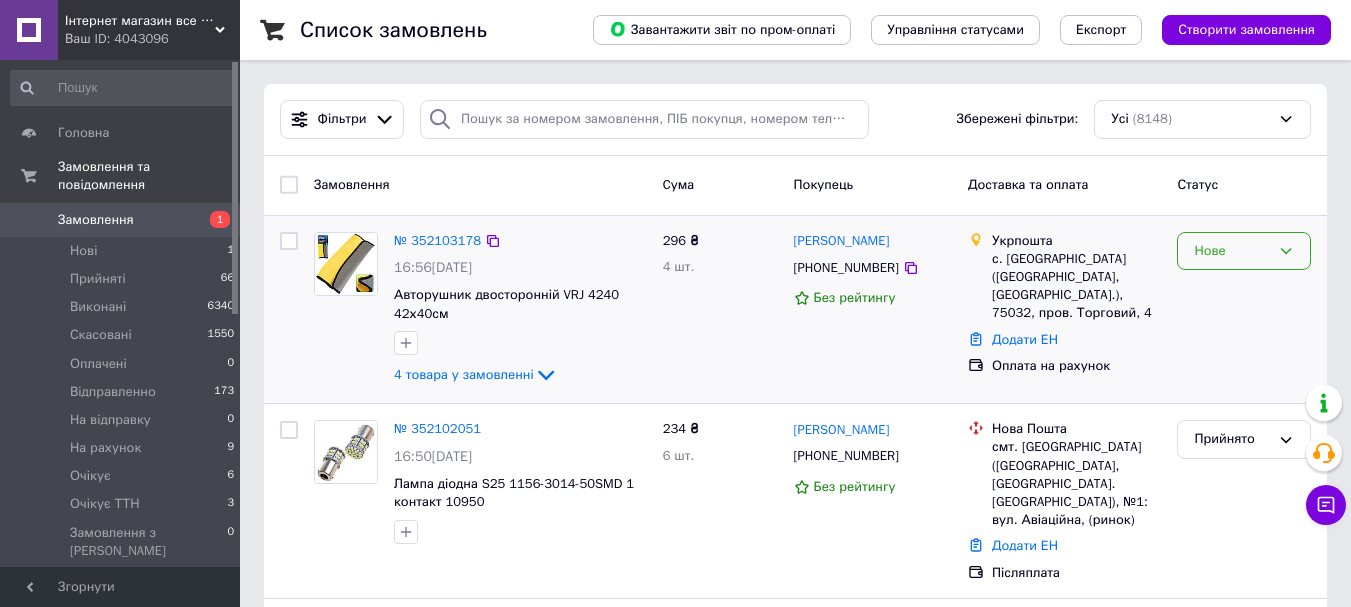 click on "Нове" at bounding box center [1232, 251] 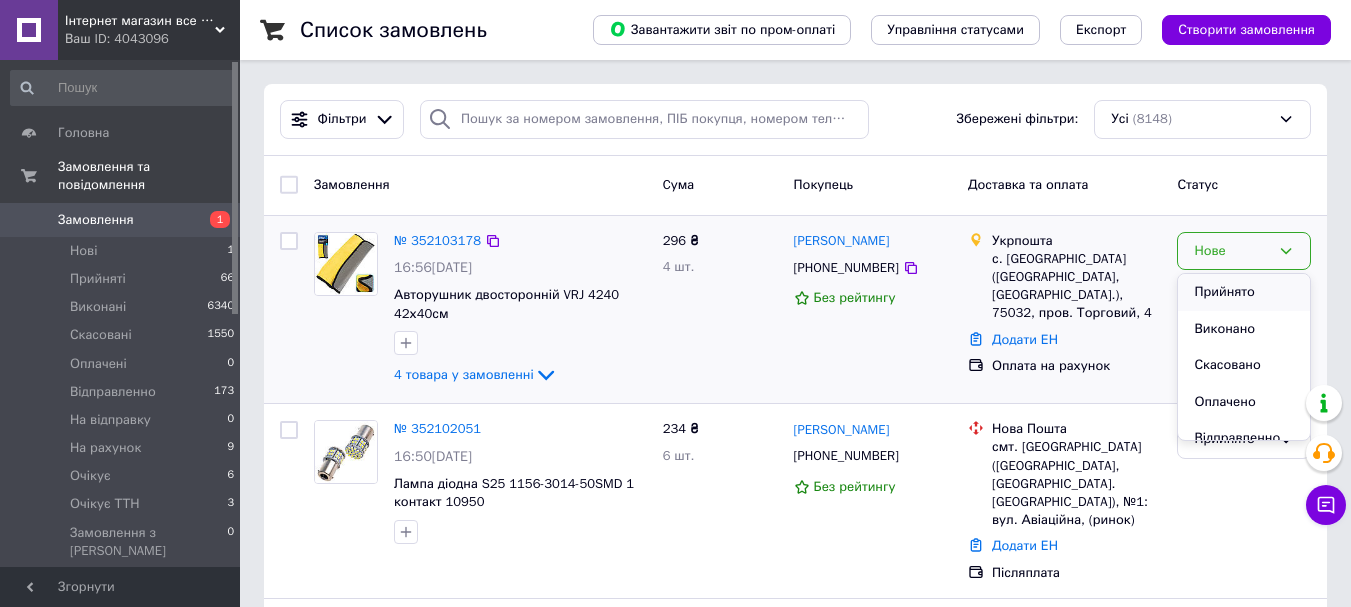 click on "Прийнято" at bounding box center [1244, 292] 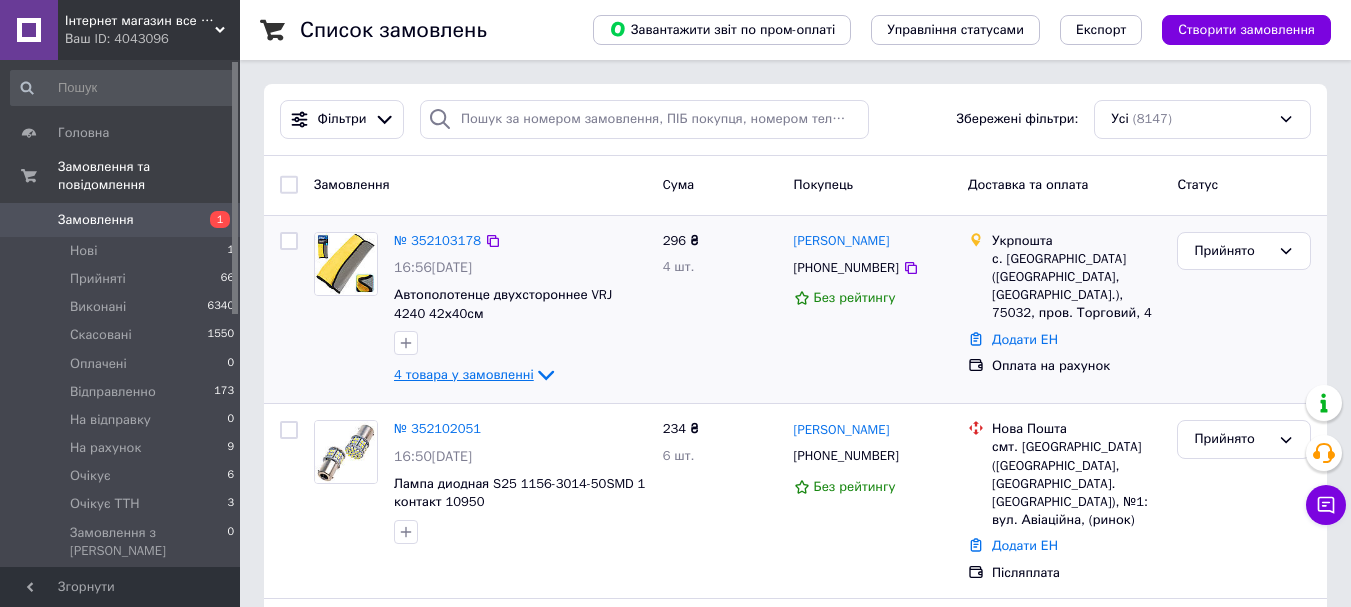 click 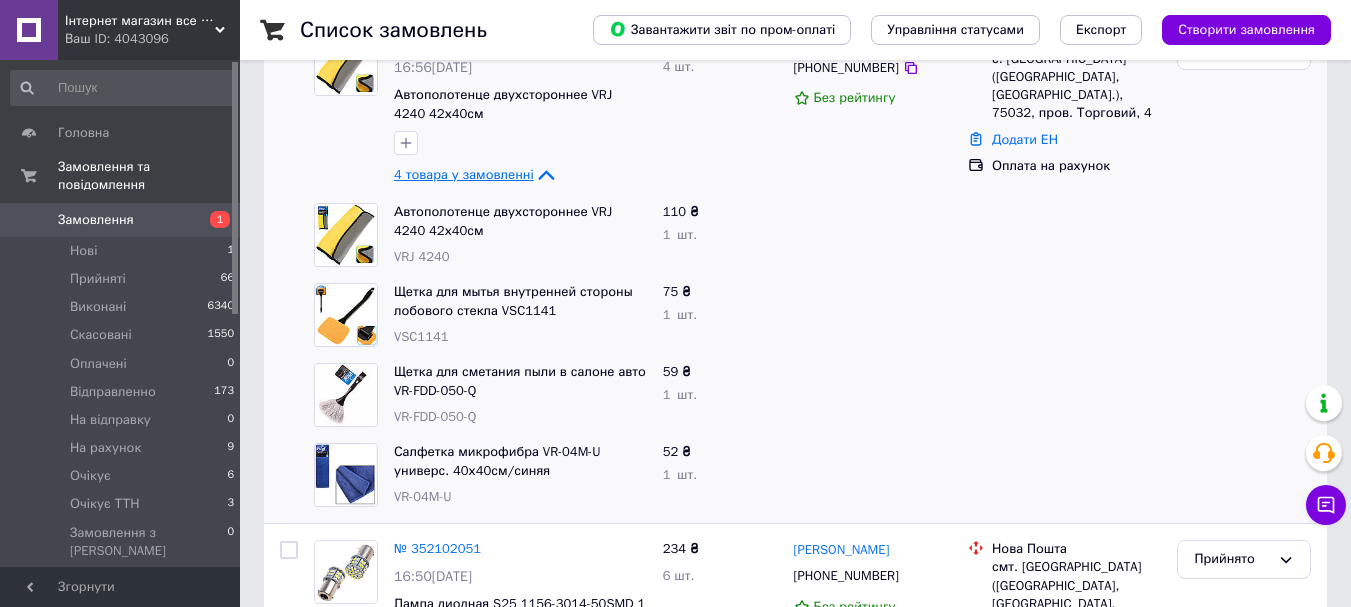 scroll, scrollTop: 0, scrollLeft: 0, axis: both 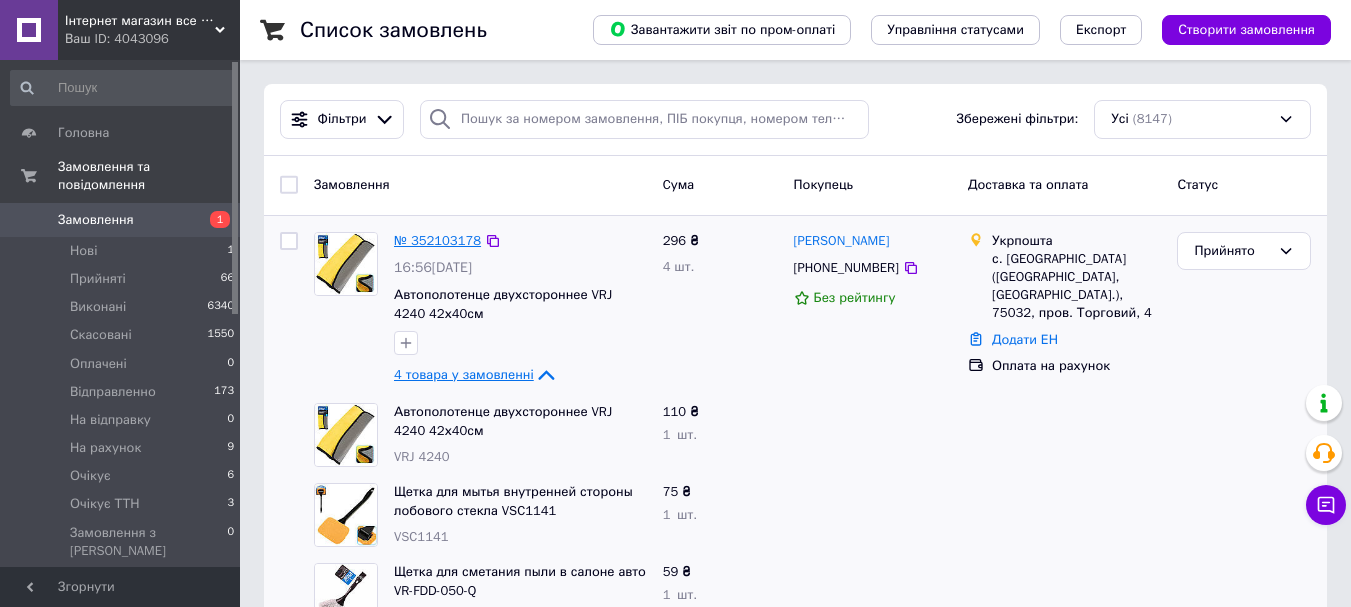 click on "№ 352103178" at bounding box center [437, 240] 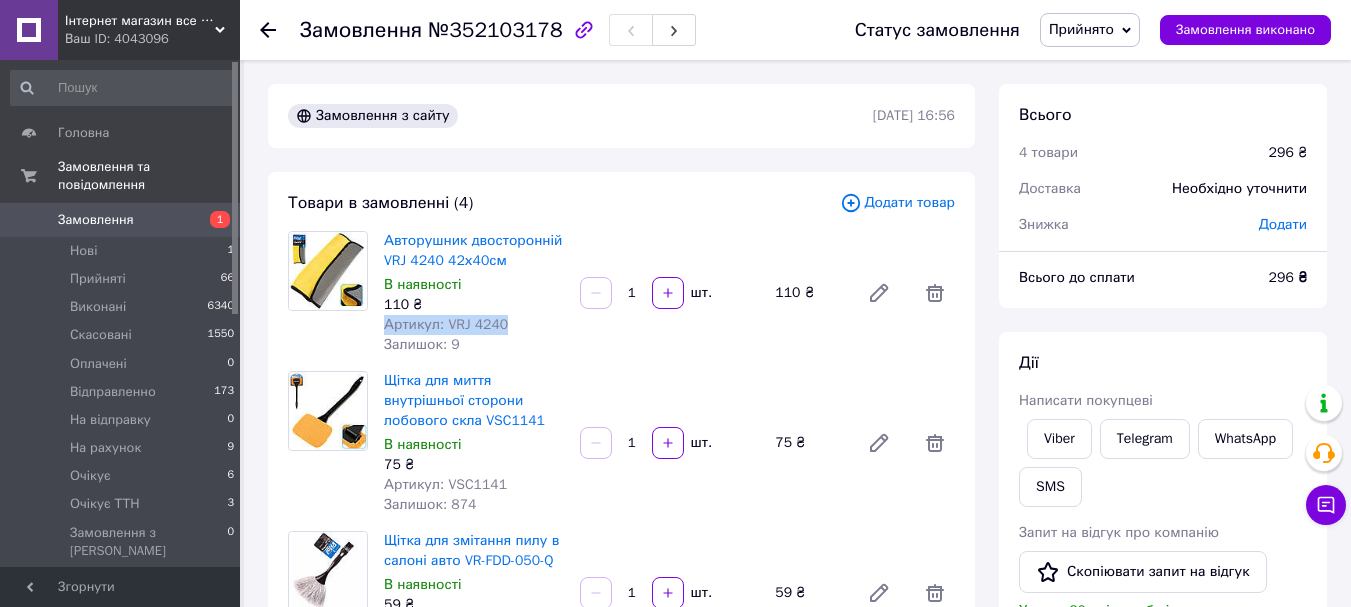 drag, startPoint x: 507, startPoint y: 327, endPoint x: 386, endPoint y: 327, distance: 121 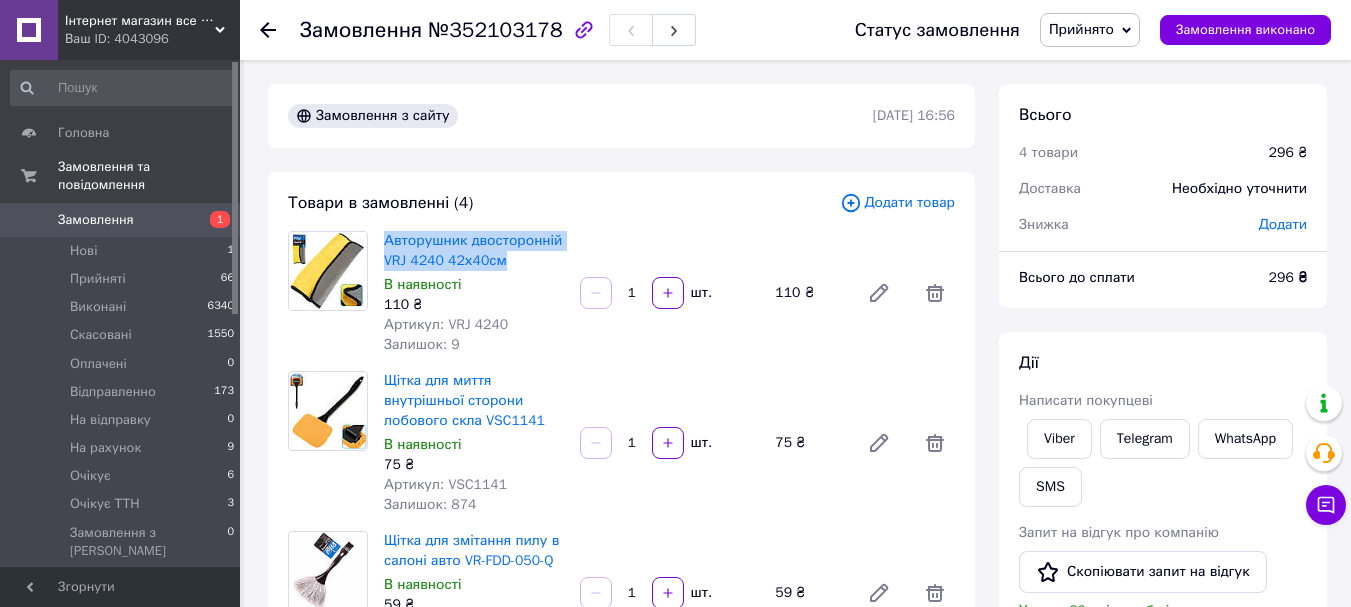 drag, startPoint x: 508, startPoint y: 259, endPoint x: 383, endPoint y: 241, distance: 126.28935 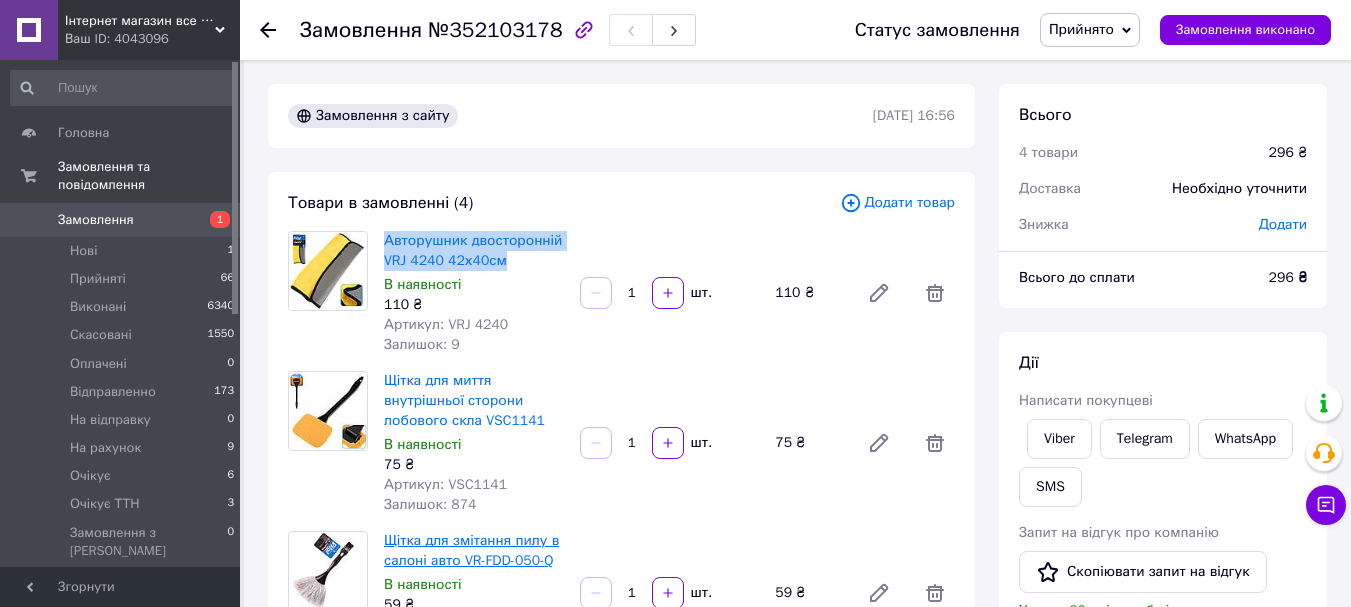 scroll, scrollTop: 100, scrollLeft: 0, axis: vertical 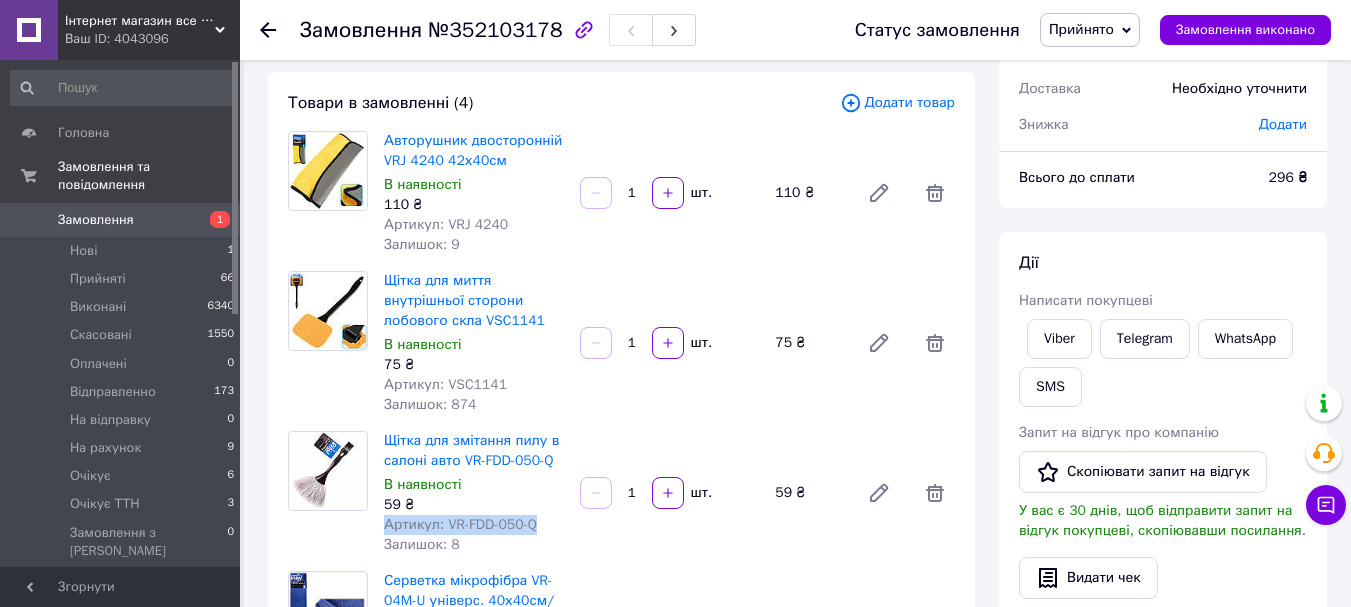 drag, startPoint x: 538, startPoint y: 525, endPoint x: 377, endPoint y: 530, distance: 161.07762 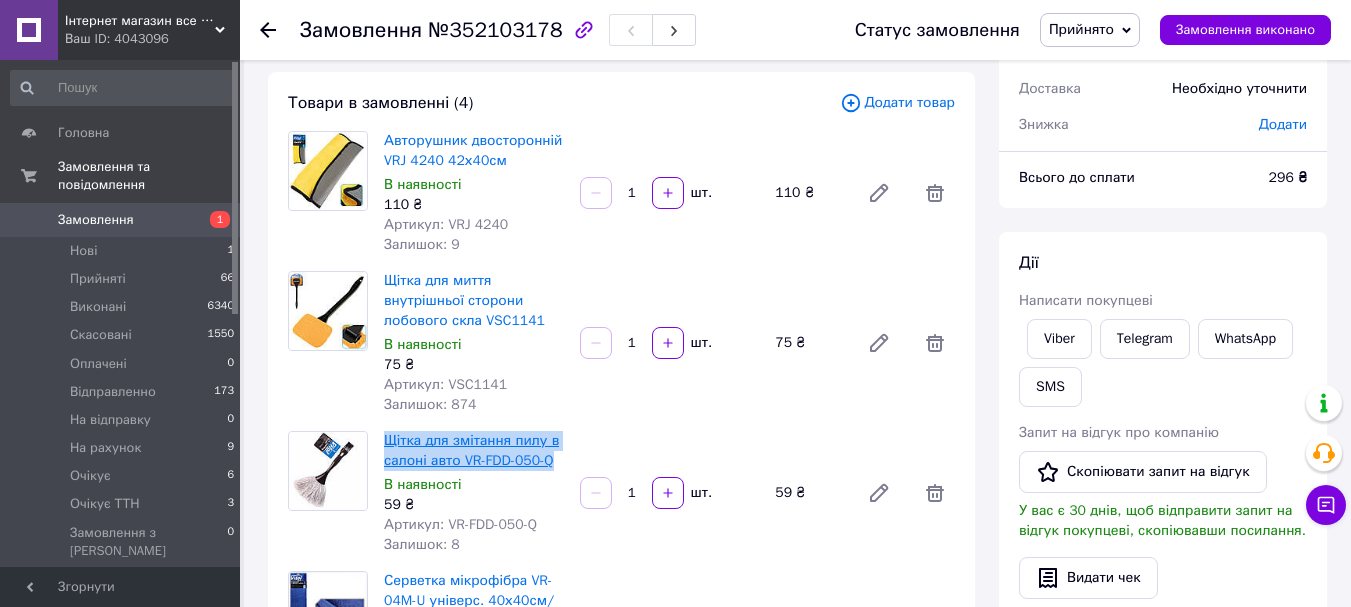 drag, startPoint x: 550, startPoint y: 458, endPoint x: 385, endPoint y: 435, distance: 166.59532 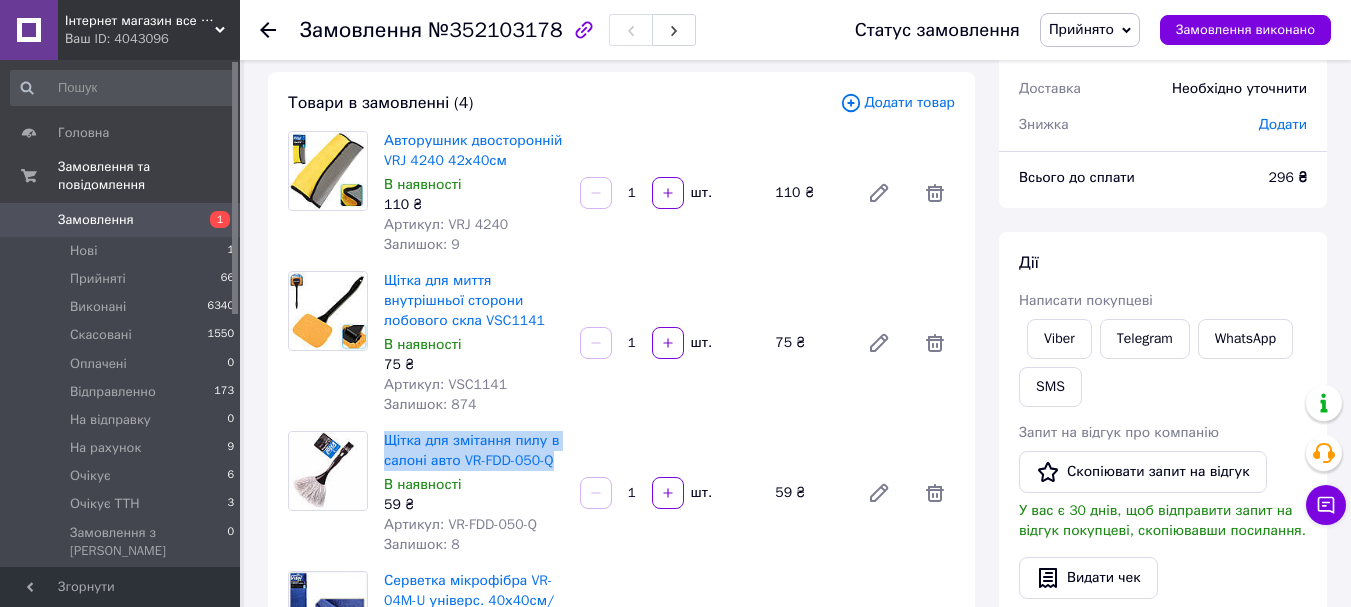copy on "Щітка для змітання пилу в салоні авто VR-FDD-050-Q" 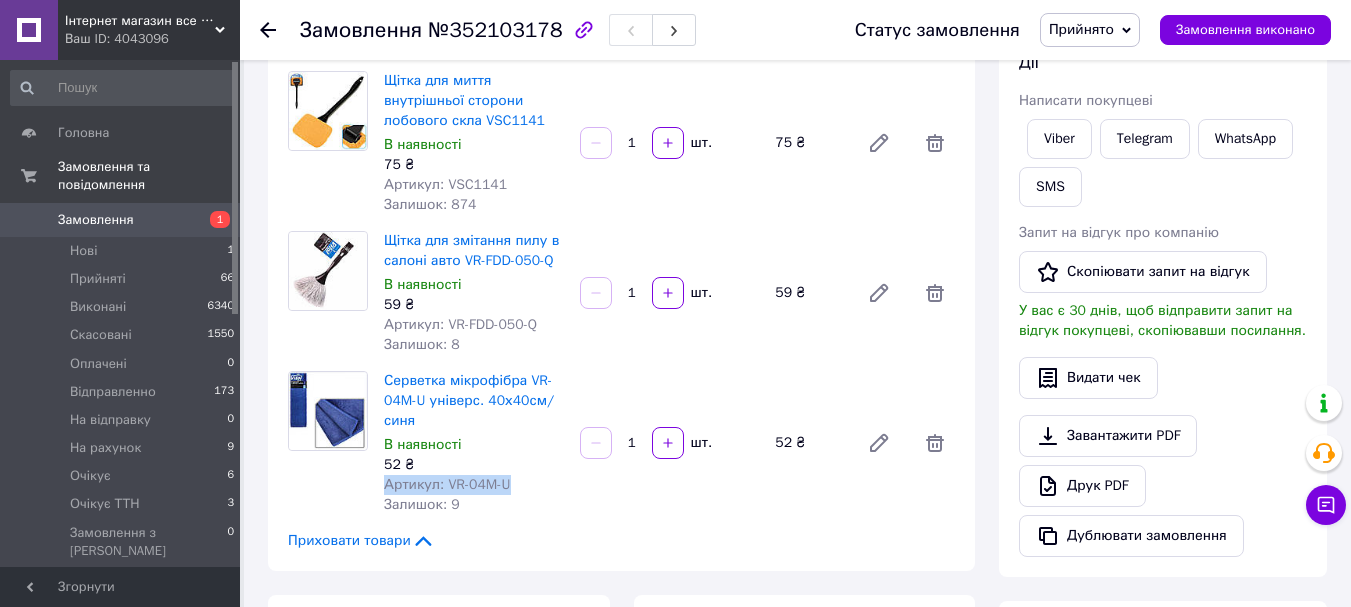 drag, startPoint x: 520, startPoint y: 480, endPoint x: 382, endPoint y: 478, distance: 138.0145 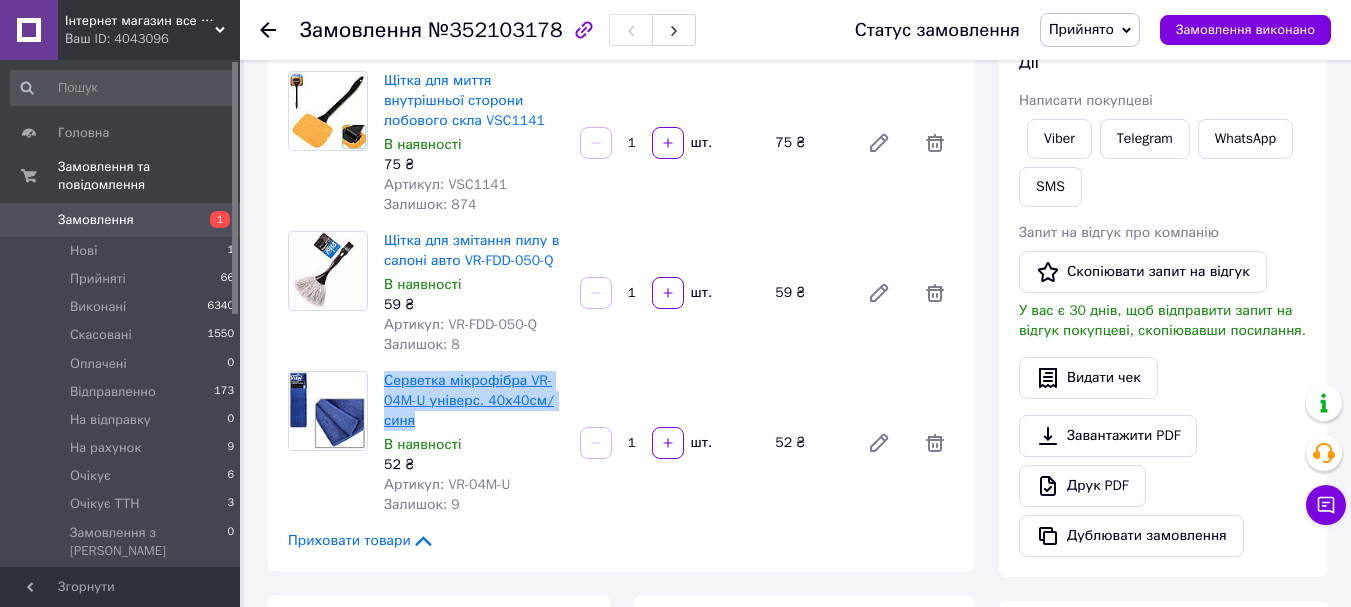 drag, startPoint x: 421, startPoint y: 423, endPoint x: 388, endPoint y: 384, distance: 51.088158 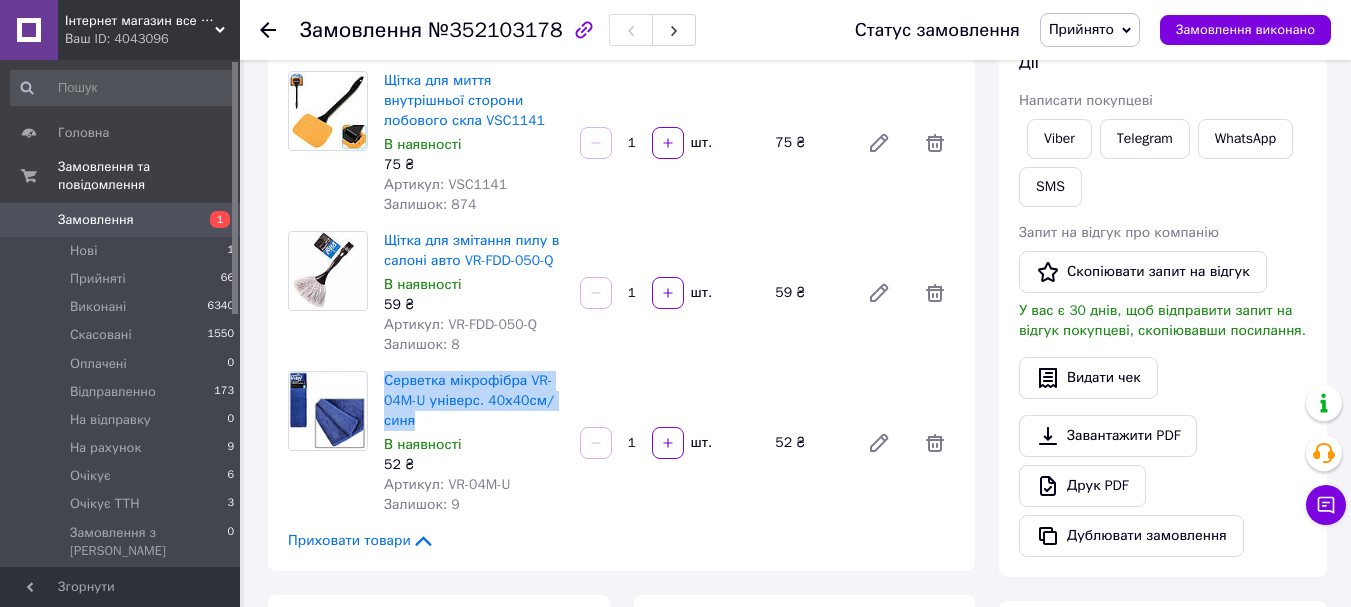 copy on "Серветка мікрофібра VR-04M-U універс. 40х40см/синя" 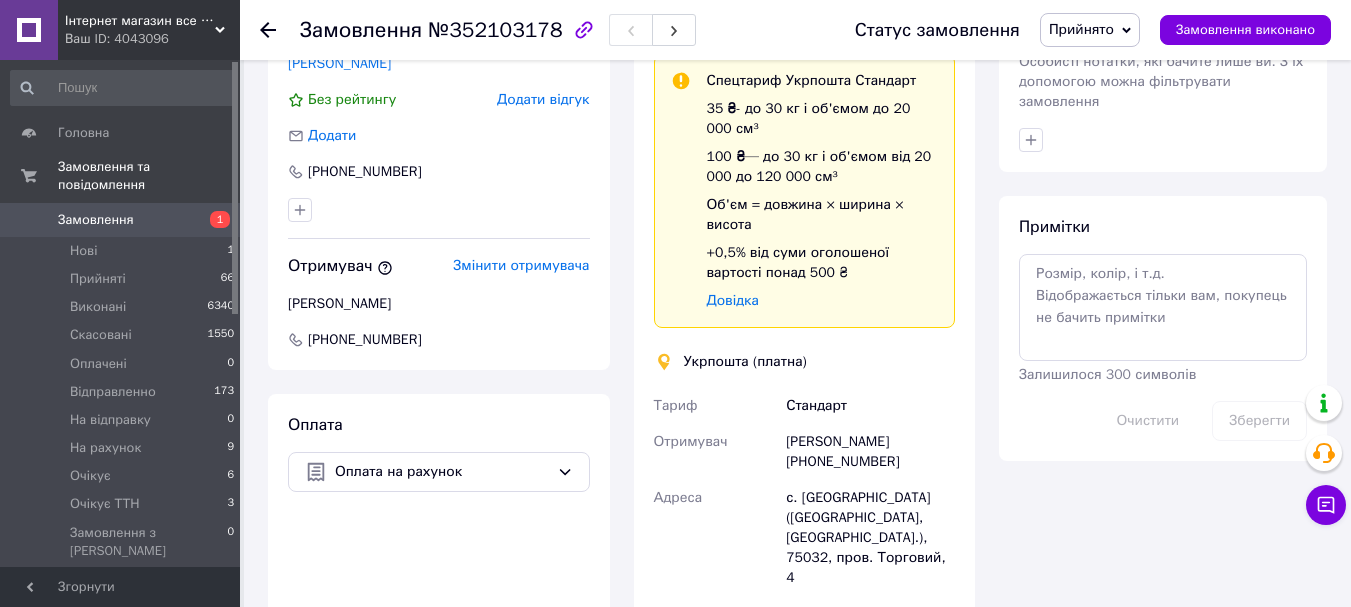 scroll, scrollTop: 800, scrollLeft: 0, axis: vertical 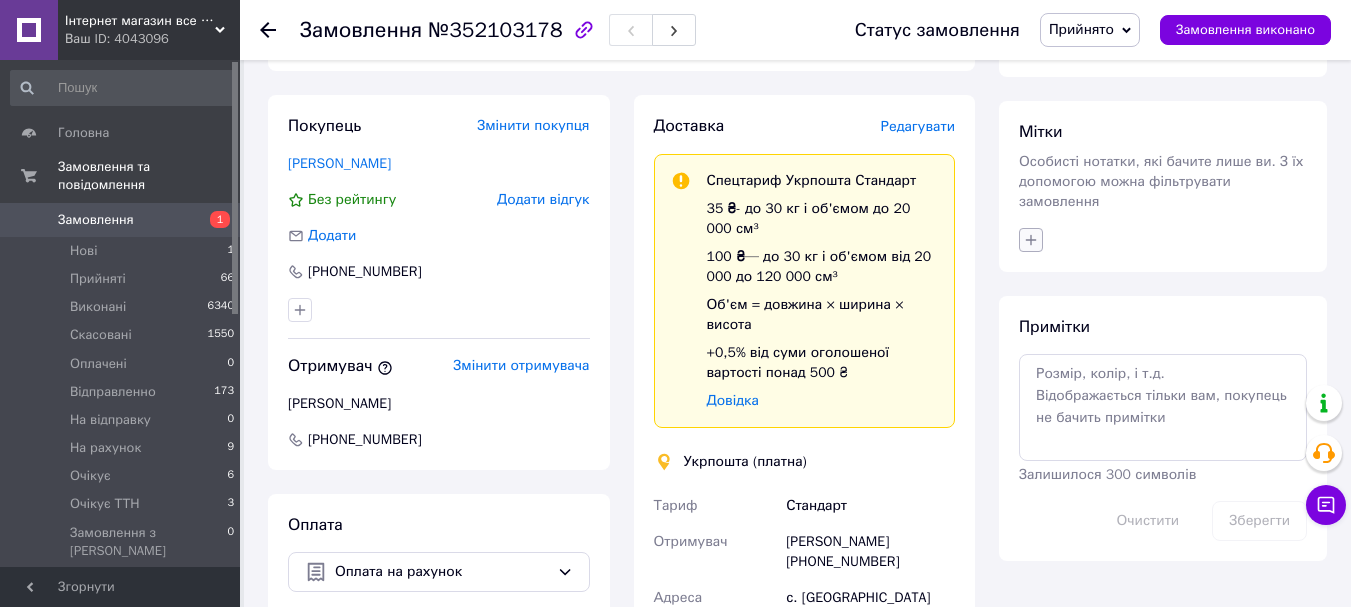 click 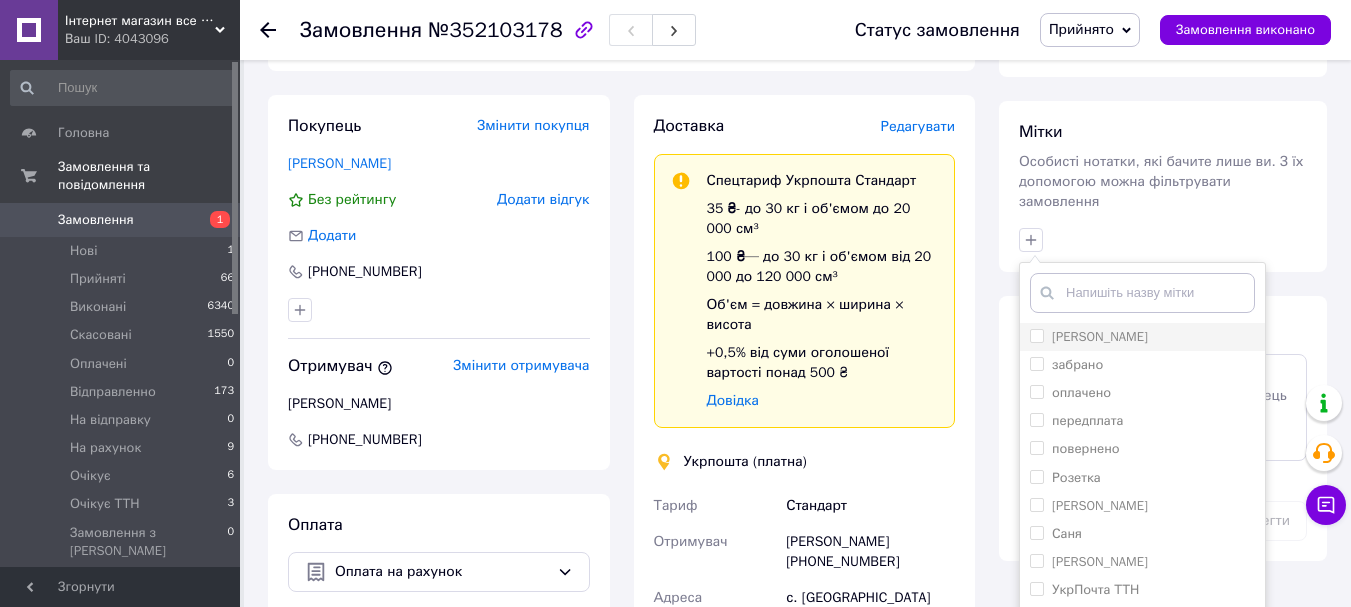 click on "[PERSON_NAME]" at bounding box center (1036, 335) 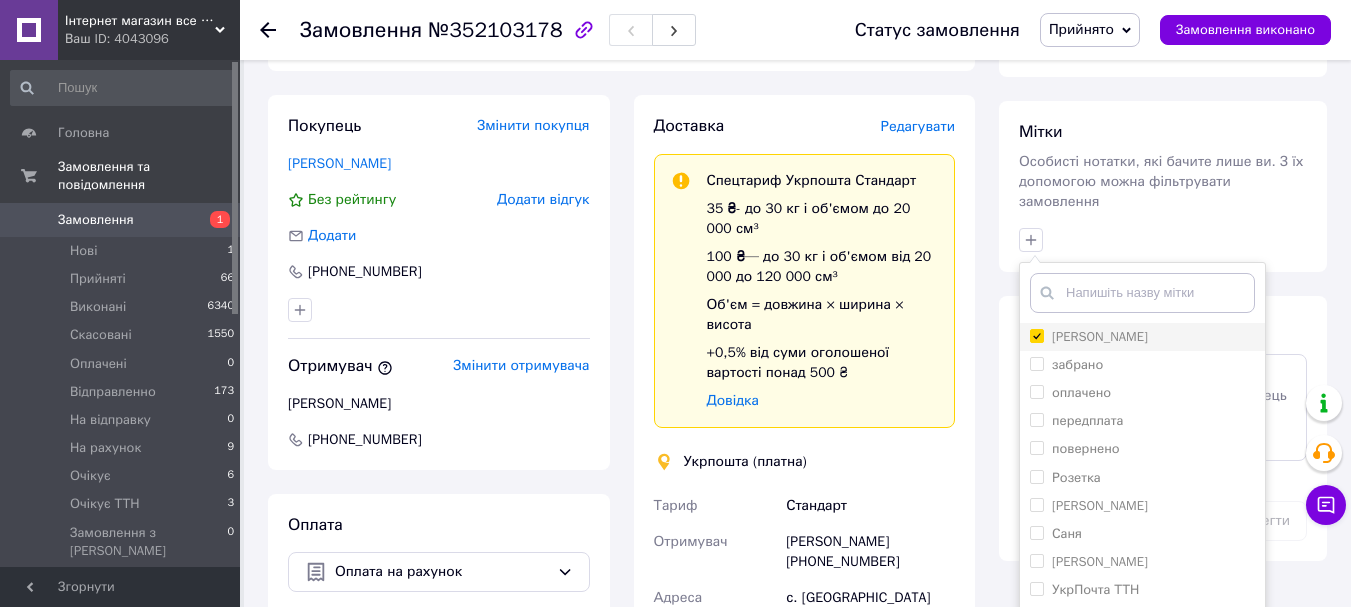checkbox on "true" 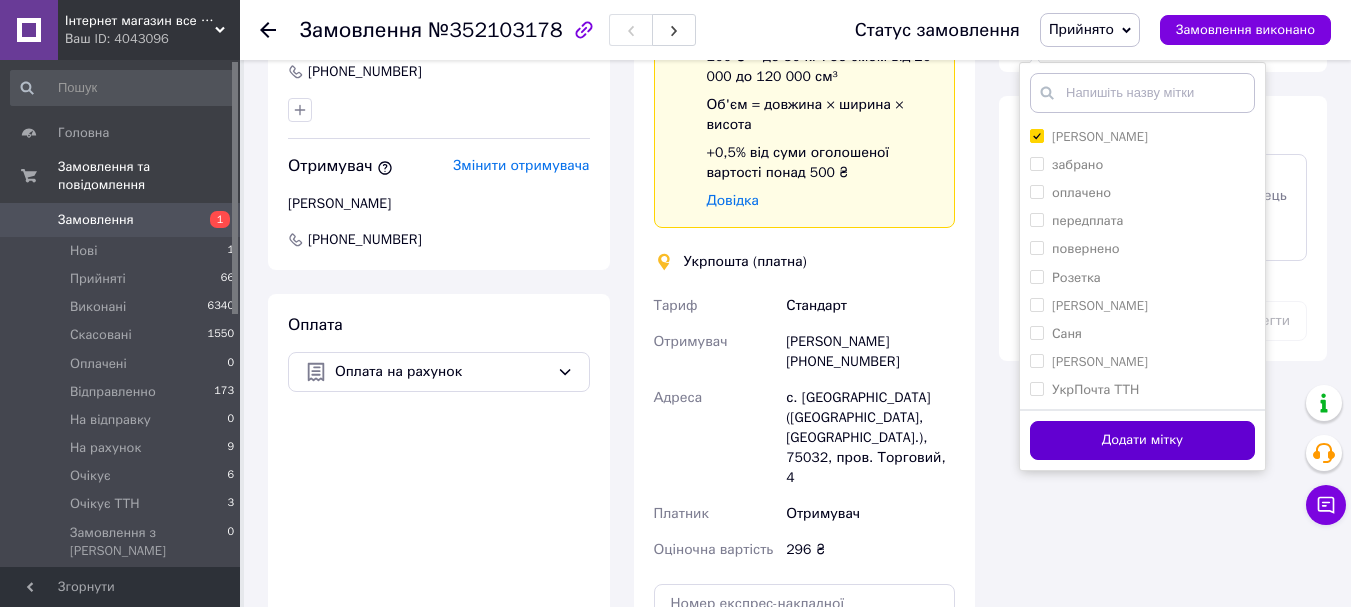 click on "Додати мітку" at bounding box center [1142, 440] 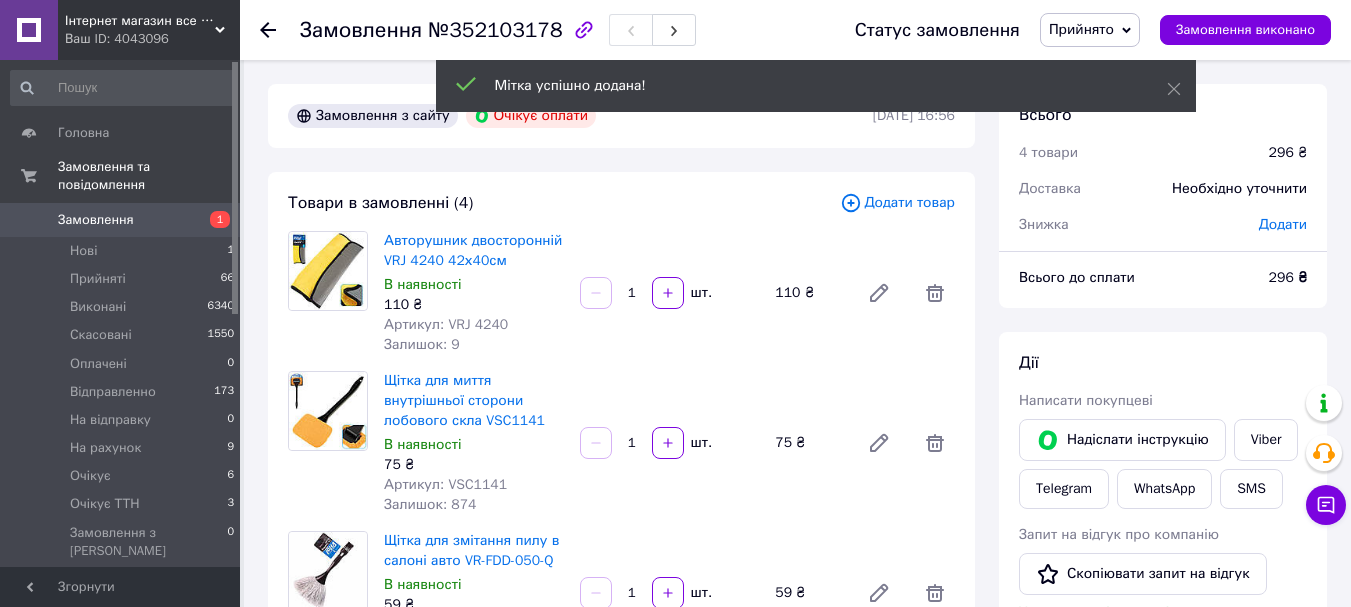 scroll, scrollTop: 600, scrollLeft: 0, axis: vertical 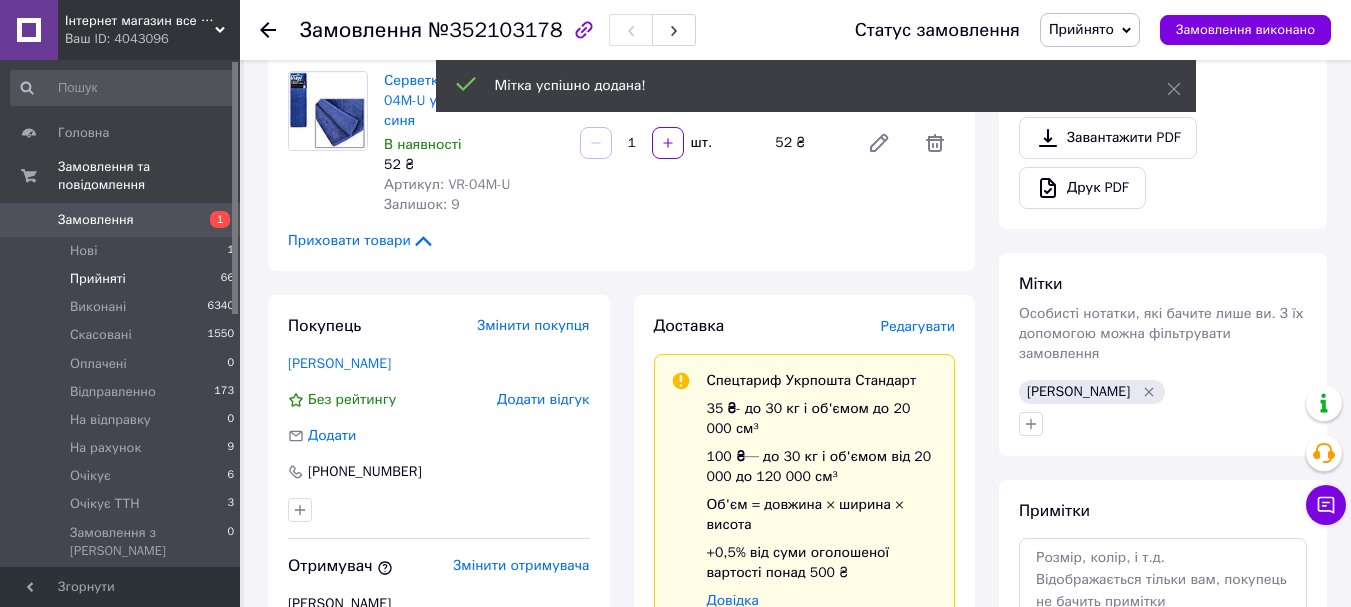 click on "Прийняті 66" at bounding box center (123, 279) 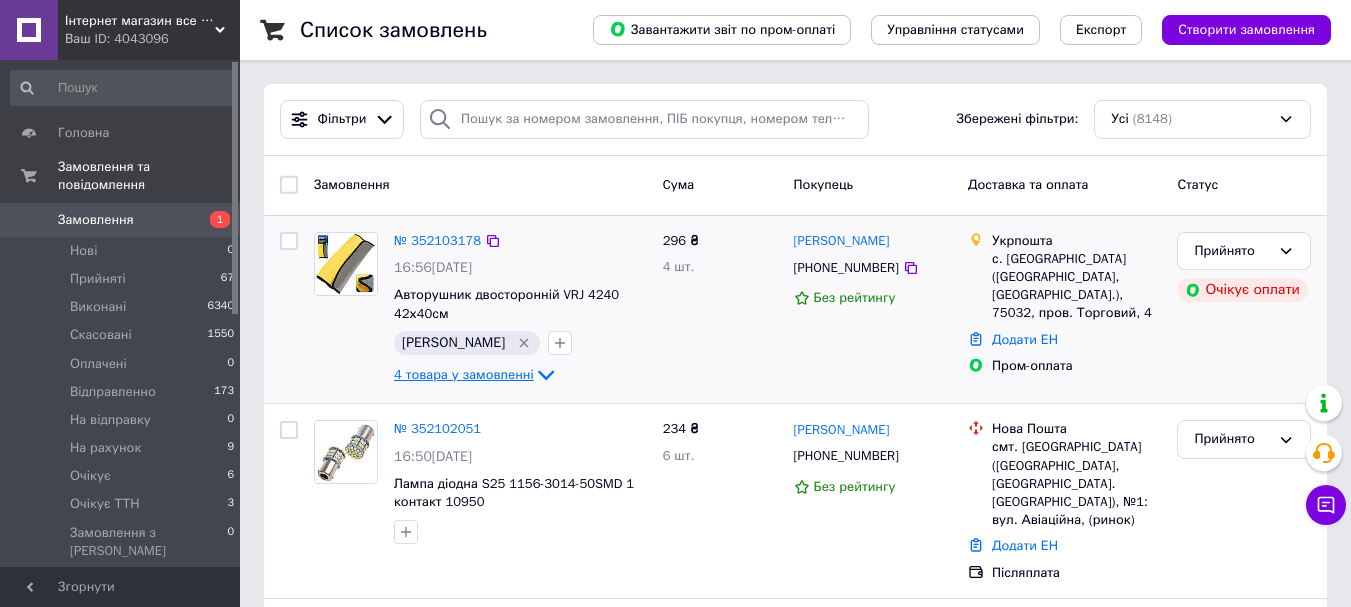 click 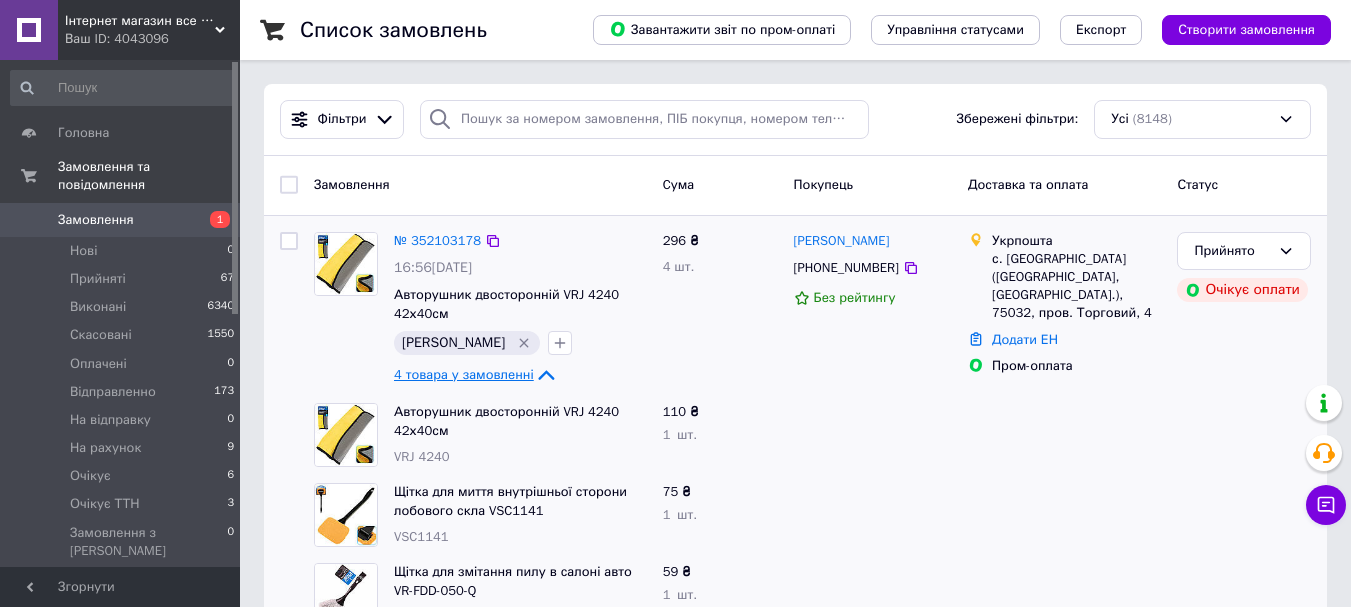 click 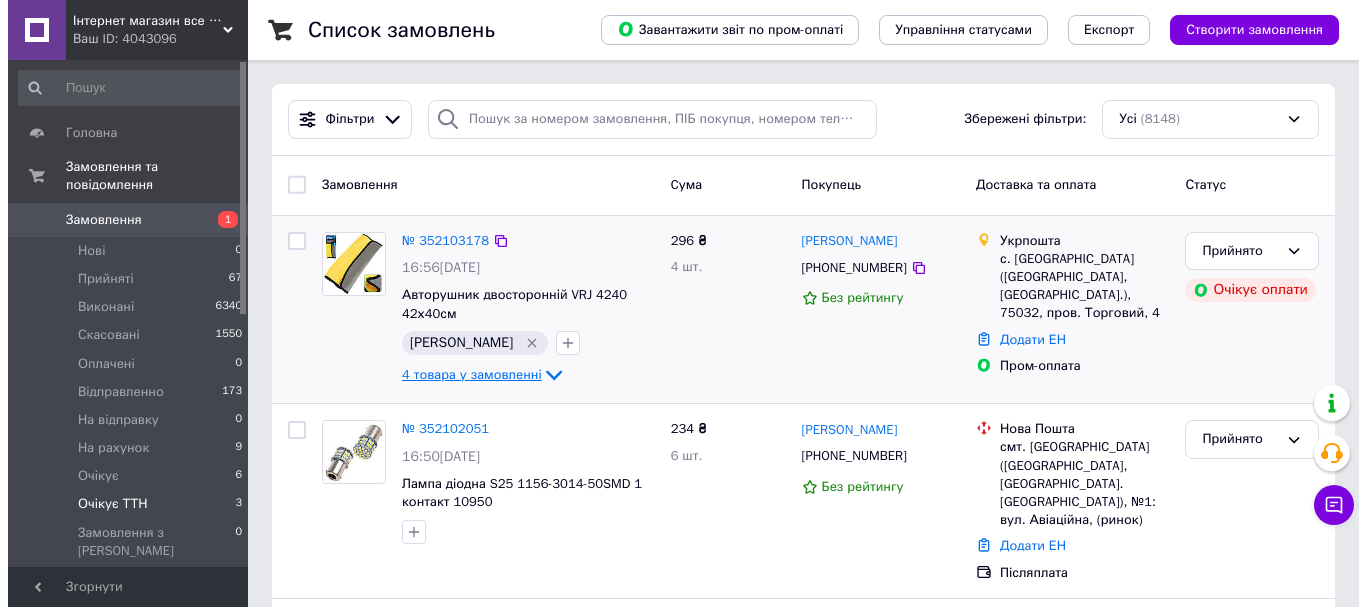 scroll, scrollTop: 400, scrollLeft: 0, axis: vertical 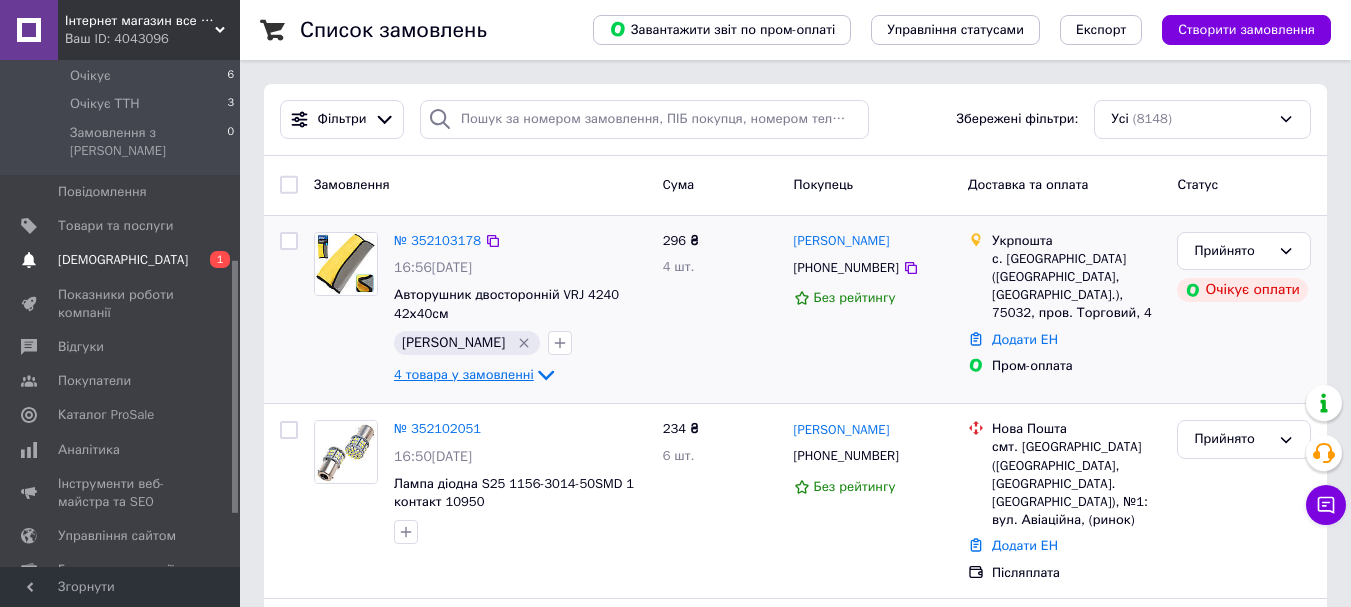 click on "[DEMOGRAPHIC_DATA]" at bounding box center (121, 260) 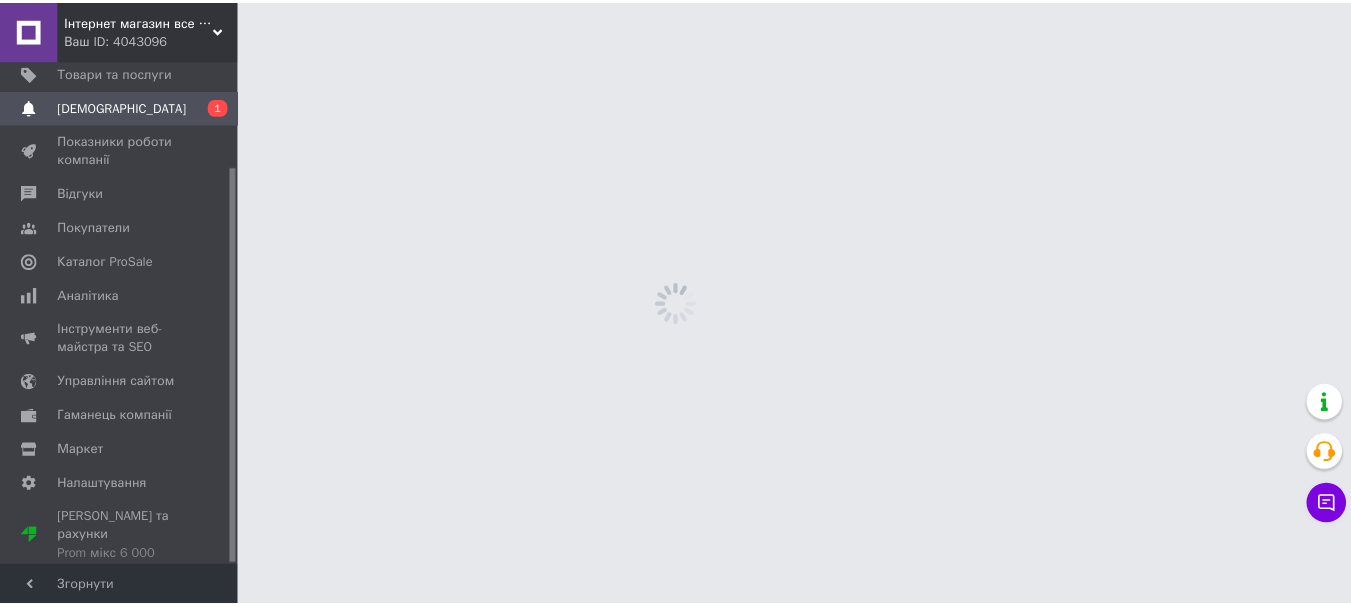 scroll, scrollTop: 135, scrollLeft: 0, axis: vertical 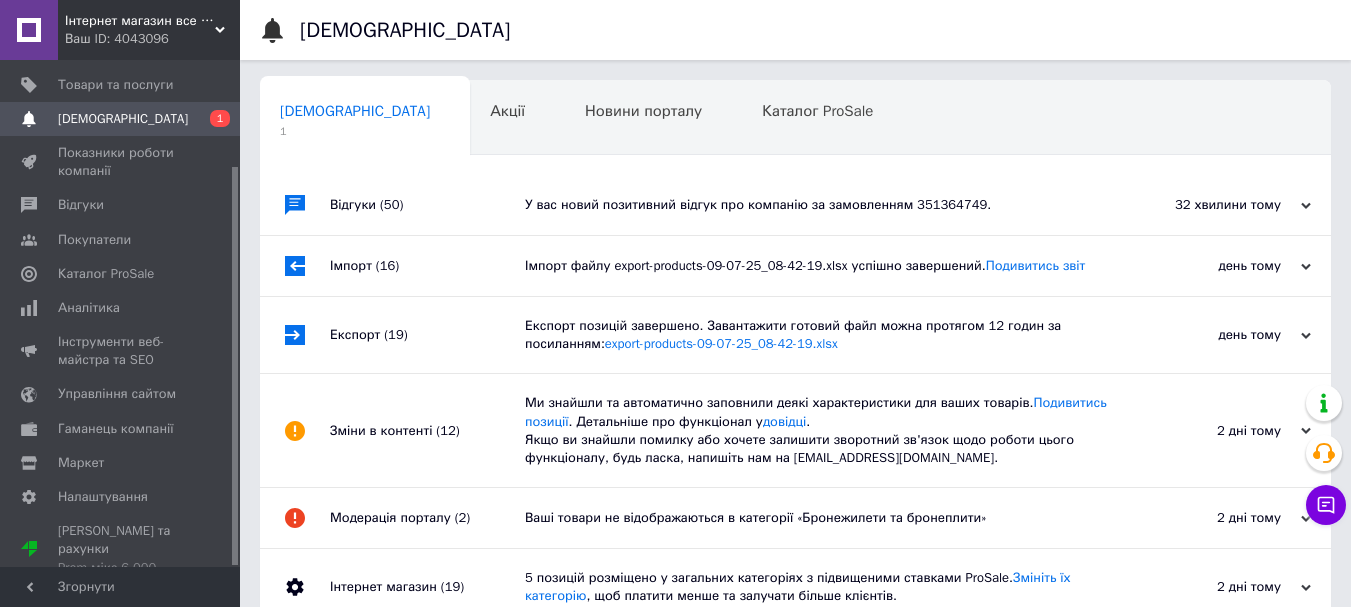 click on "У вас новий позитивний відгук про компанію за замовленням 351364749." at bounding box center (818, 205) 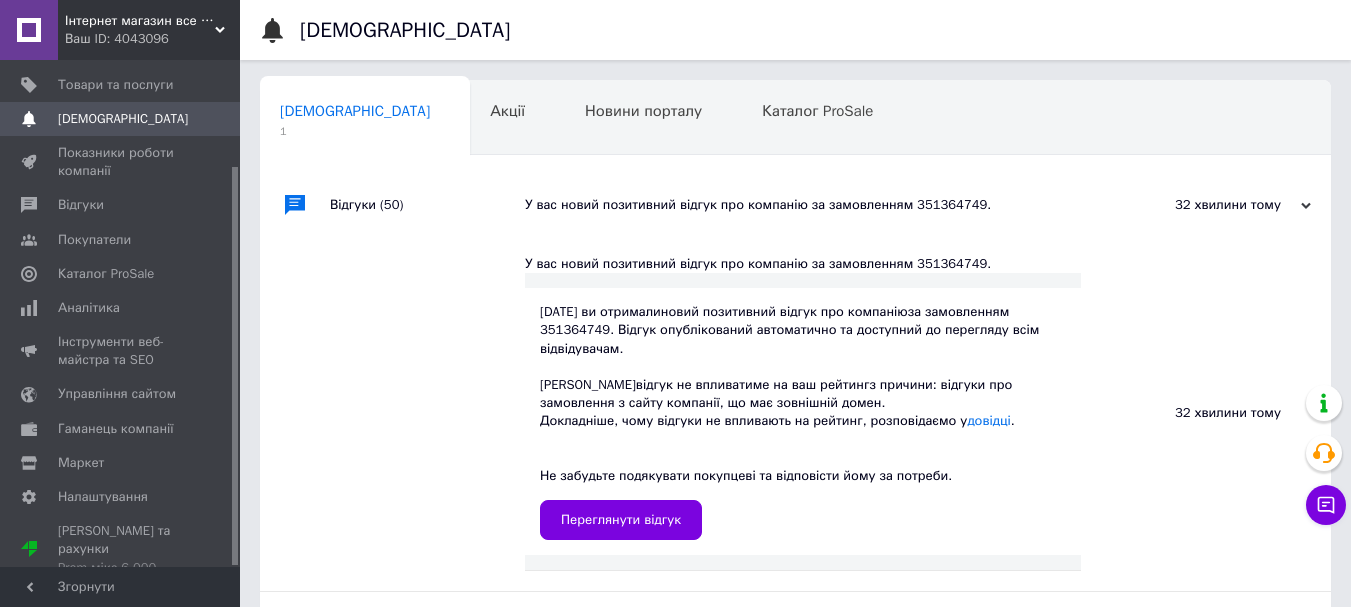 scroll, scrollTop: 200, scrollLeft: 0, axis: vertical 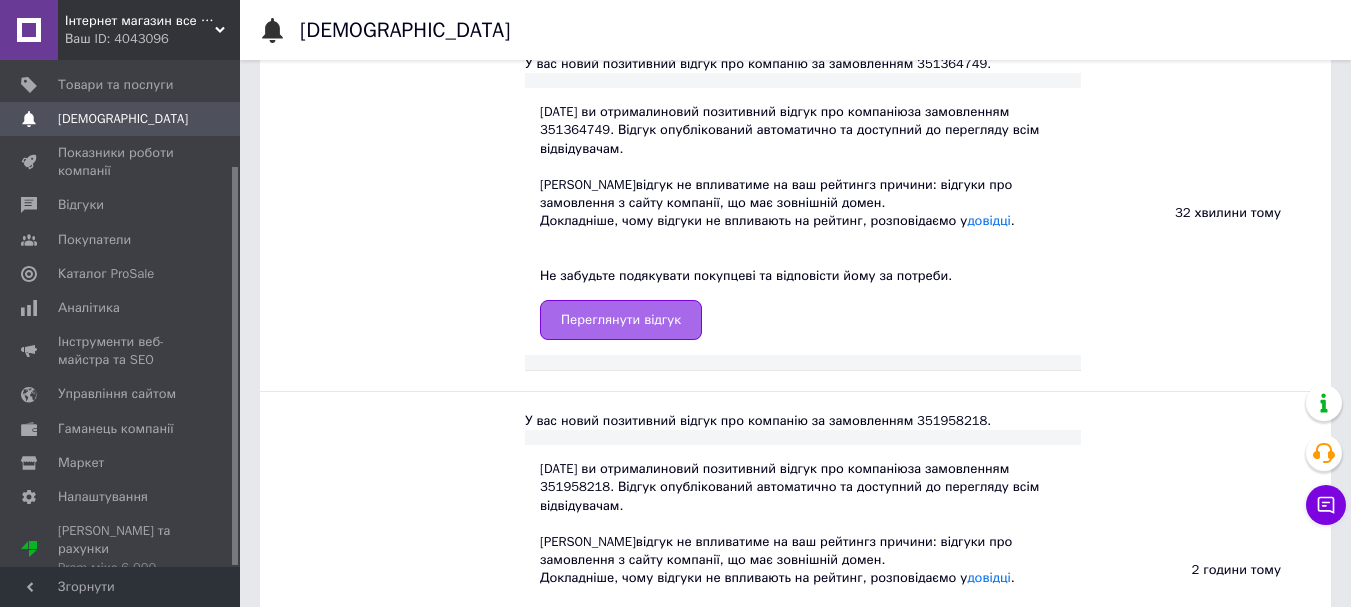 click on "Переглянути відгук" at bounding box center [621, 320] 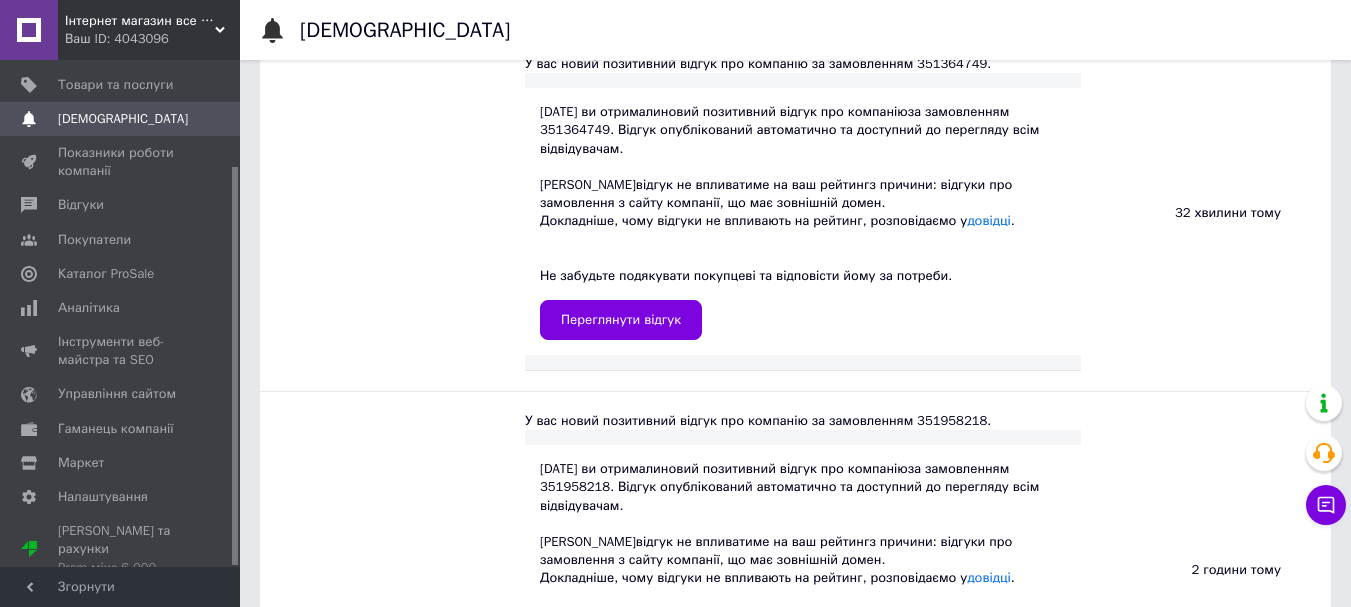 scroll, scrollTop: 0, scrollLeft: 0, axis: both 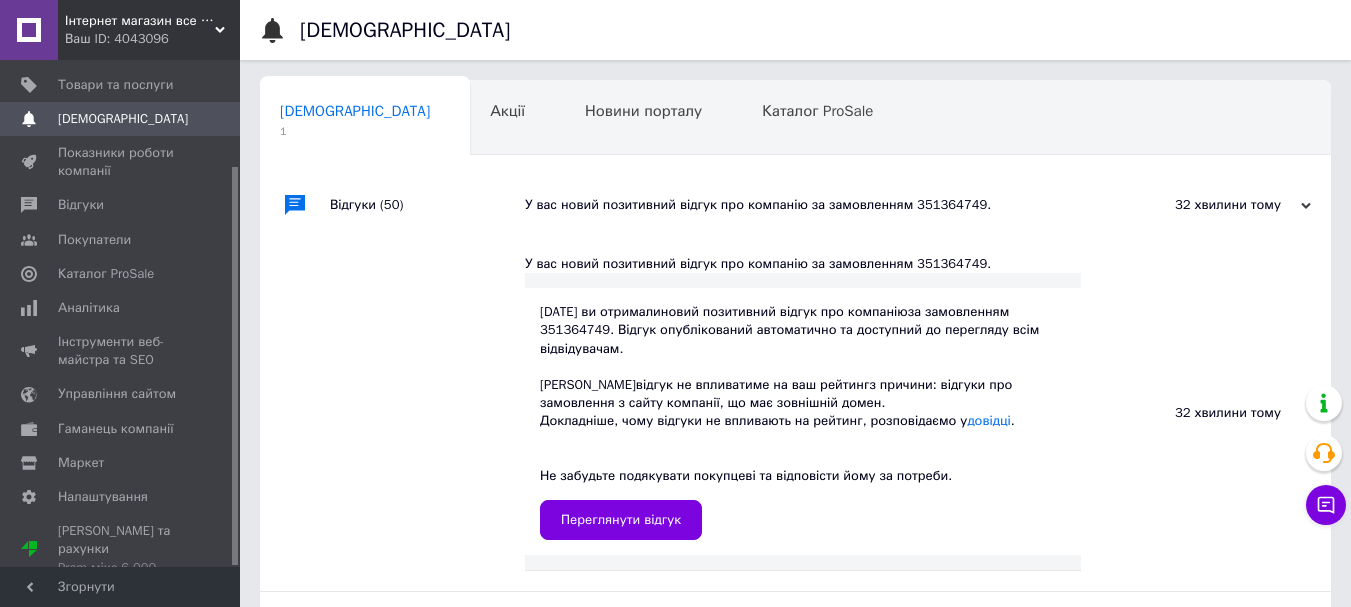click on "У вас новий позитивний відгук про компанію за замовленням 351364749." at bounding box center [818, 205] 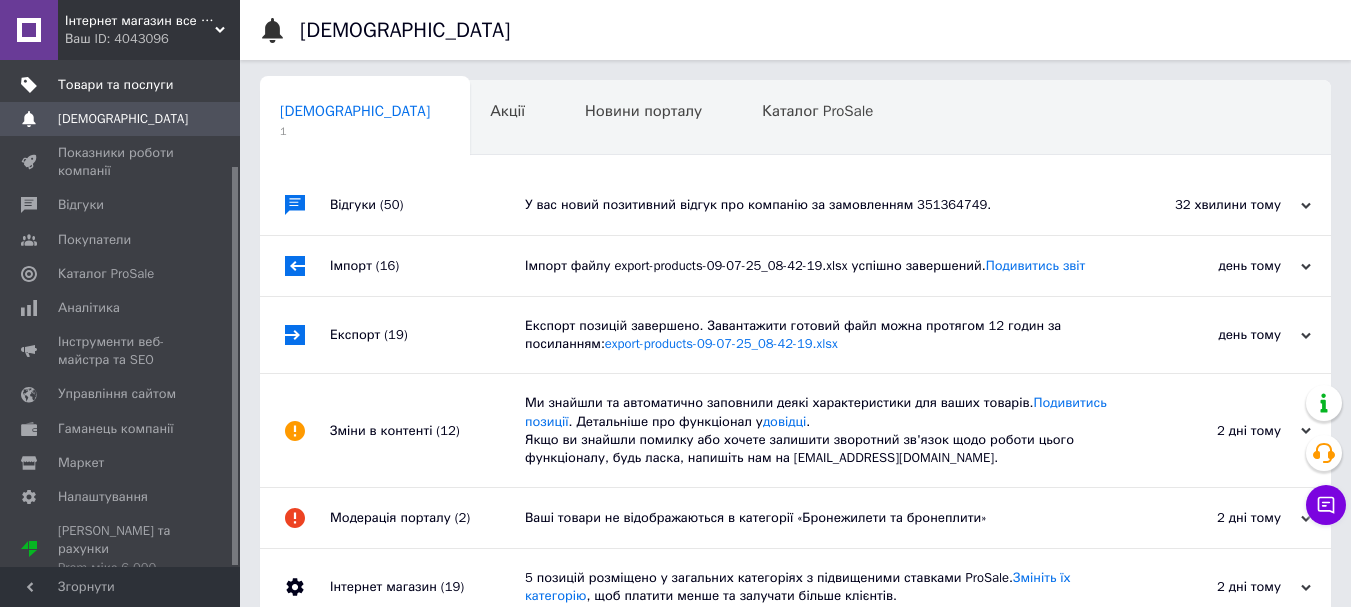 scroll, scrollTop: 0, scrollLeft: 0, axis: both 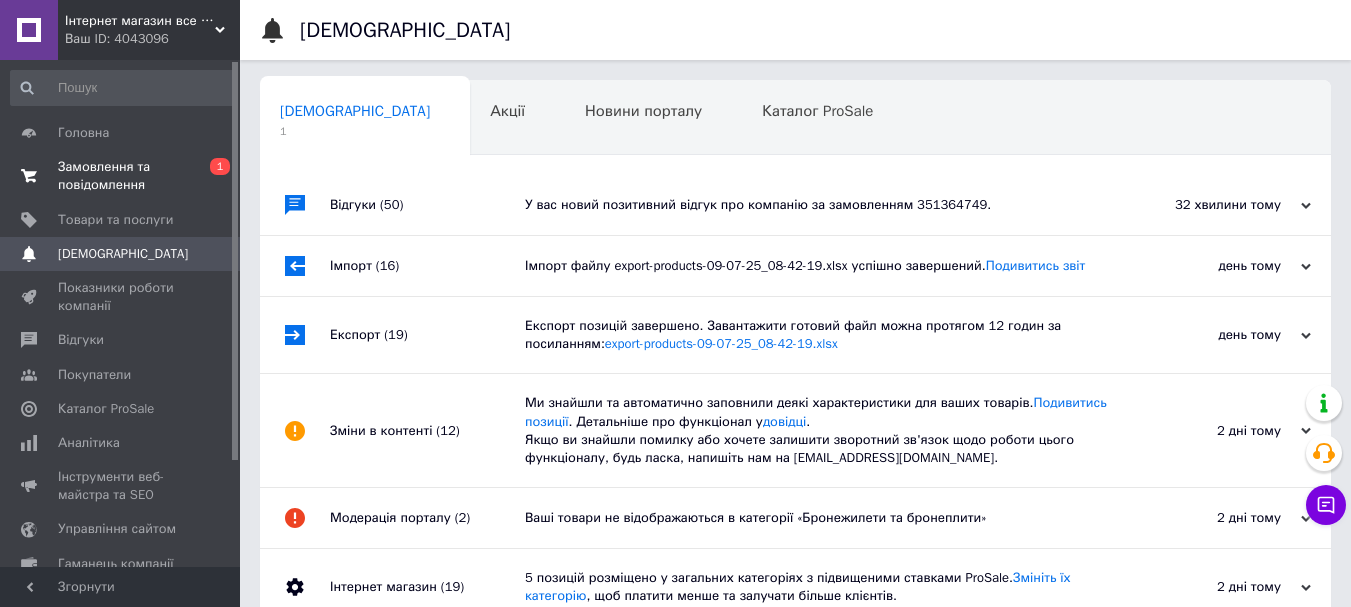 click on "Замовлення та повідомлення" at bounding box center (121, 176) 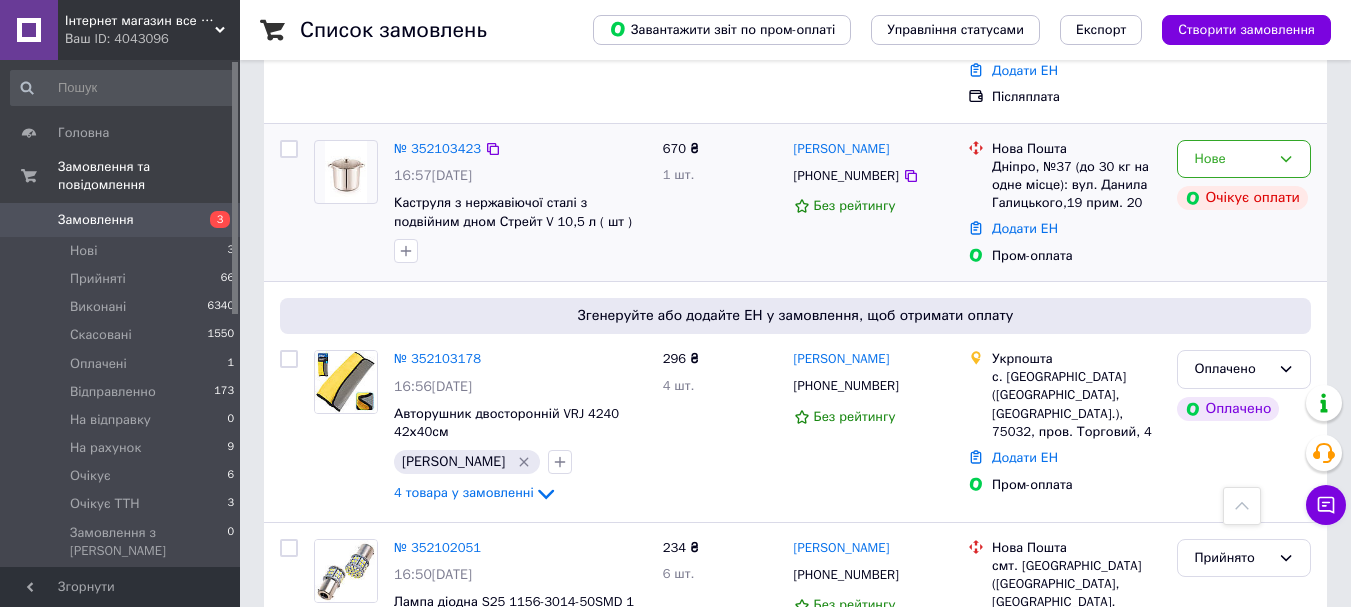 scroll, scrollTop: 600, scrollLeft: 0, axis: vertical 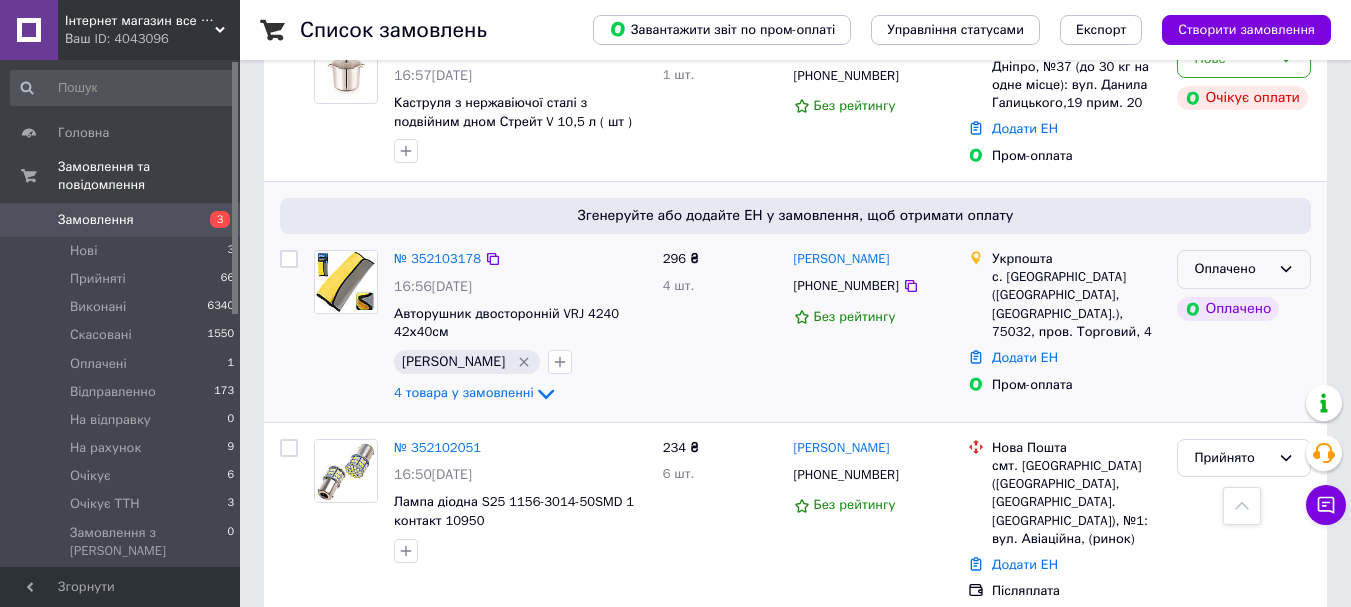 click on "Оплачено" at bounding box center (1232, 269) 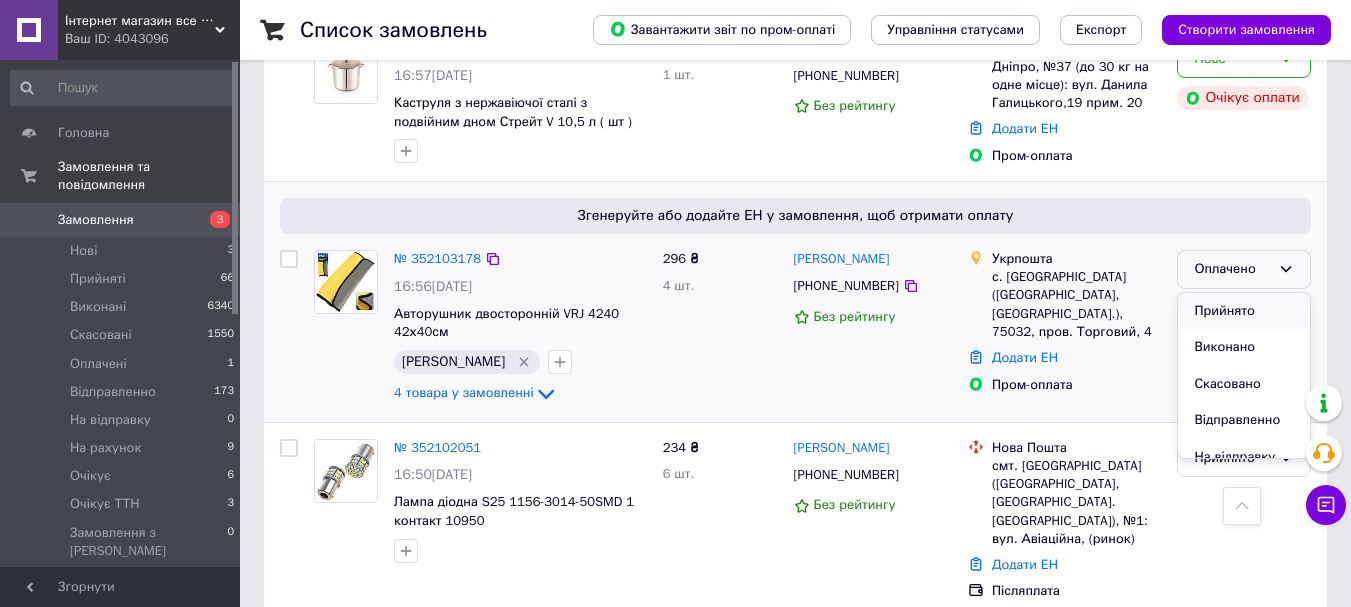 click on "Прийнято" at bounding box center (1244, 311) 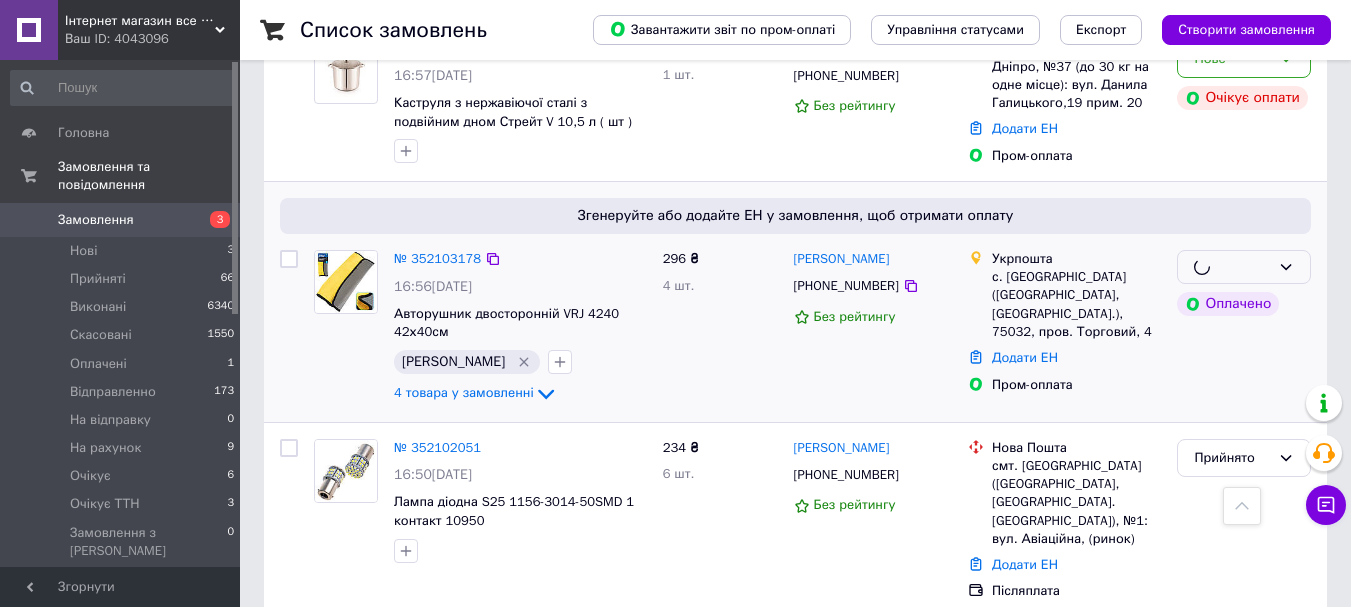 scroll, scrollTop: 800, scrollLeft: 0, axis: vertical 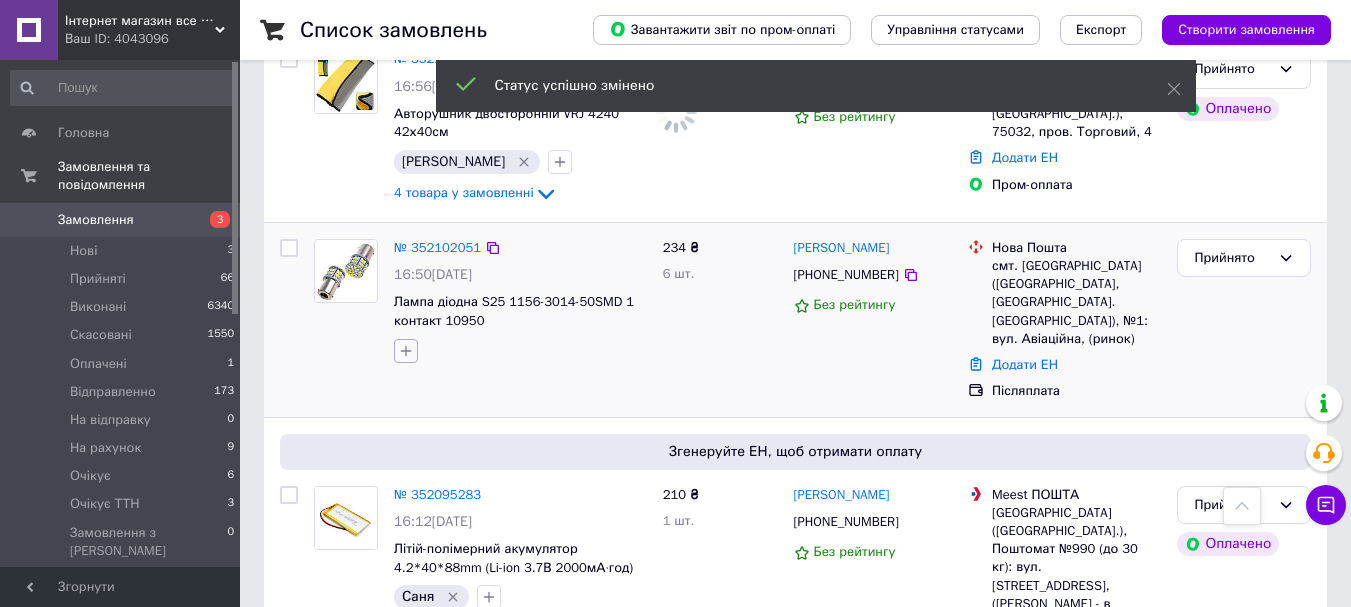 click 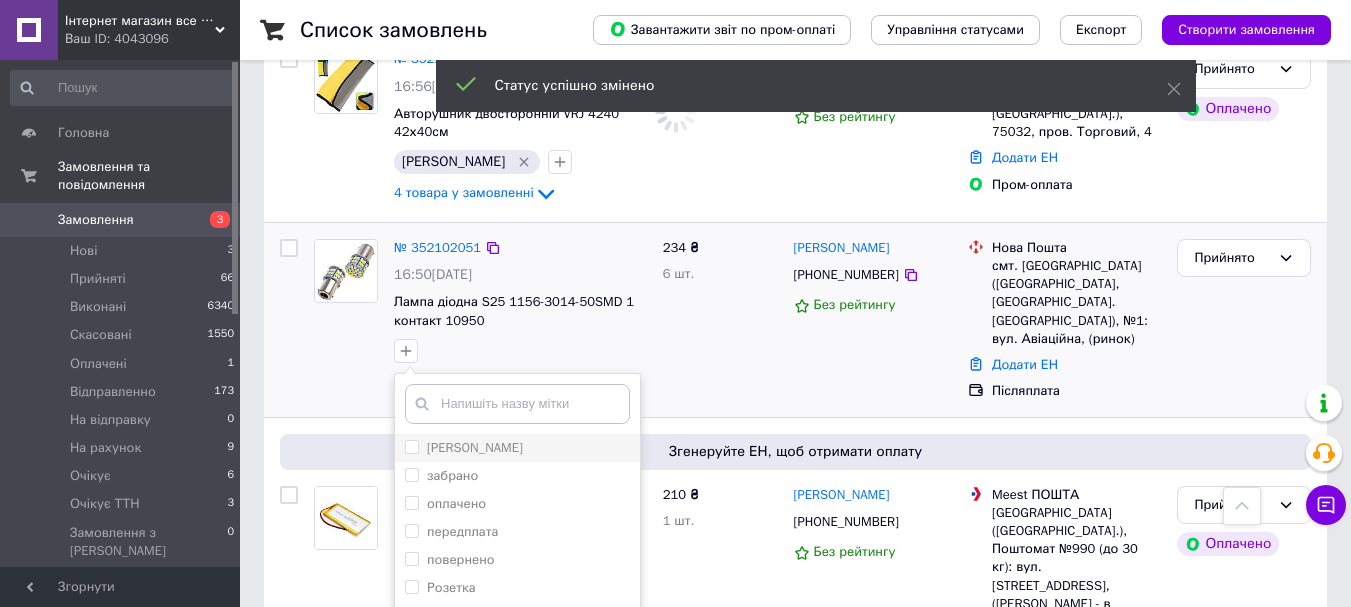click on "[PERSON_NAME]" at bounding box center (411, 446) 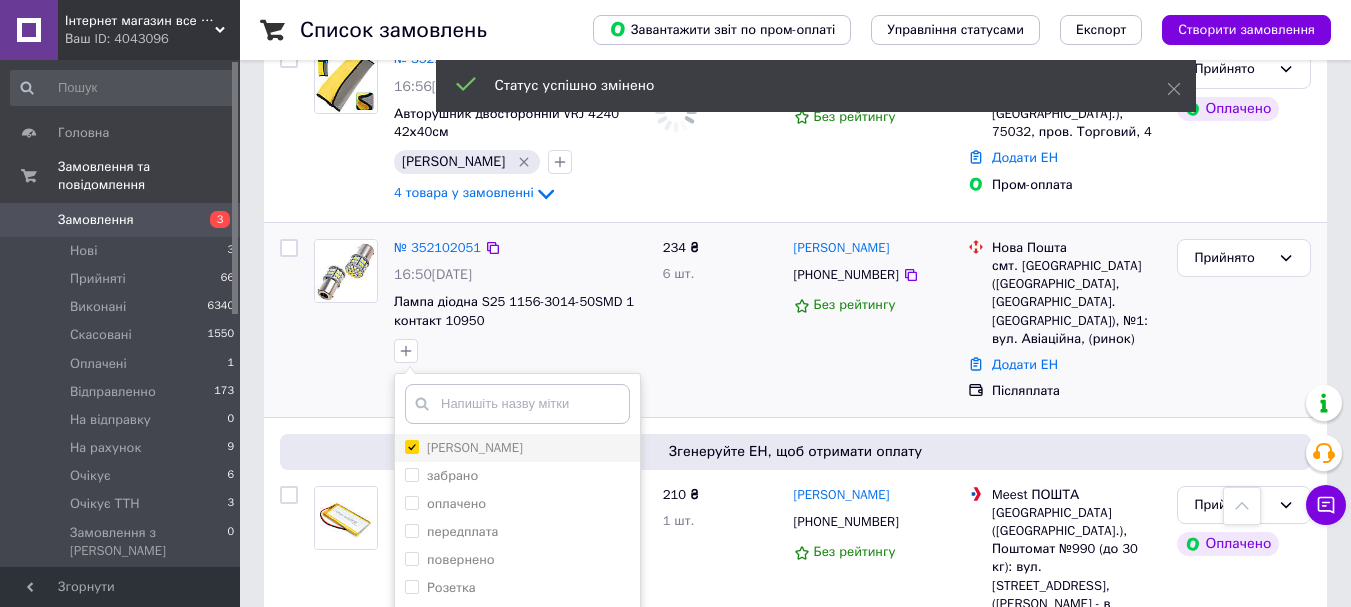 checkbox on "true" 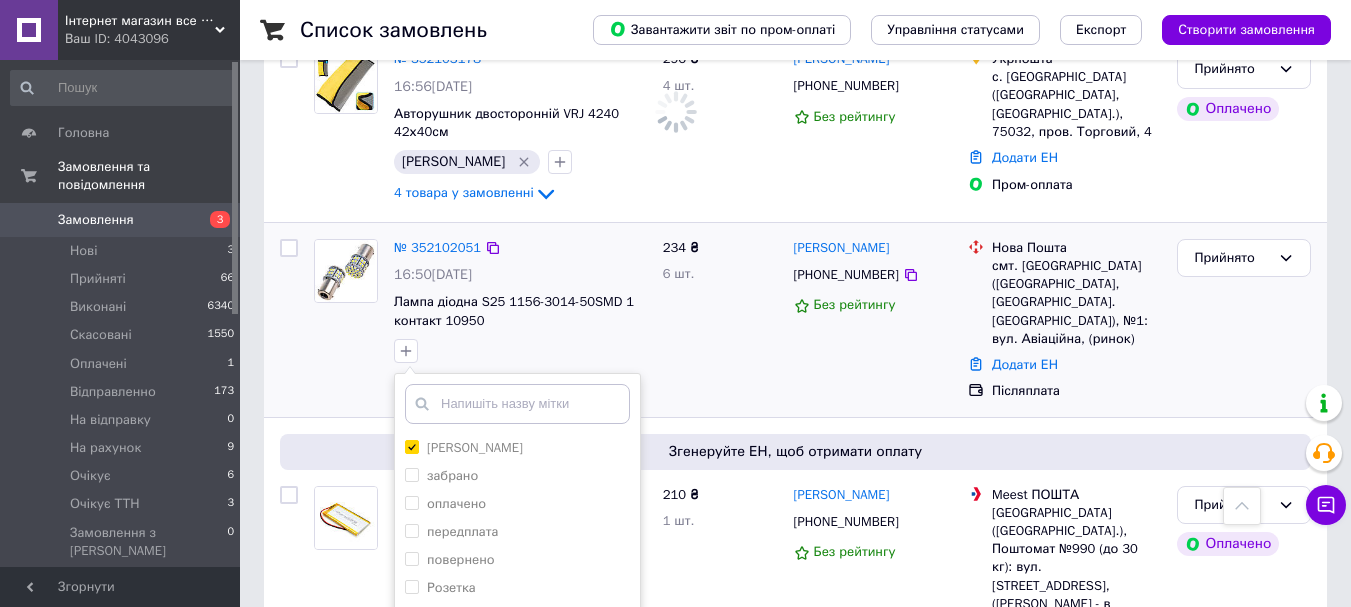 scroll, scrollTop: 1000, scrollLeft: 0, axis: vertical 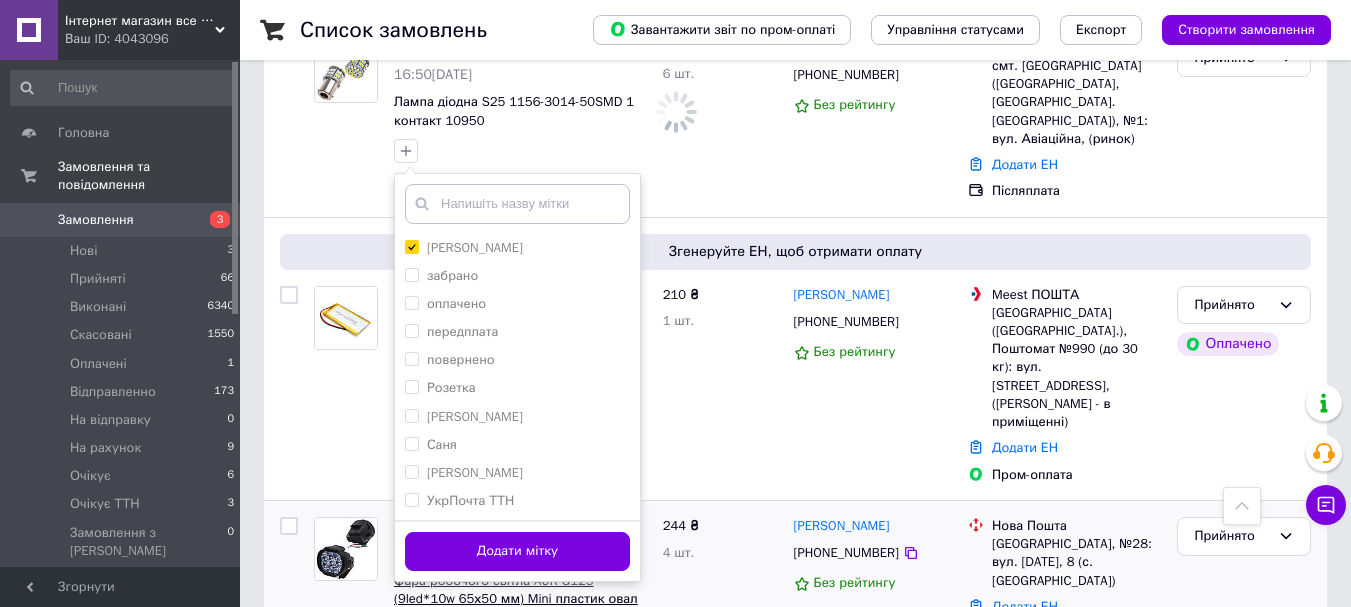 click on "Додати мітку" at bounding box center [517, 551] 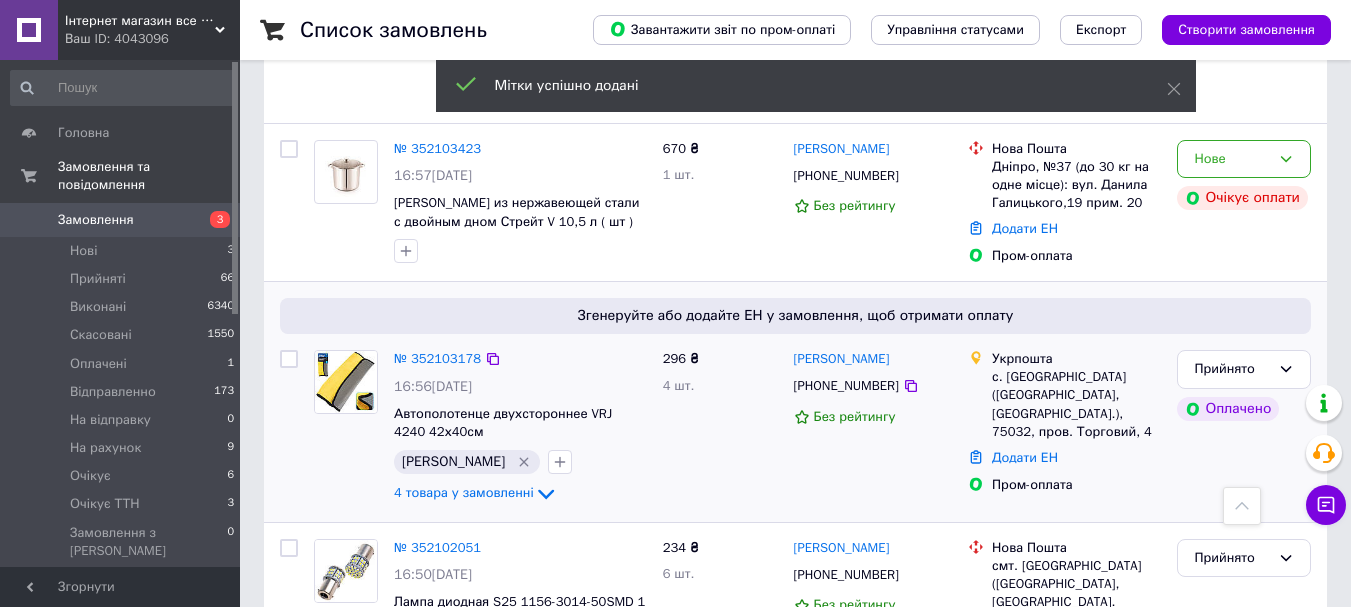 scroll, scrollTop: 300, scrollLeft: 0, axis: vertical 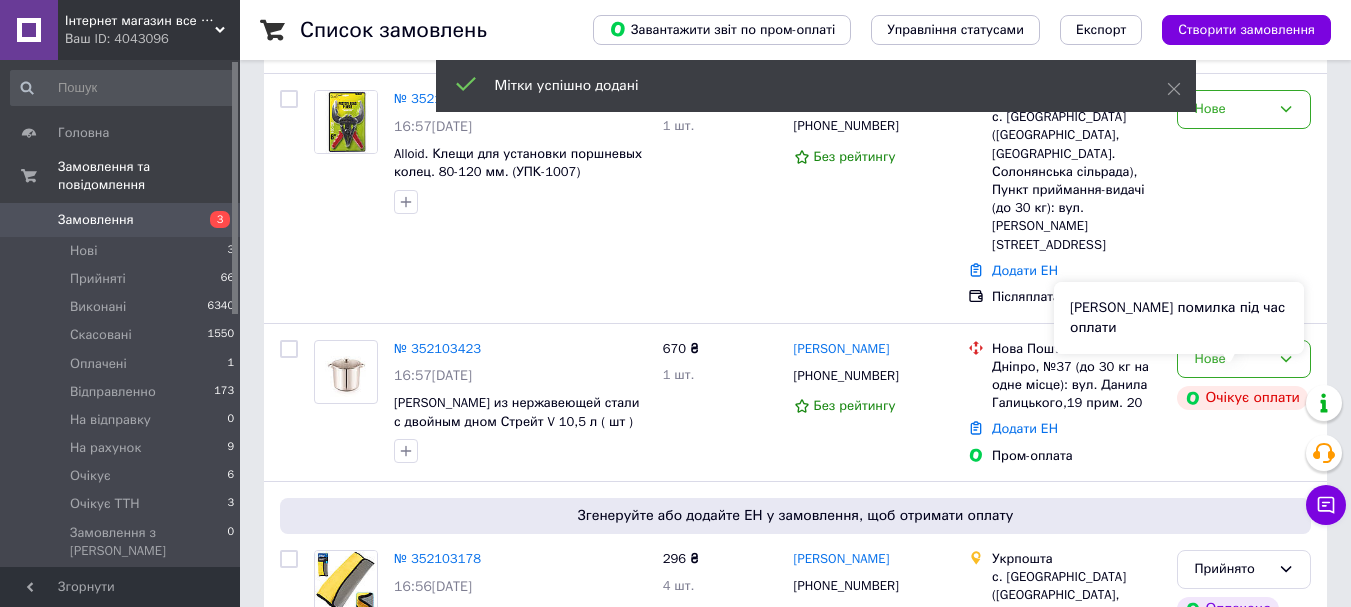 click on "Сталася помилка під час оплати" at bounding box center [1179, 318] 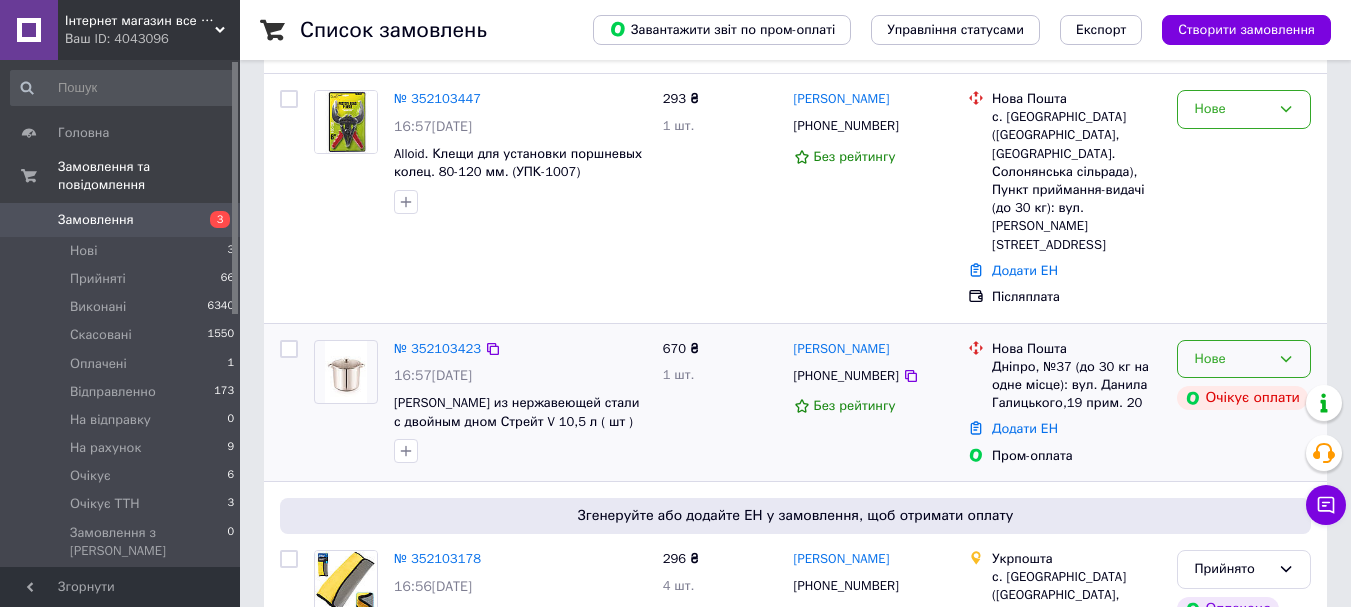 click on "Нове" at bounding box center [1244, 359] 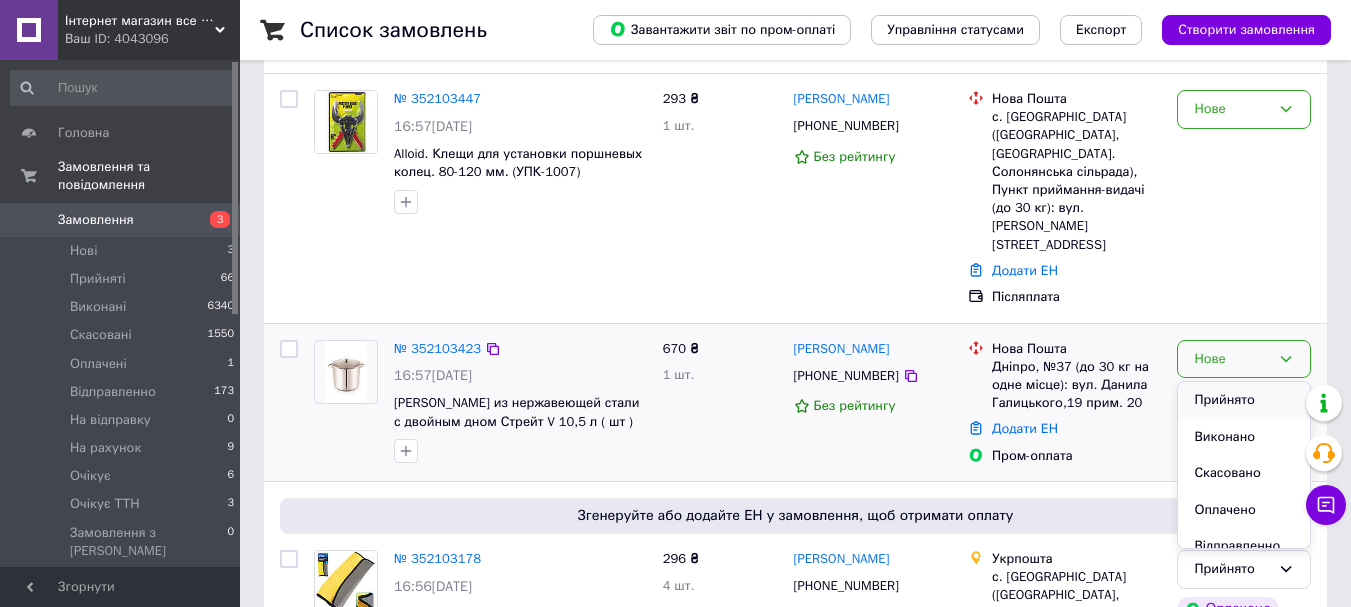 click on "Прийнято" at bounding box center [1244, 400] 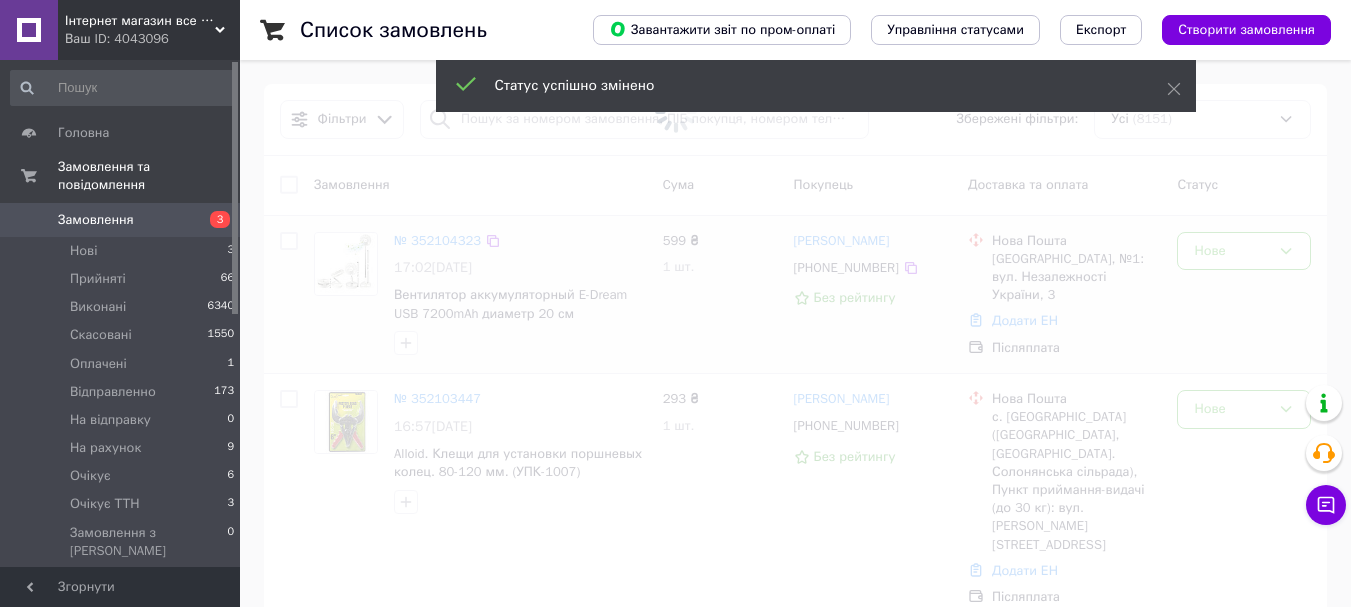 scroll, scrollTop: 100, scrollLeft: 0, axis: vertical 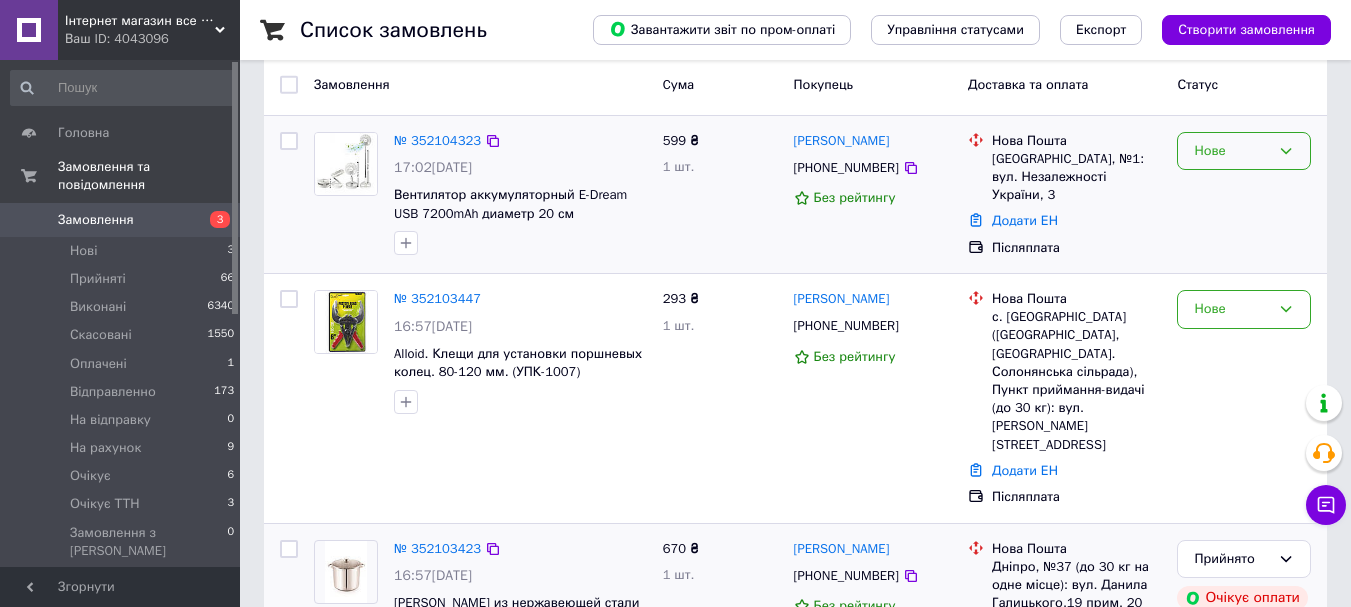 click on "Нове" at bounding box center [1232, 151] 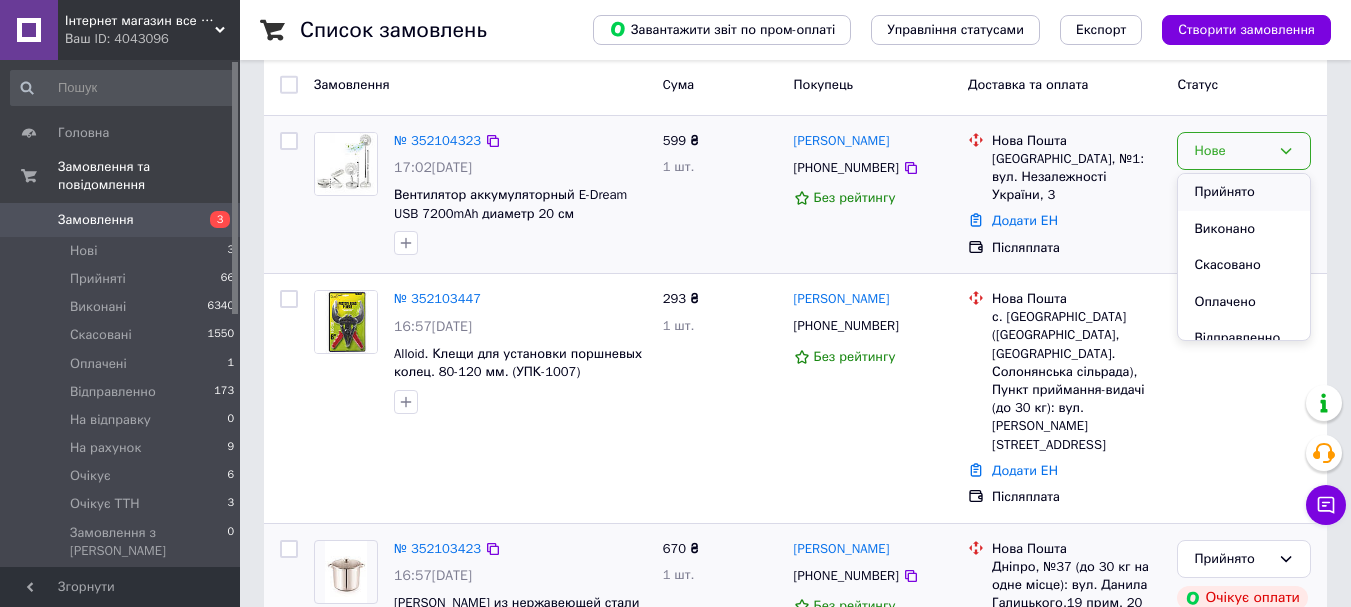 click on "Прийнято" at bounding box center [1244, 192] 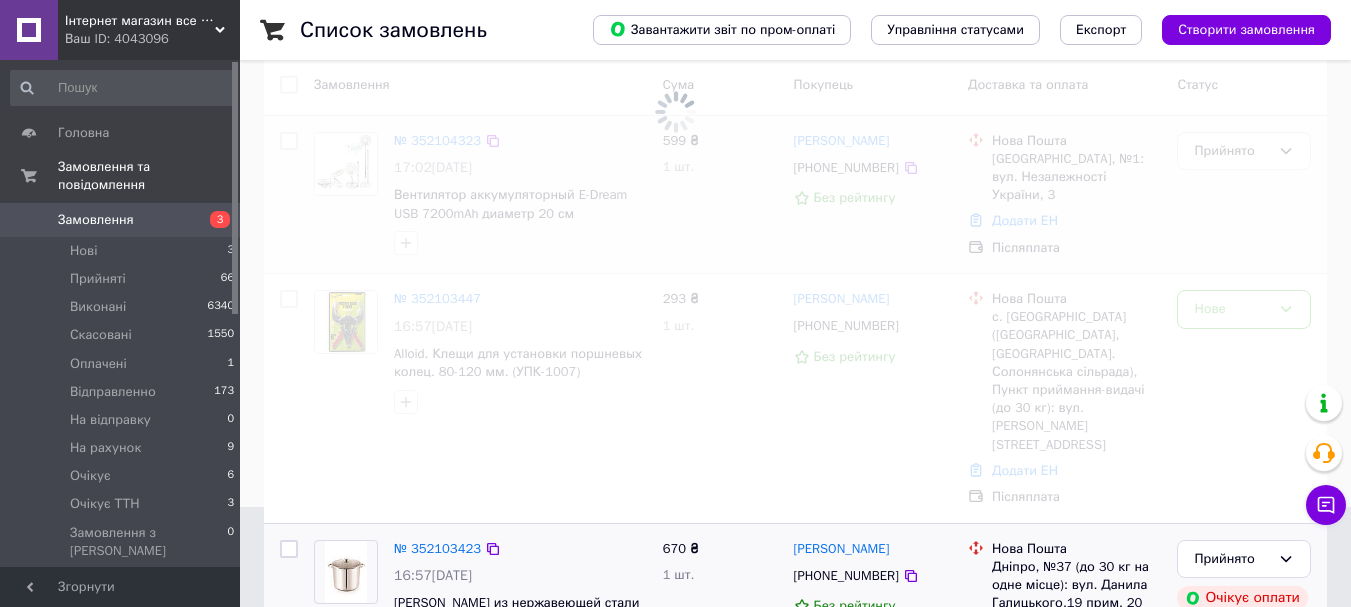 click at bounding box center [675, 203] 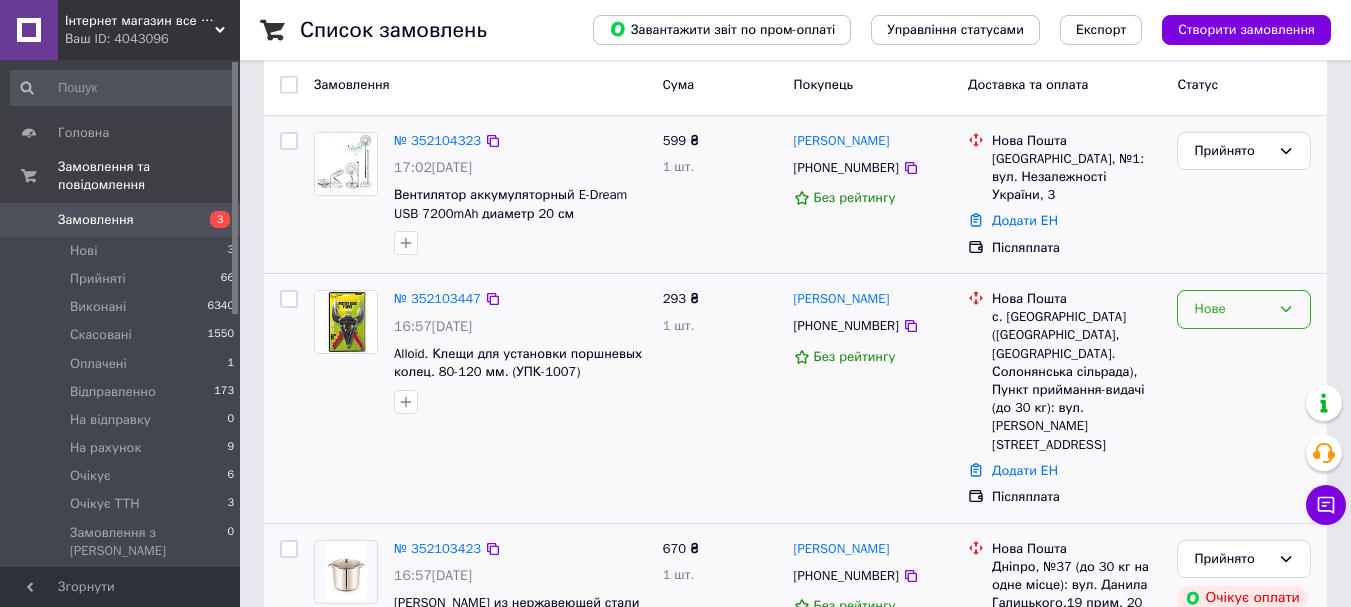 click on "Нове" at bounding box center (1232, 309) 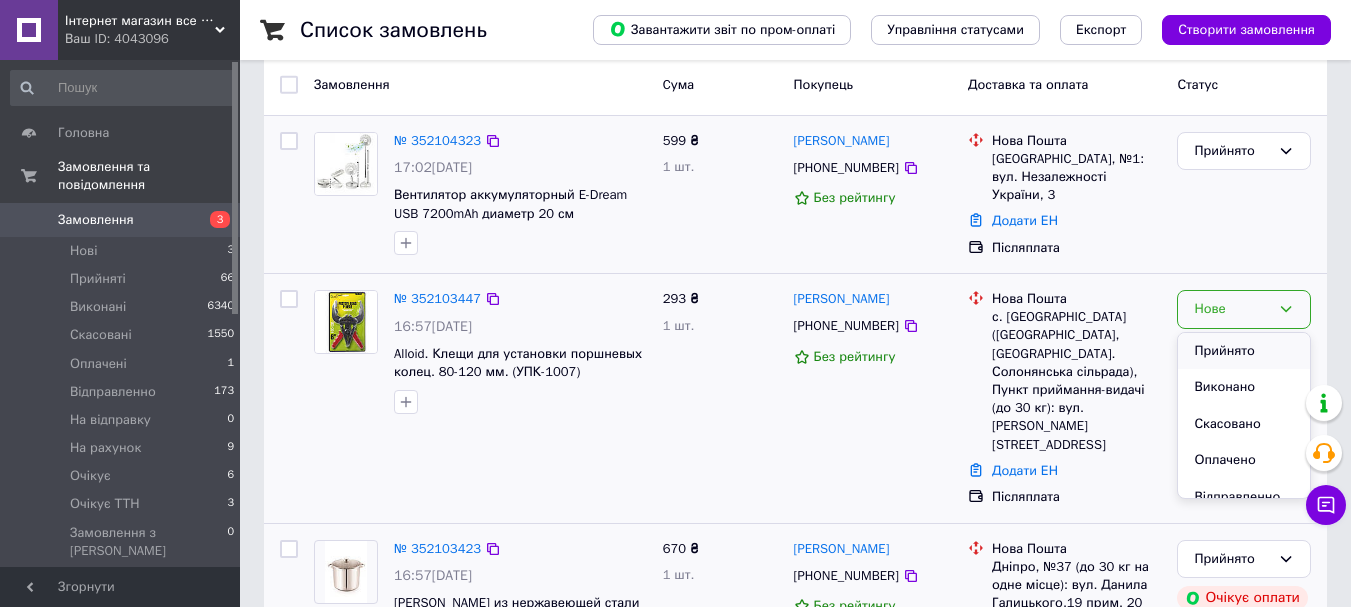 click on "Прийнято" at bounding box center [1244, 351] 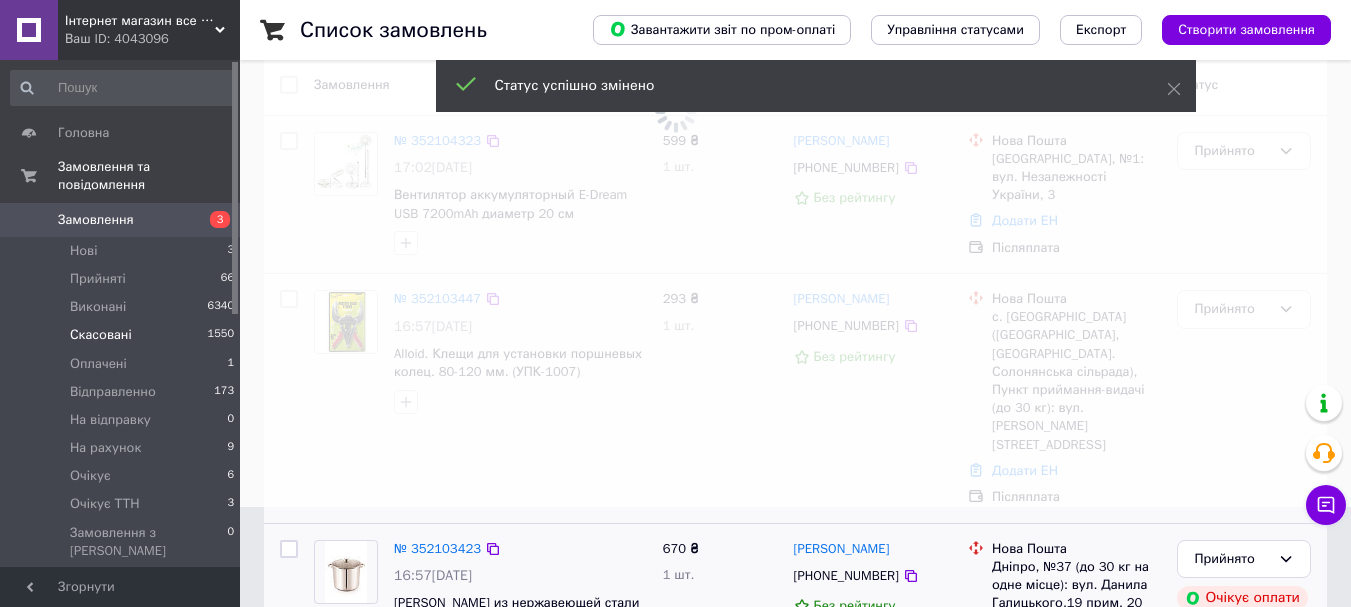 scroll, scrollTop: 0, scrollLeft: 0, axis: both 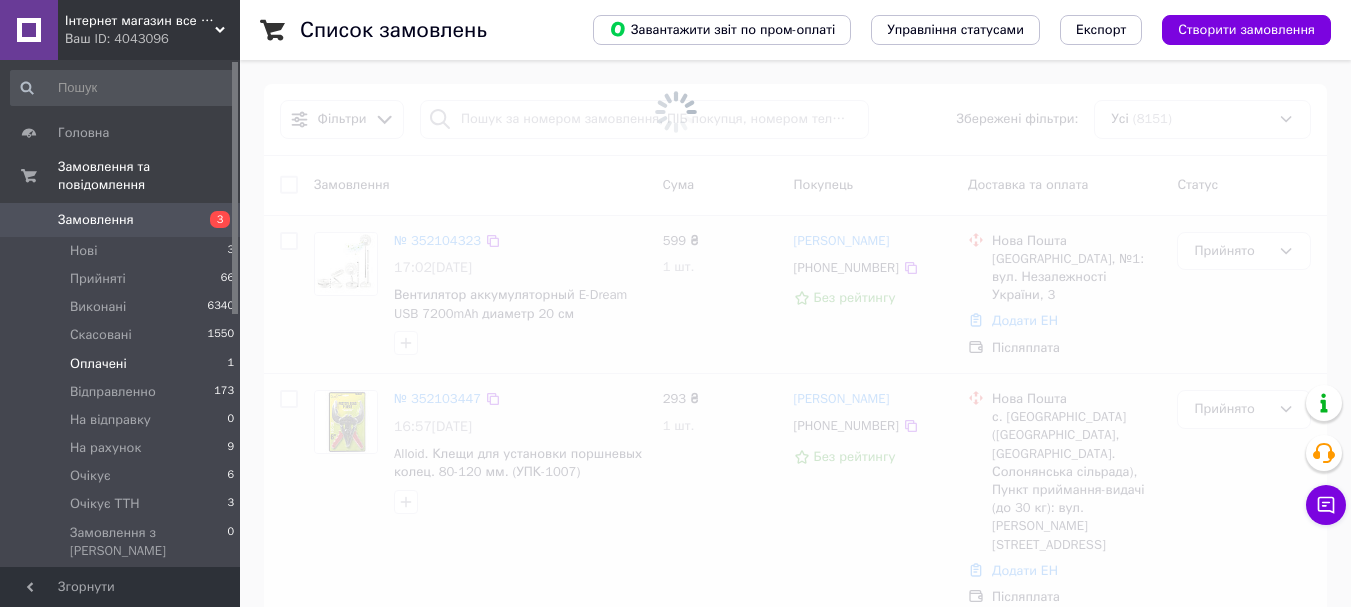 click on "Оплачені 1" at bounding box center [123, 364] 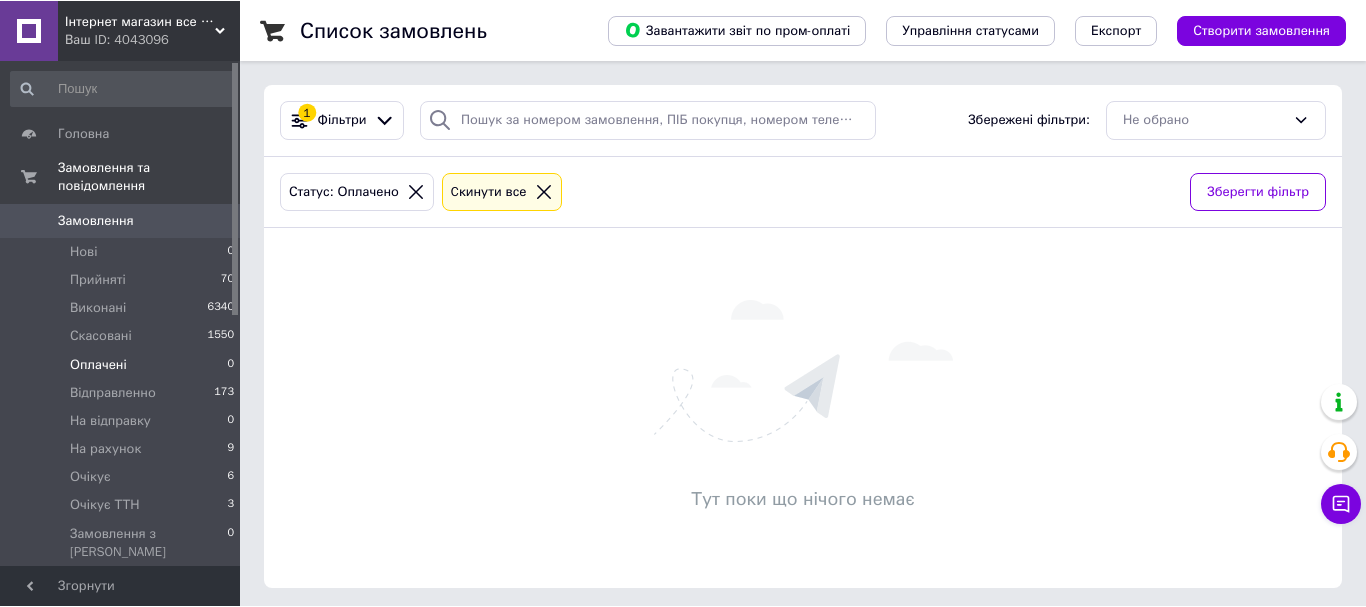 scroll, scrollTop: 0, scrollLeft: 0, axis: both 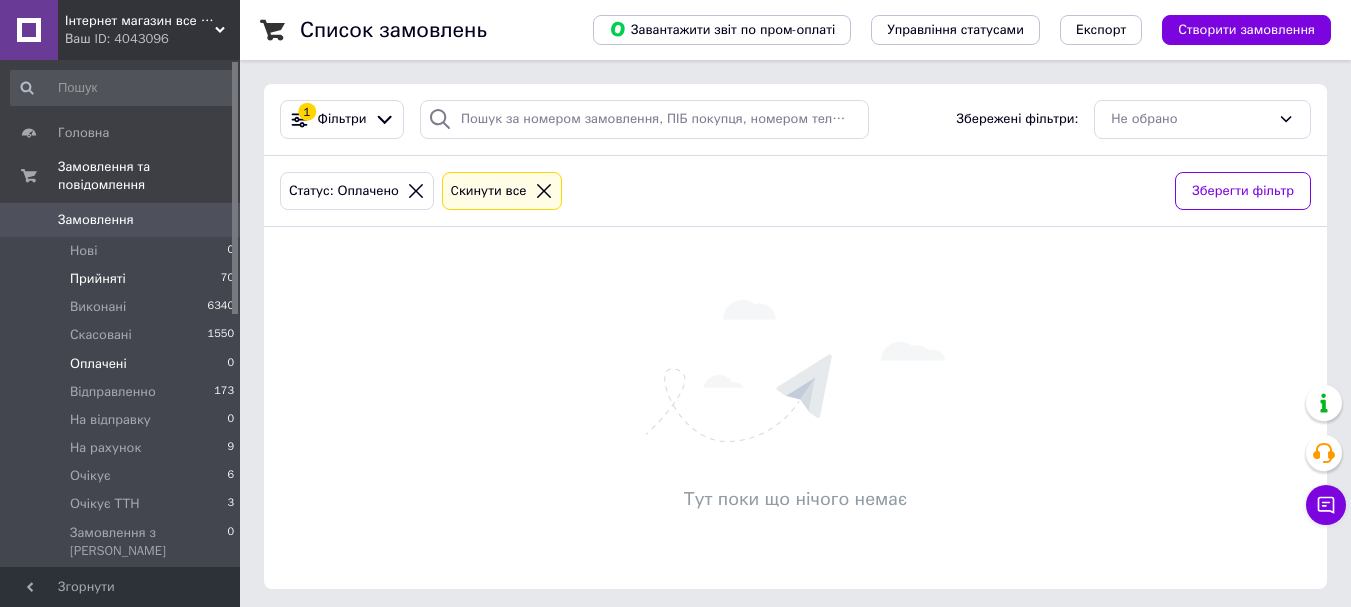 click on "Прийняті 70" at bounding box center [123, 279] 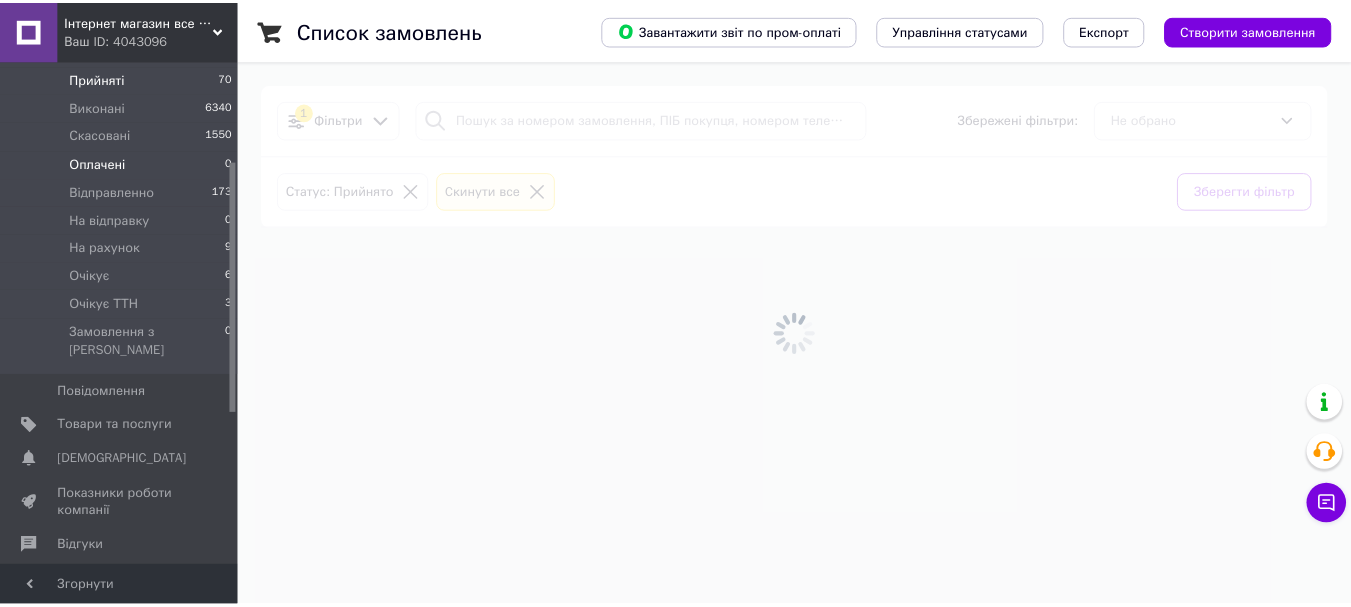 scroll, scrollTop: 0, scrollLeft: 0, axis: both 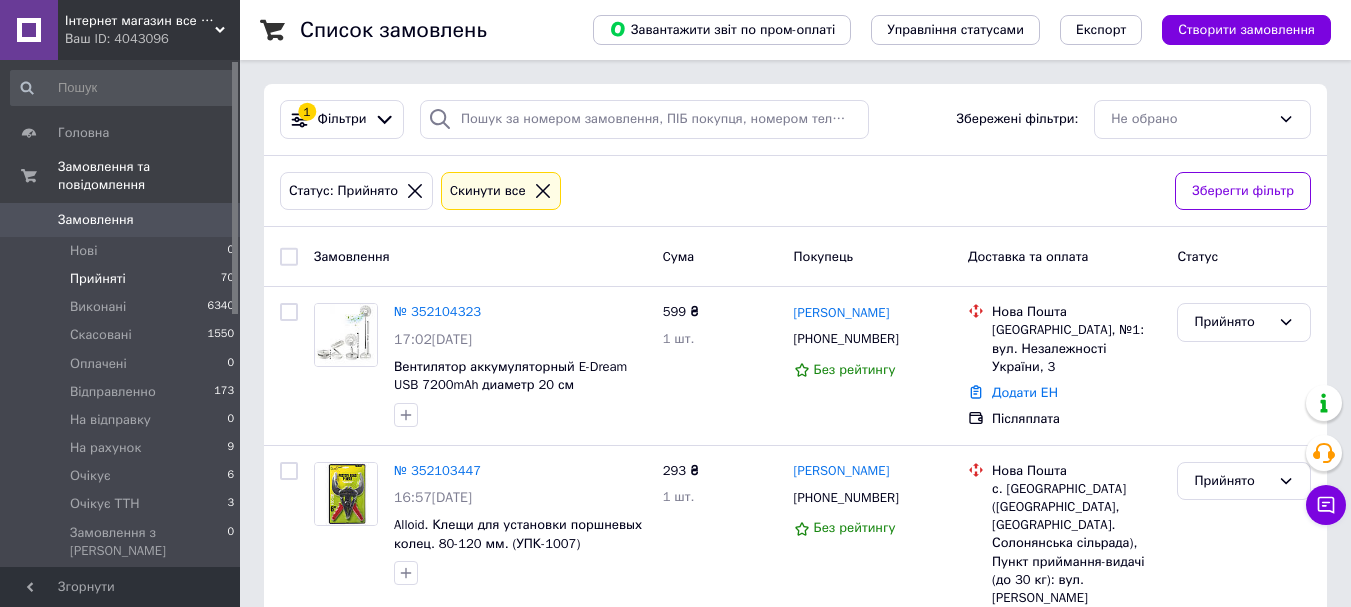 click on "Статус: Прийнято Cкинути все" at bounding box center (719, 191) 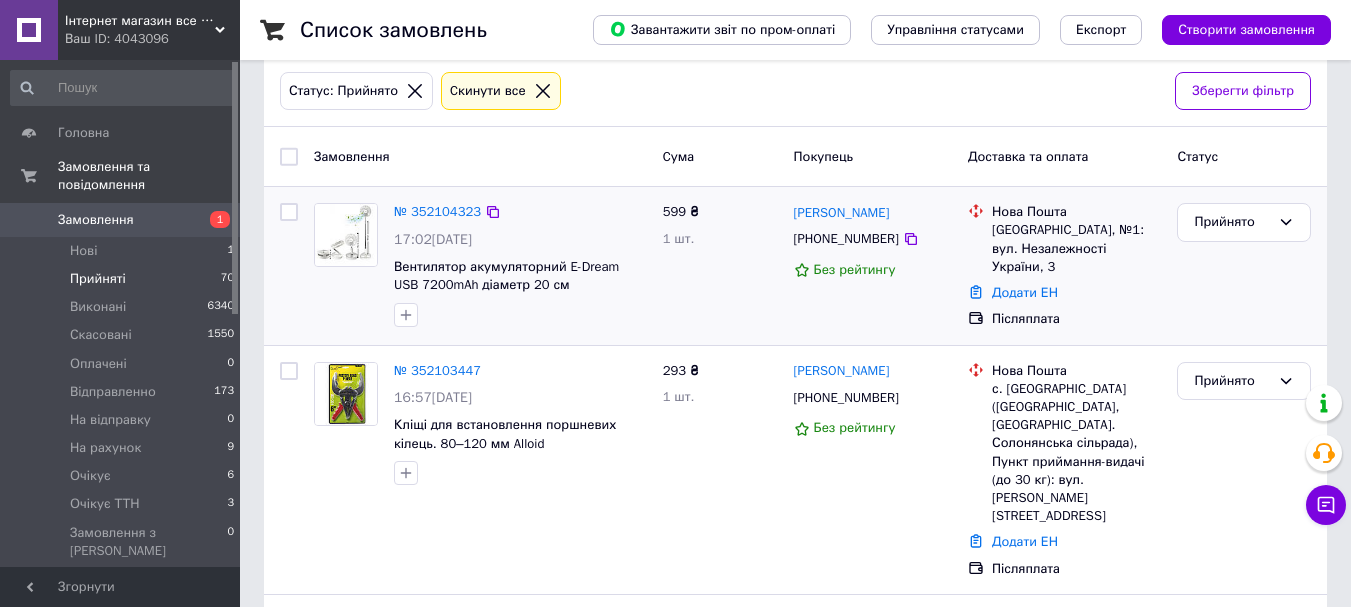 scroll, scrollTop: 0, scrollLeft: 0, axis: both 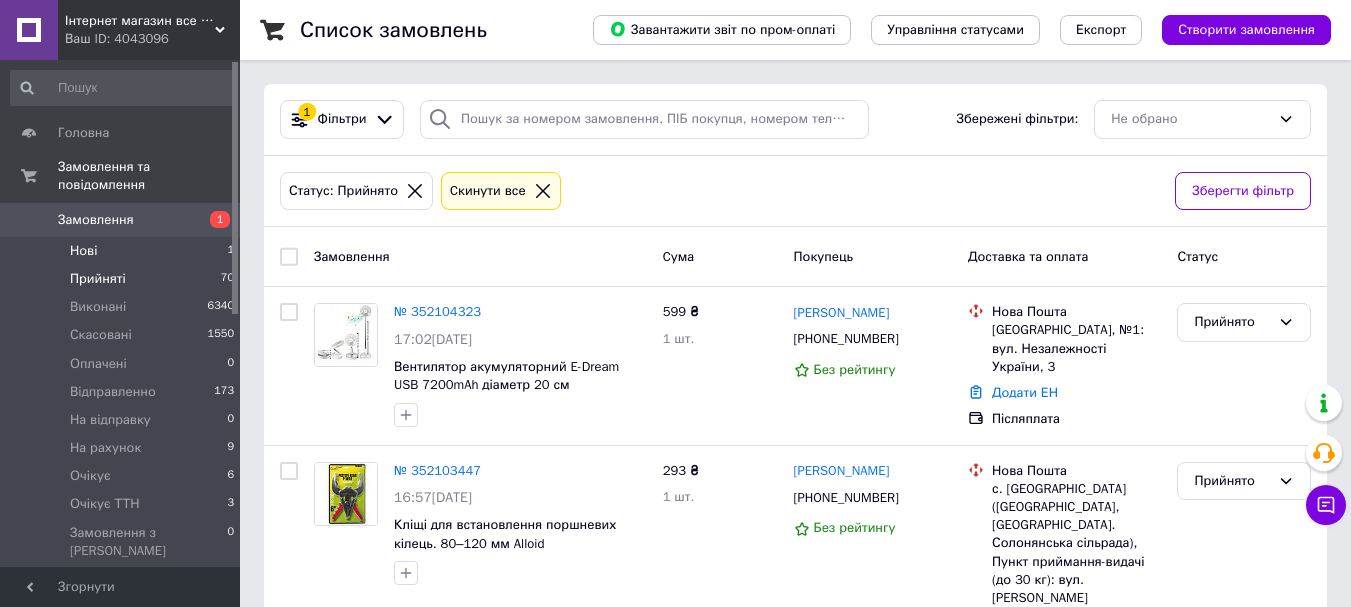 click on "Нові 1" at bounding box center (123, 251) 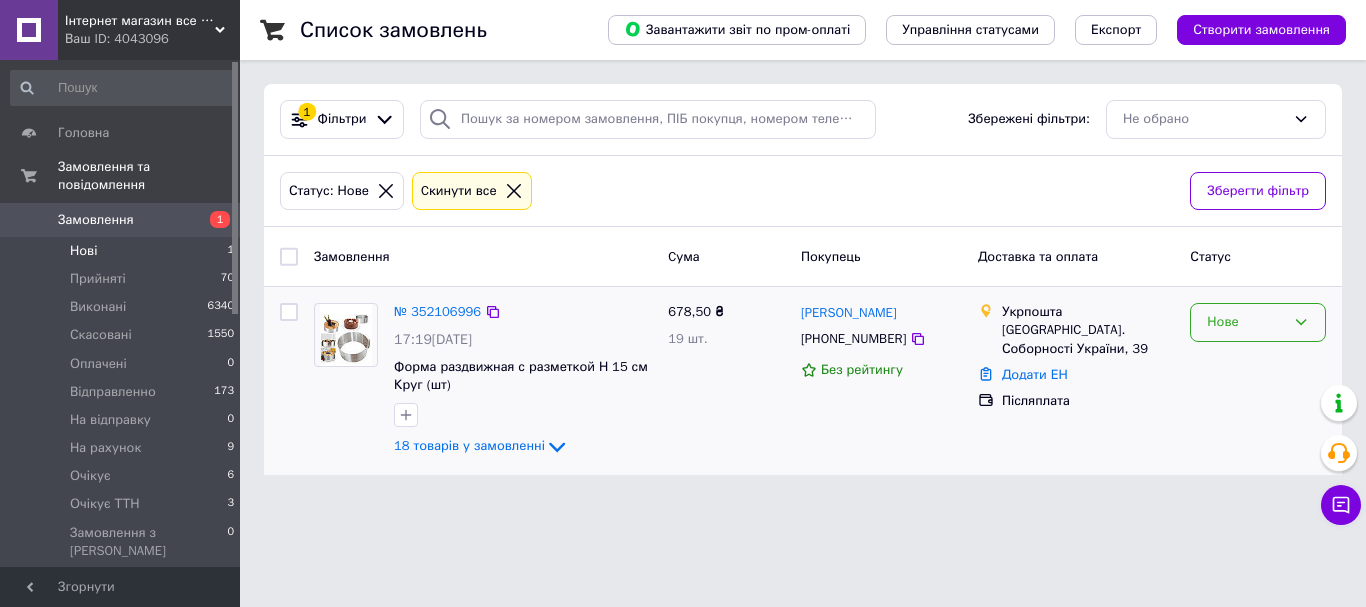 click on "Нове" at bounding box center (1246, 322) 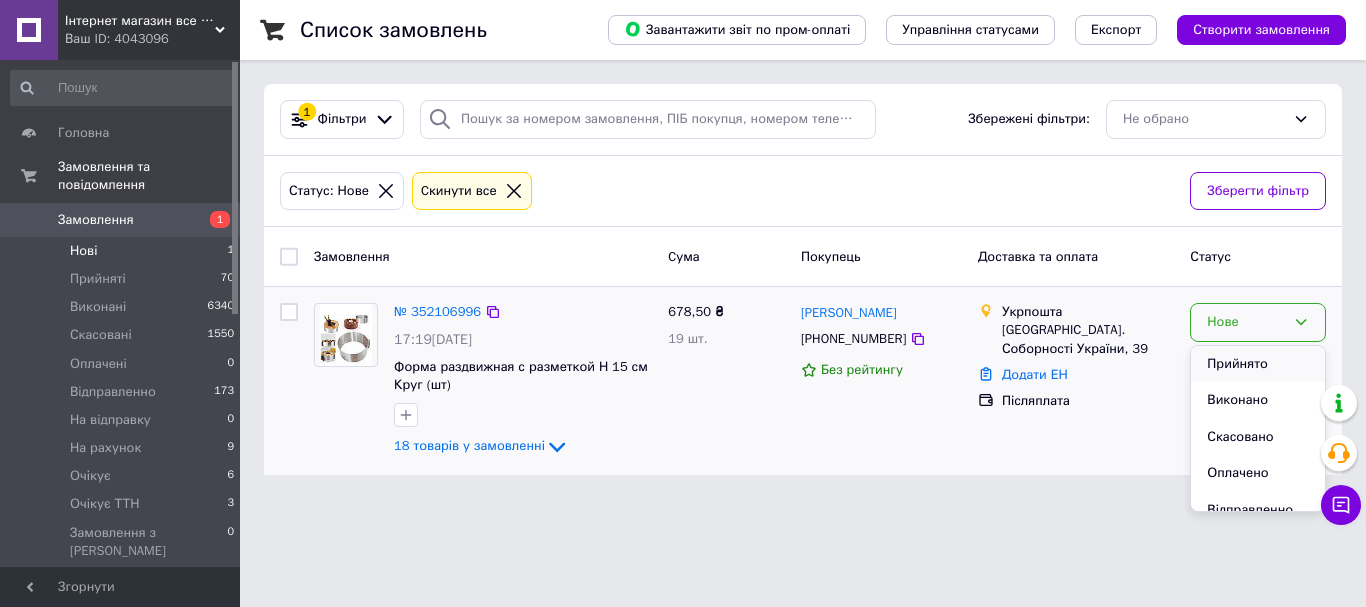 click on "Прийнято" at bounding box center [1258, 364] 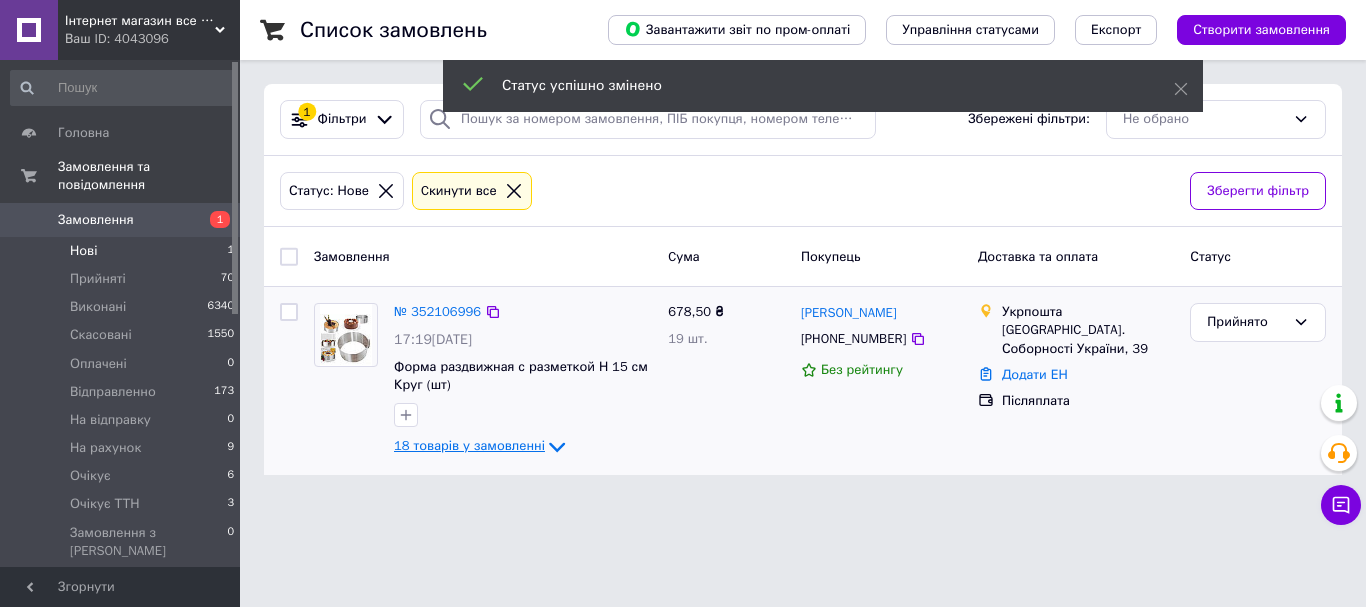 click on "18 товарів у замовленні" at bounding box center (469, 446) 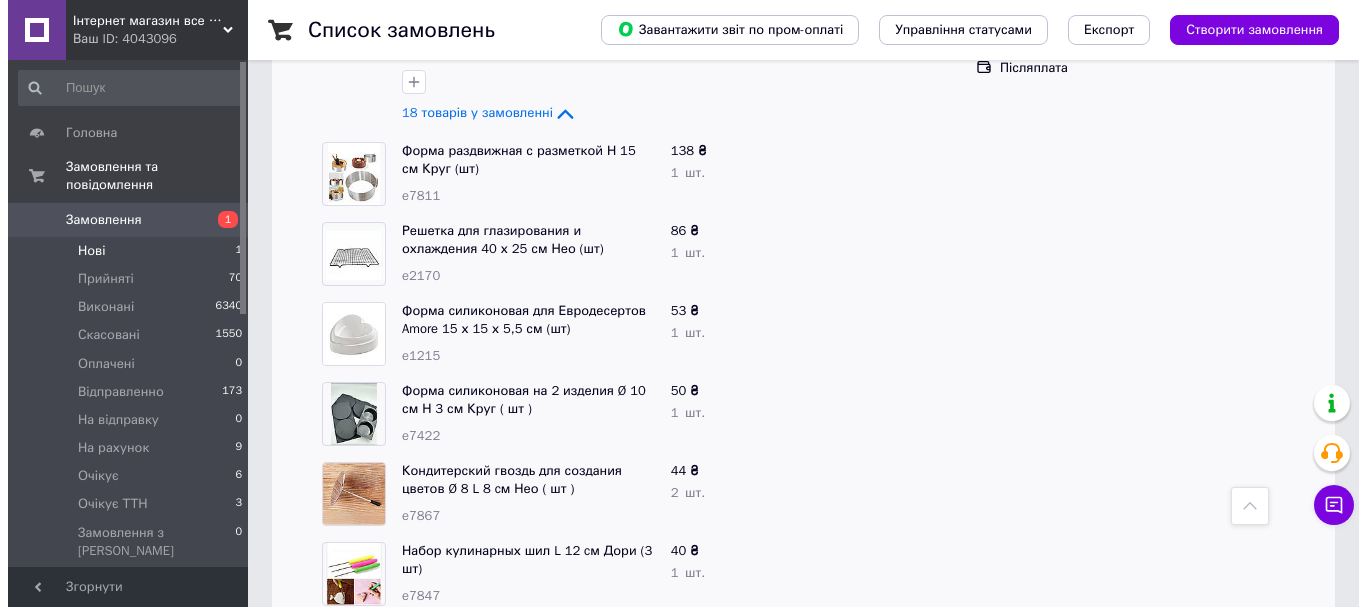 scroll, scrollTop: 0, scrollLeft: 0, axis: both 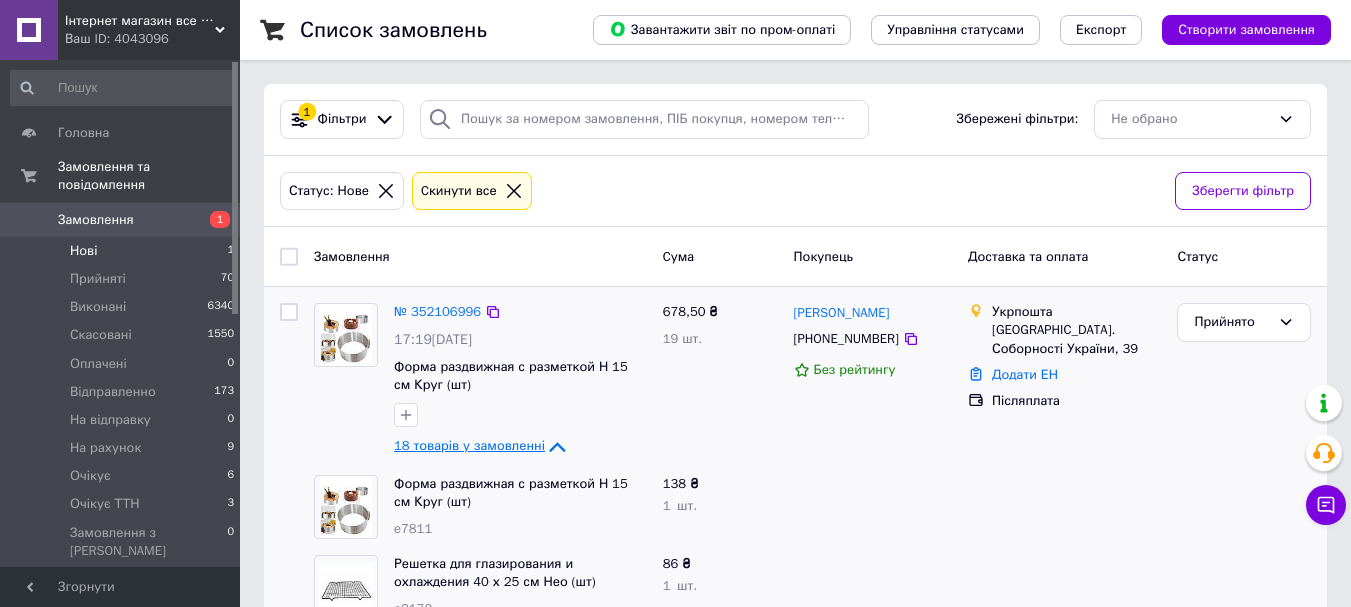 click on "18 товарів у замовленні" at bounding box center [469, 446] 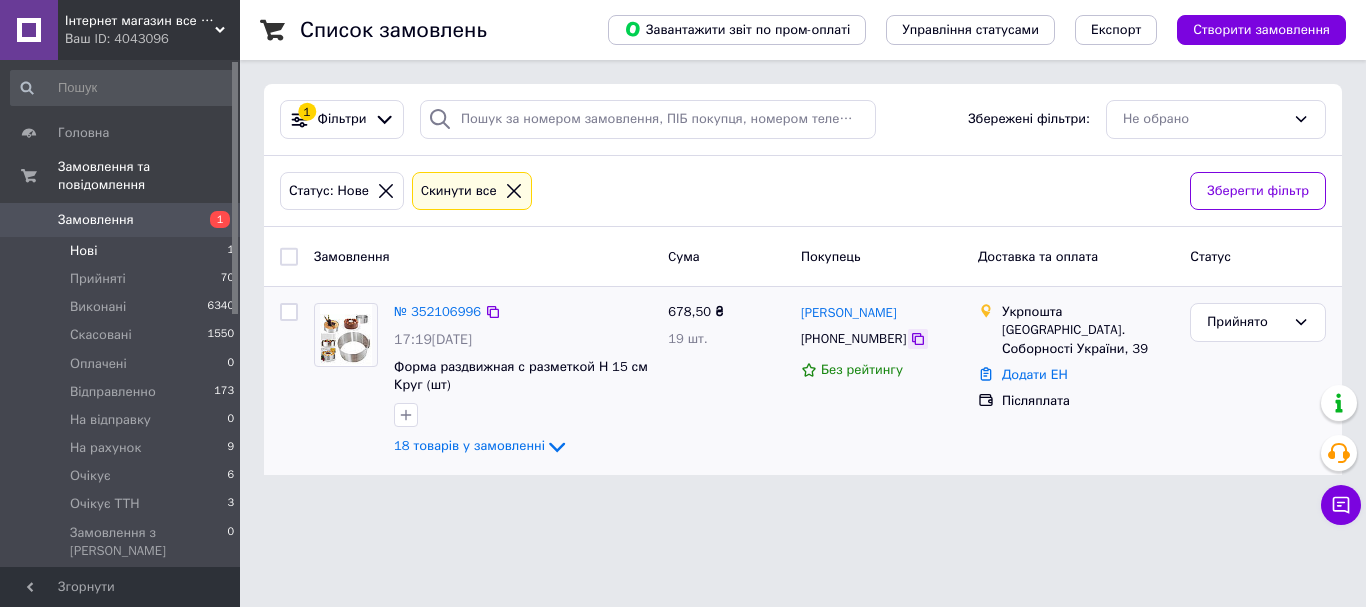 click 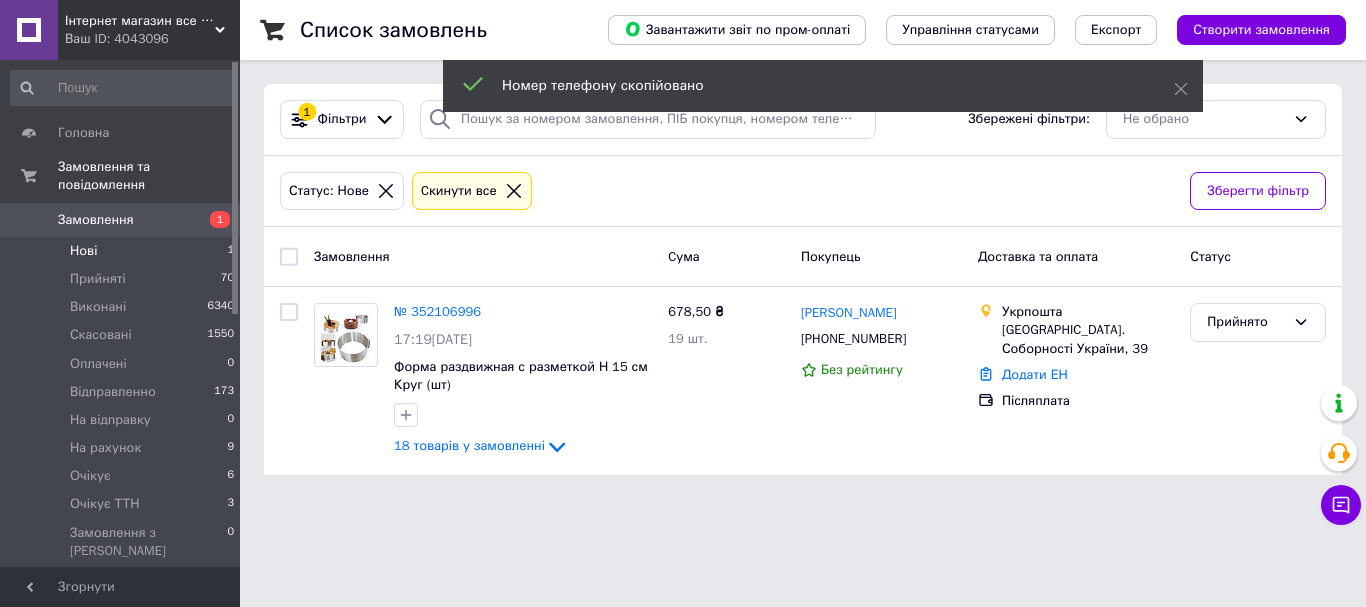 click 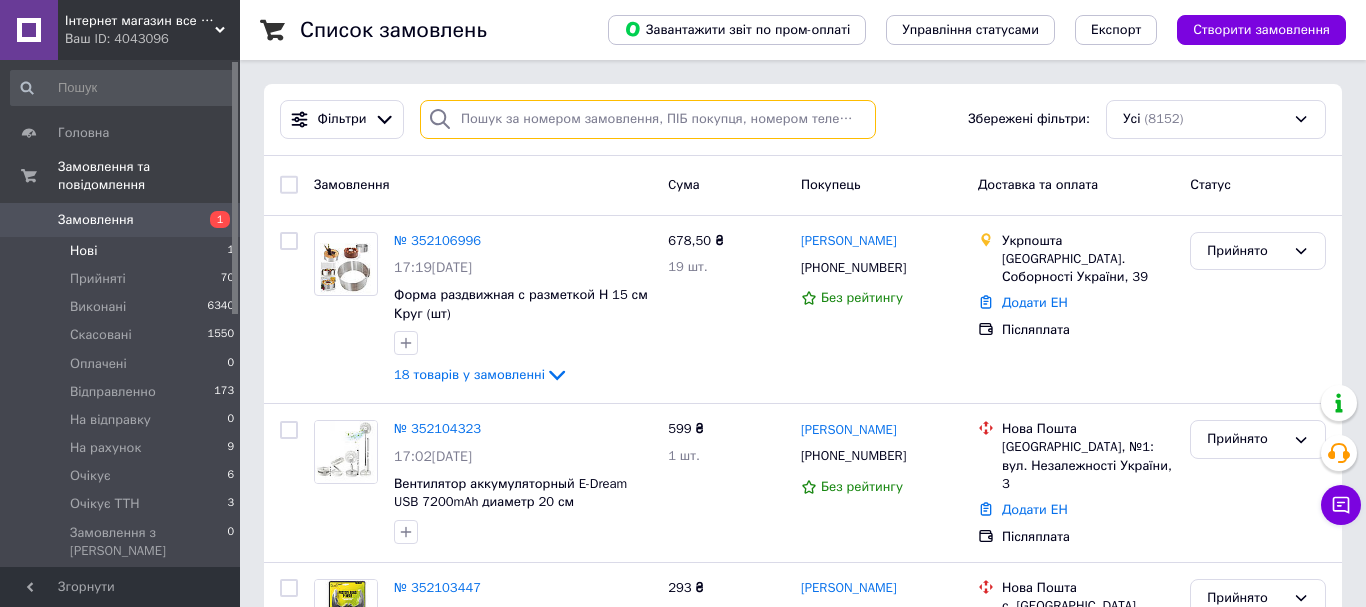 click at bounding box center [648, 119] 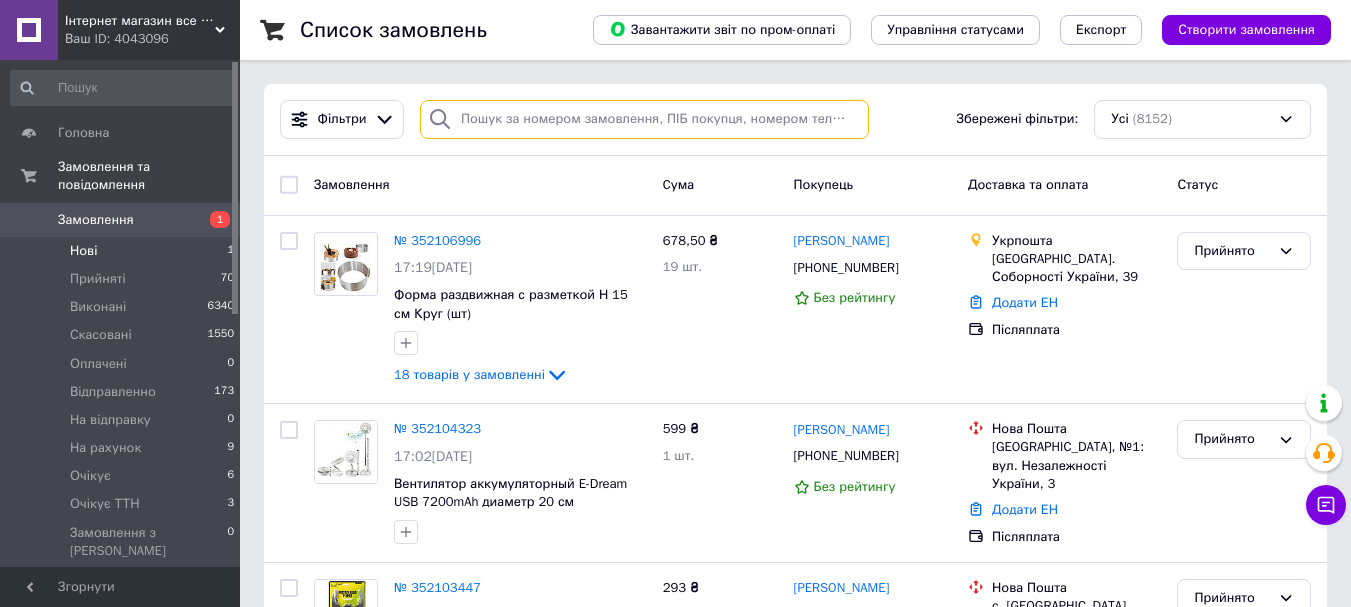 paste on "[PHONE_NUMBER]" 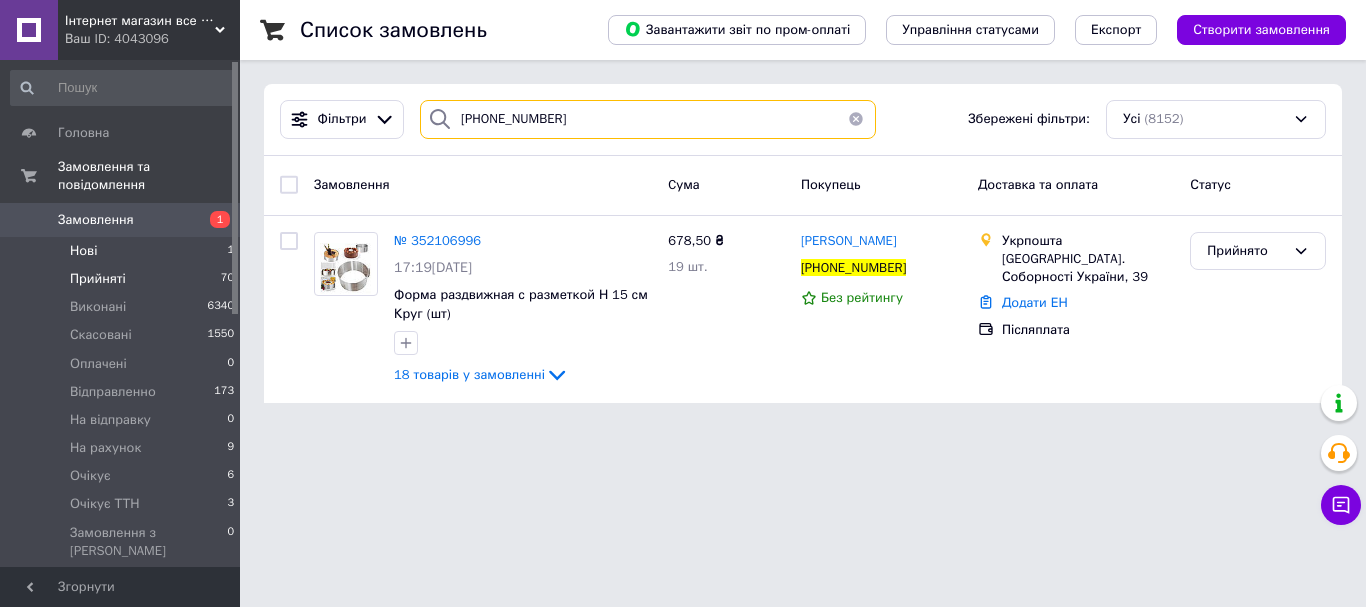 type on "[PHONE_NUMBER]" 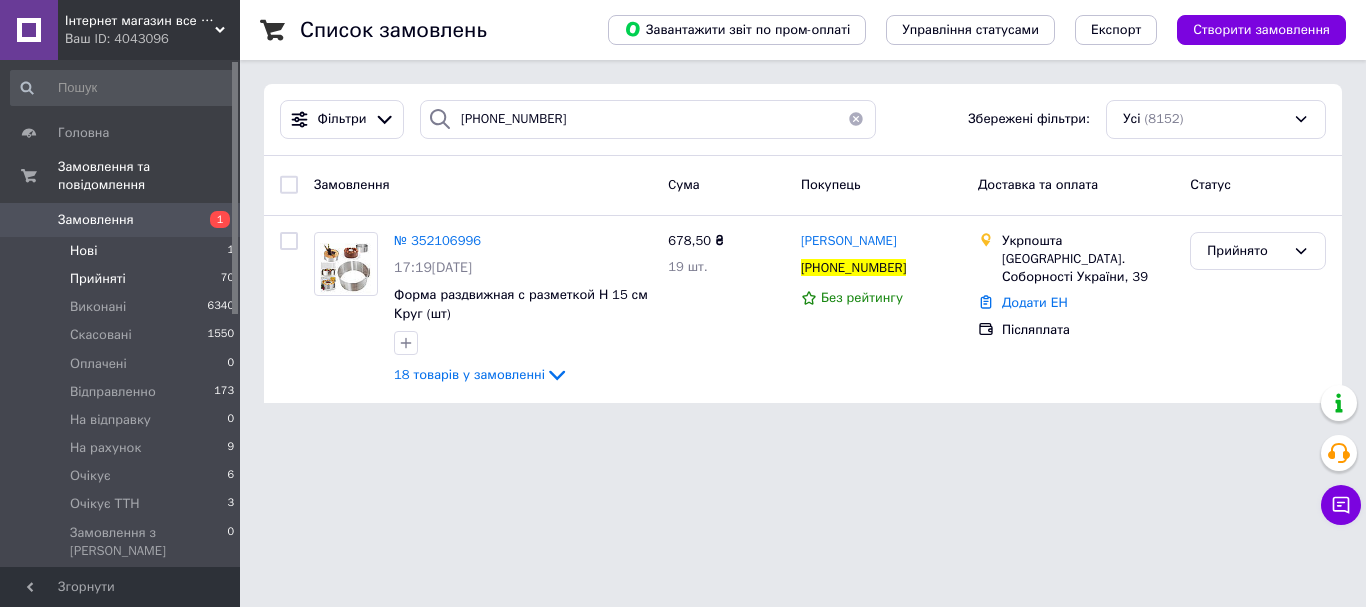 click on "Прийняті" at bounding box center (98, 279) 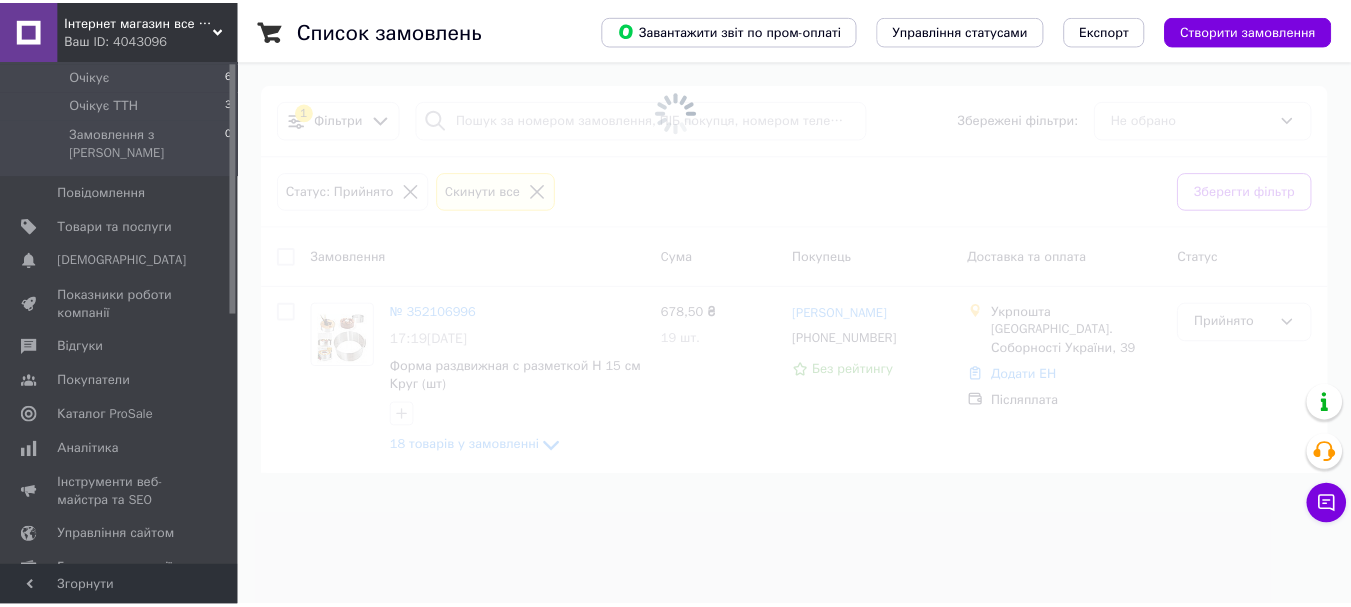 scroll, scrollTop: 0, scrollLeft: 0, axis: both 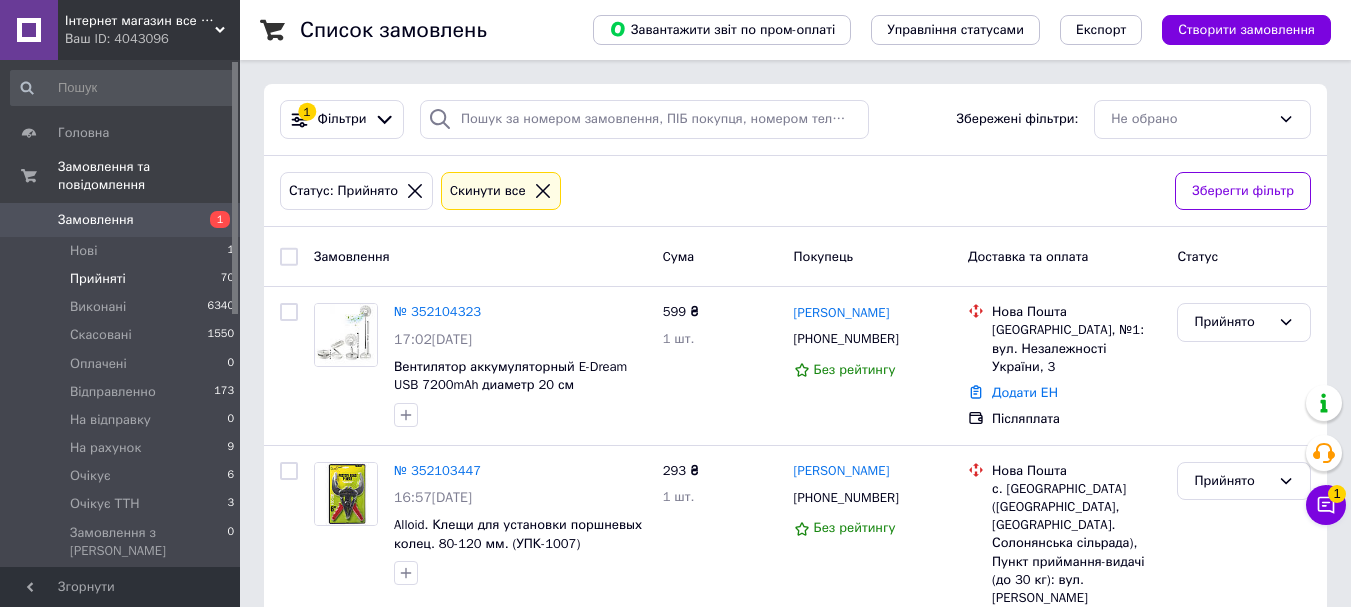 click 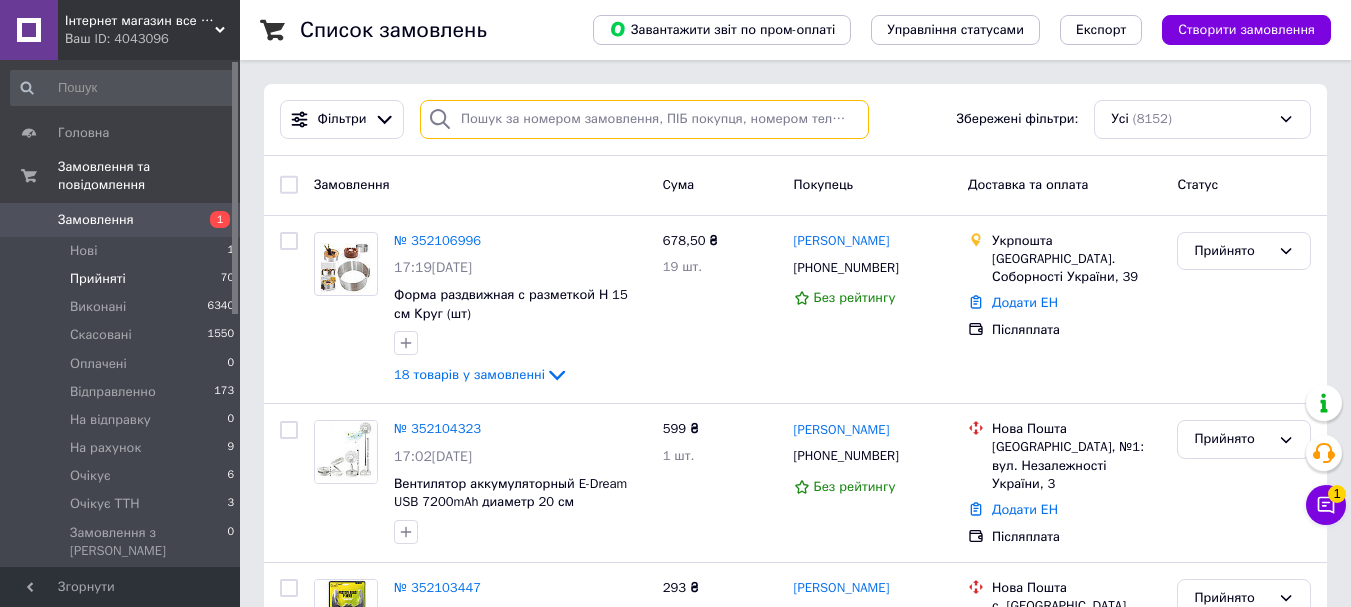 click at bounding box center [644, 119] 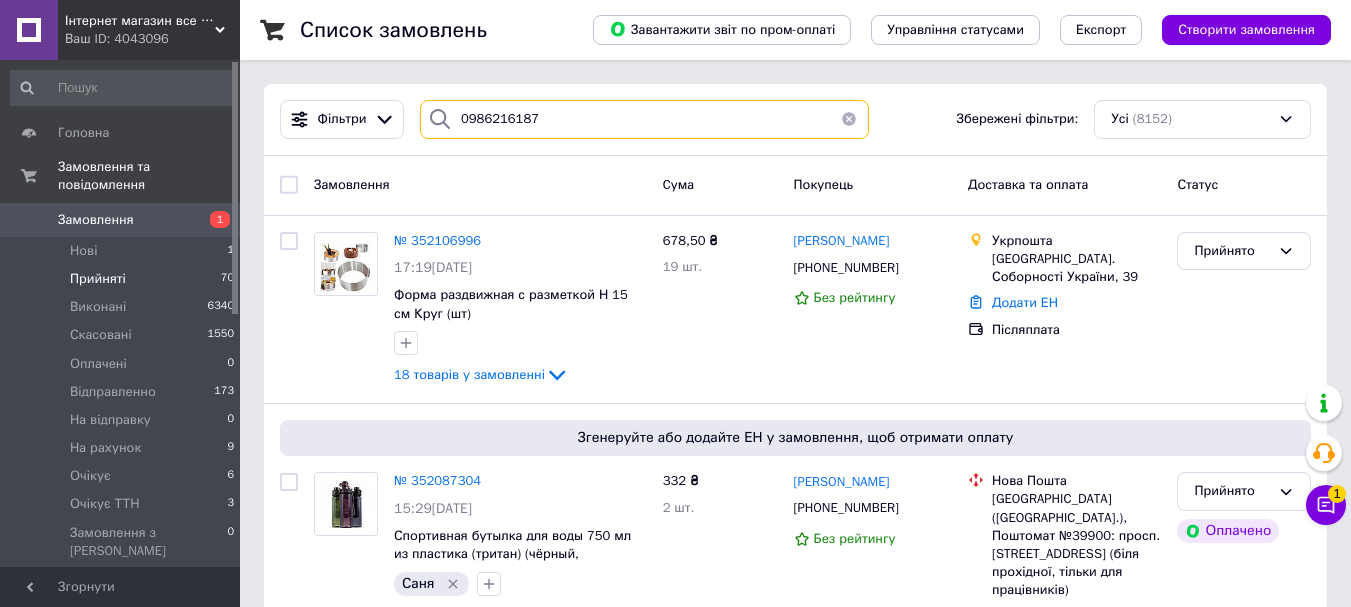 click on "0986216187" at bounding box center [644, 119] 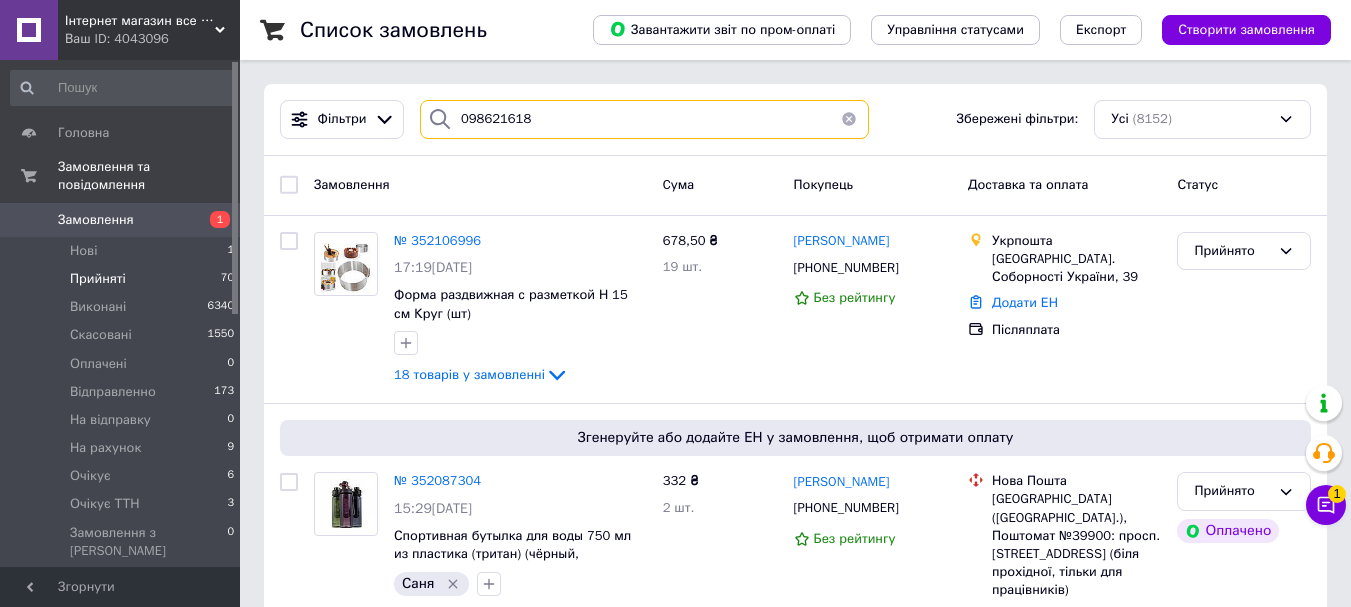 type on "0986216187" 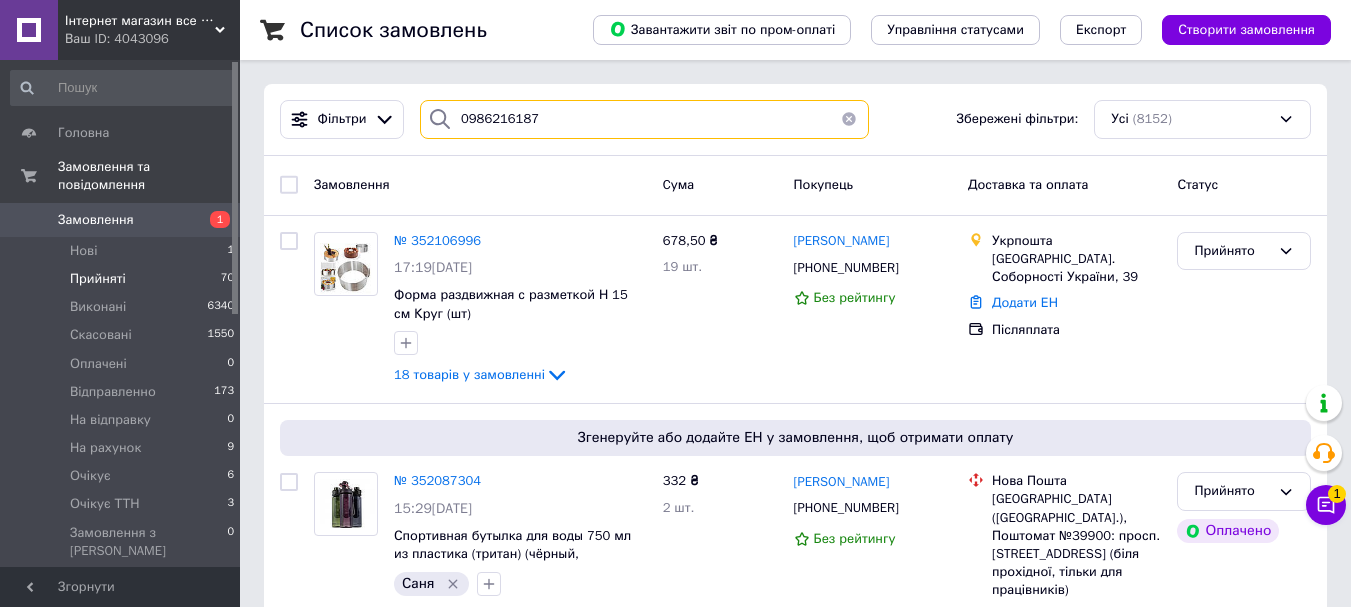 click on "0986216187" at bounding box center [644, 119] 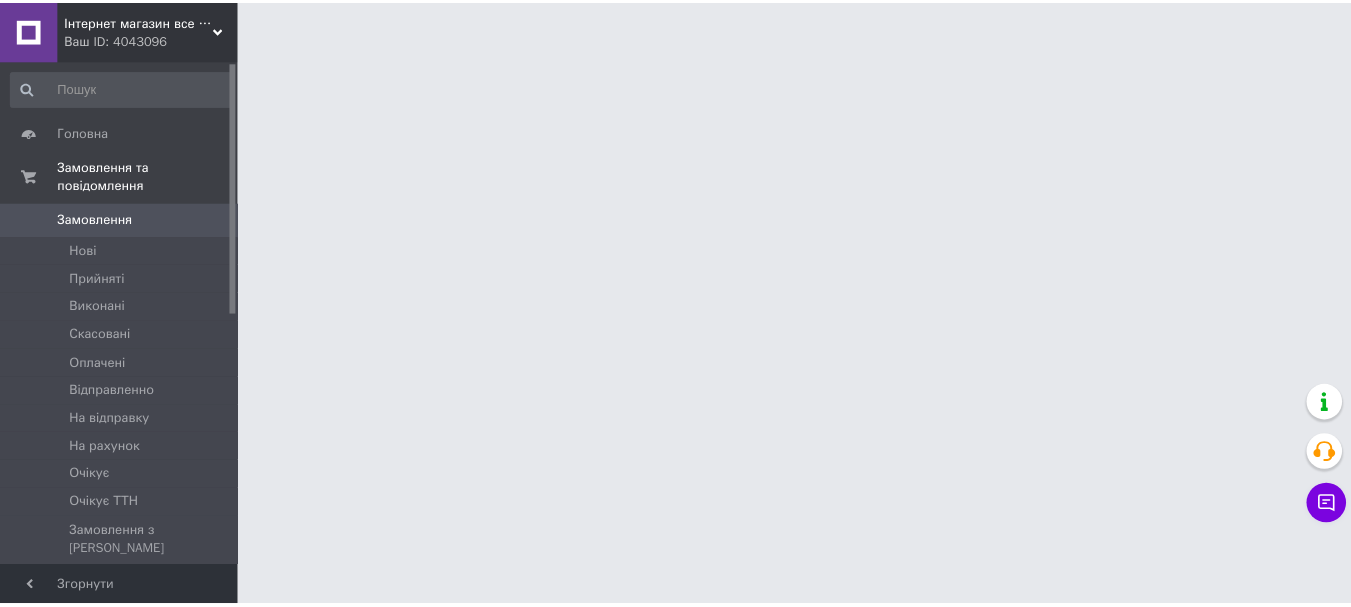 scroll, scrollTop: 0, scrollLeft: 0, axis: both 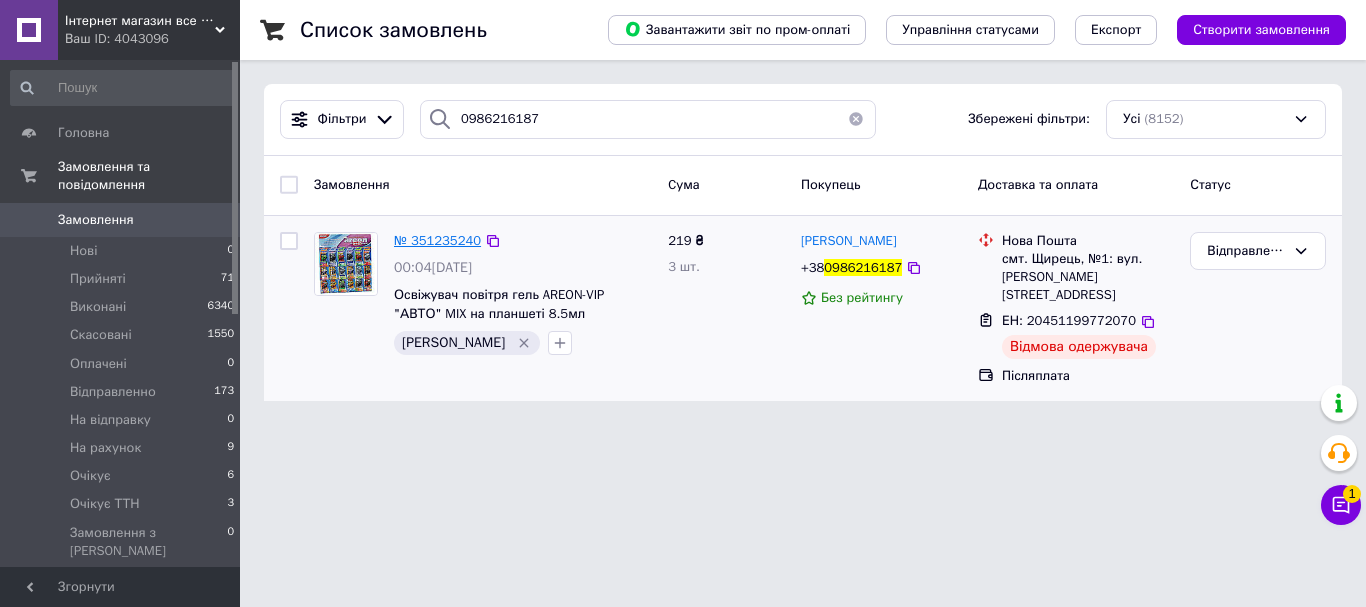 click on "№ 351235240" at bounding box center [437, 240] 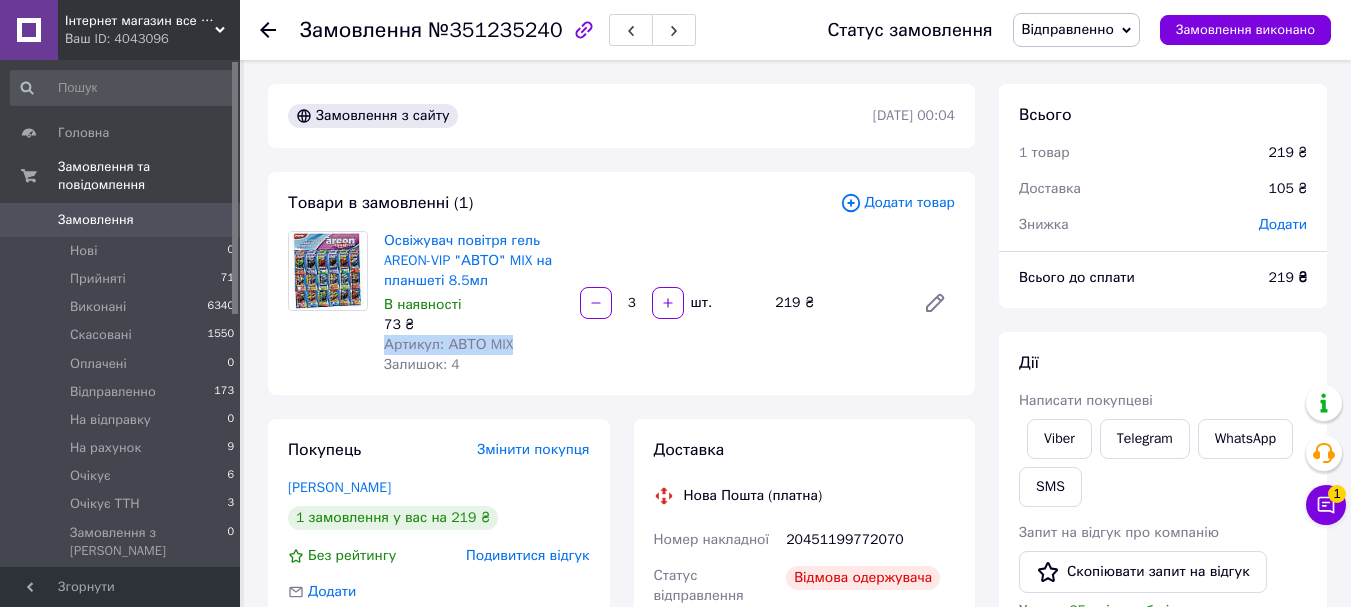 drag, startPoint x: 510, startPoint y: 340, endPoint x: 379, endPoint y: 342, distance: 131.01526 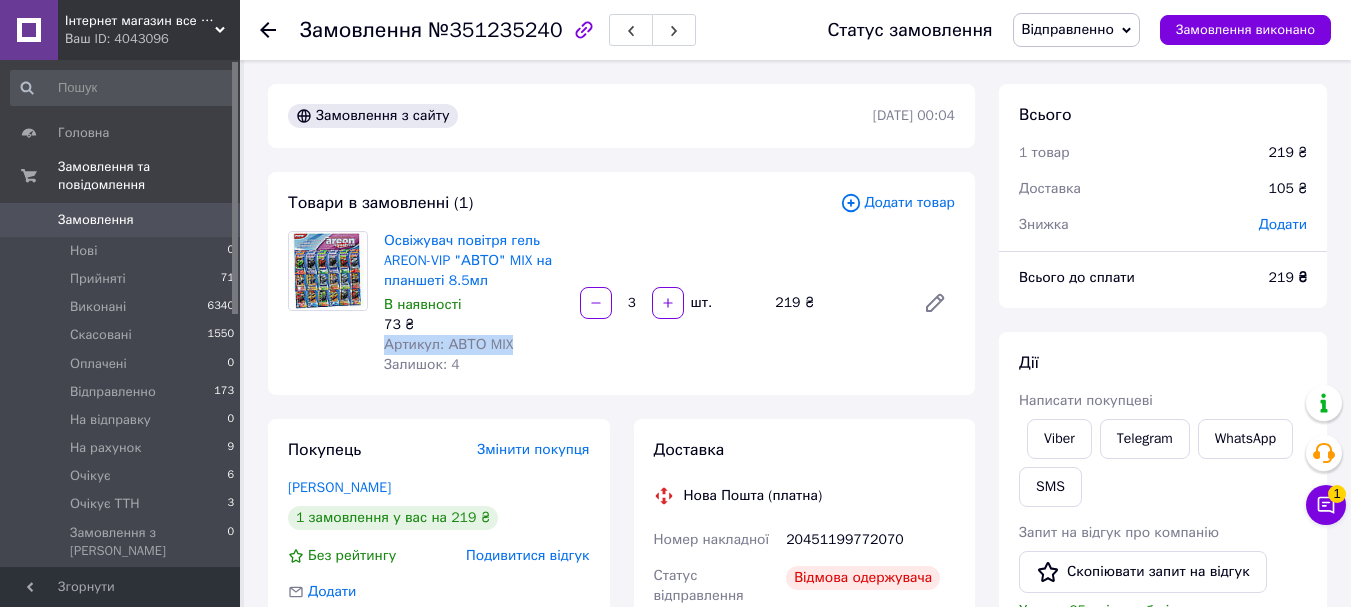 copy on "Артикул: АВТО MIX" 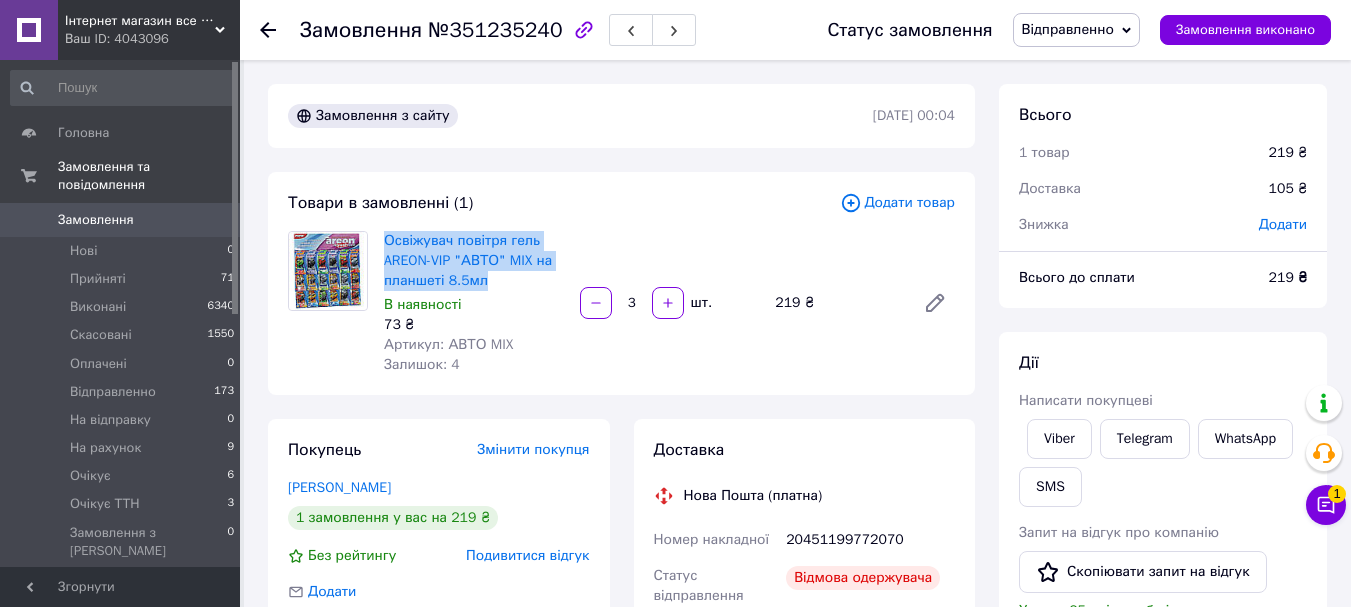 drag, startPoint x: 493, startPoint y: 285, endPoint x: 380, endPoint y: 248, distance: 118.90332 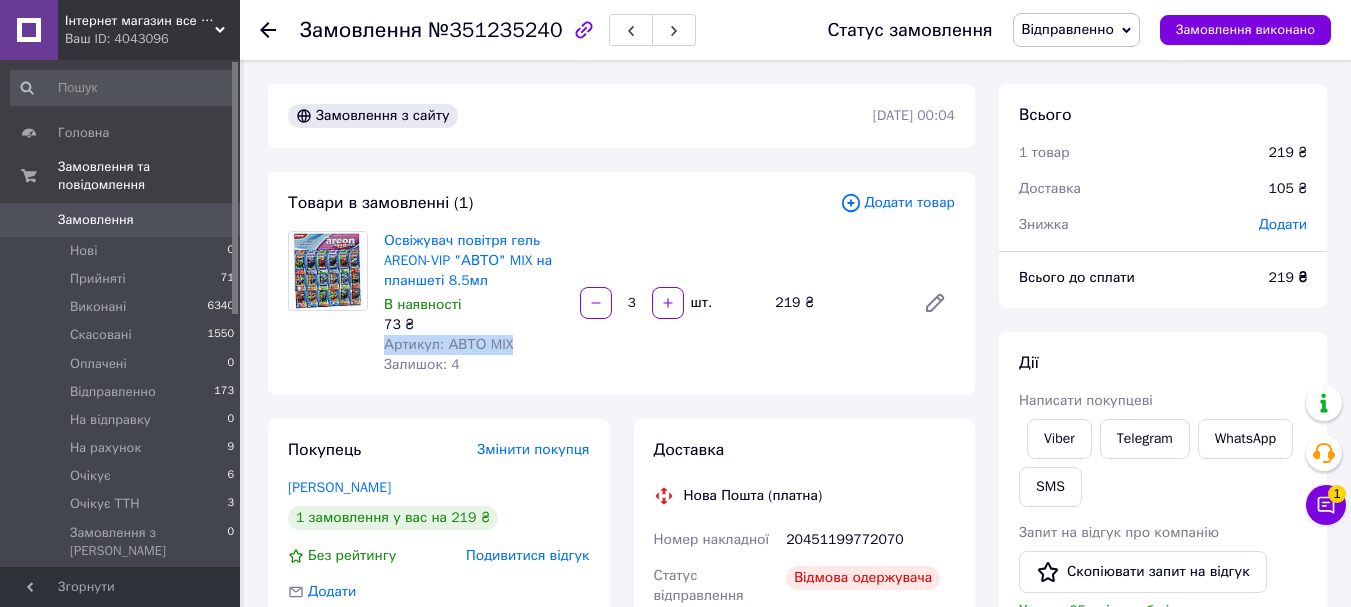 drag, startPoint x: 511, startPoint y: 341, endPoint x: 380, endPoint y: 346, distance: 131.09538 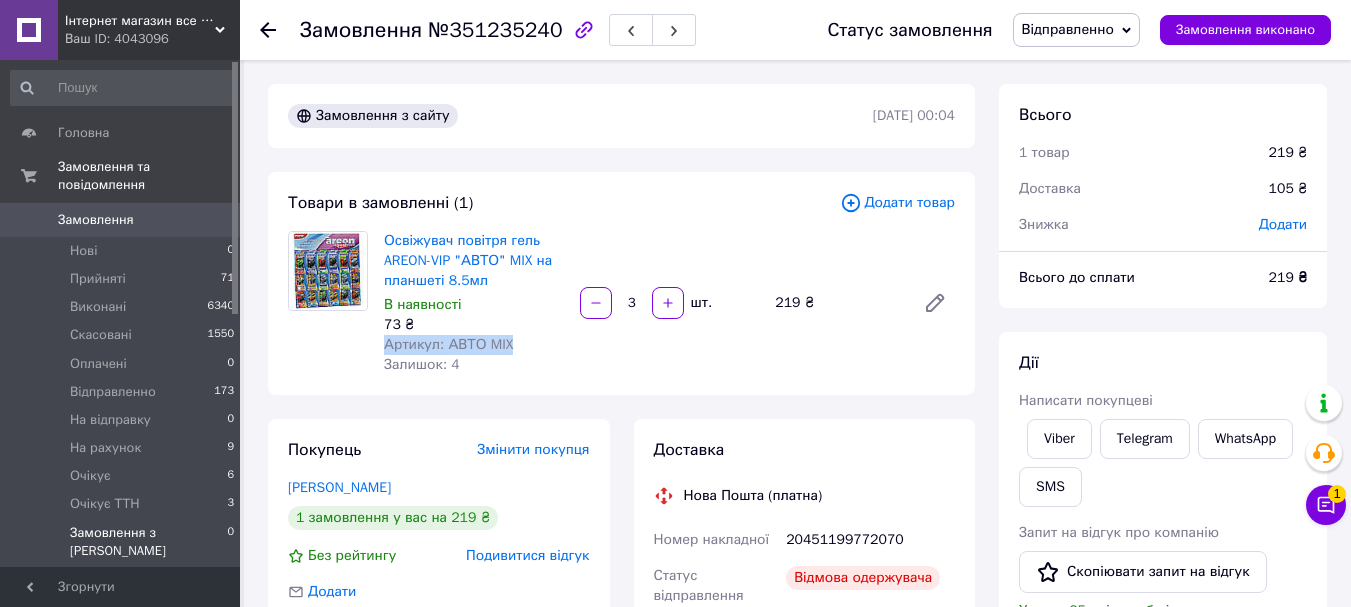 copy on "Артикул: АВТО MIX" 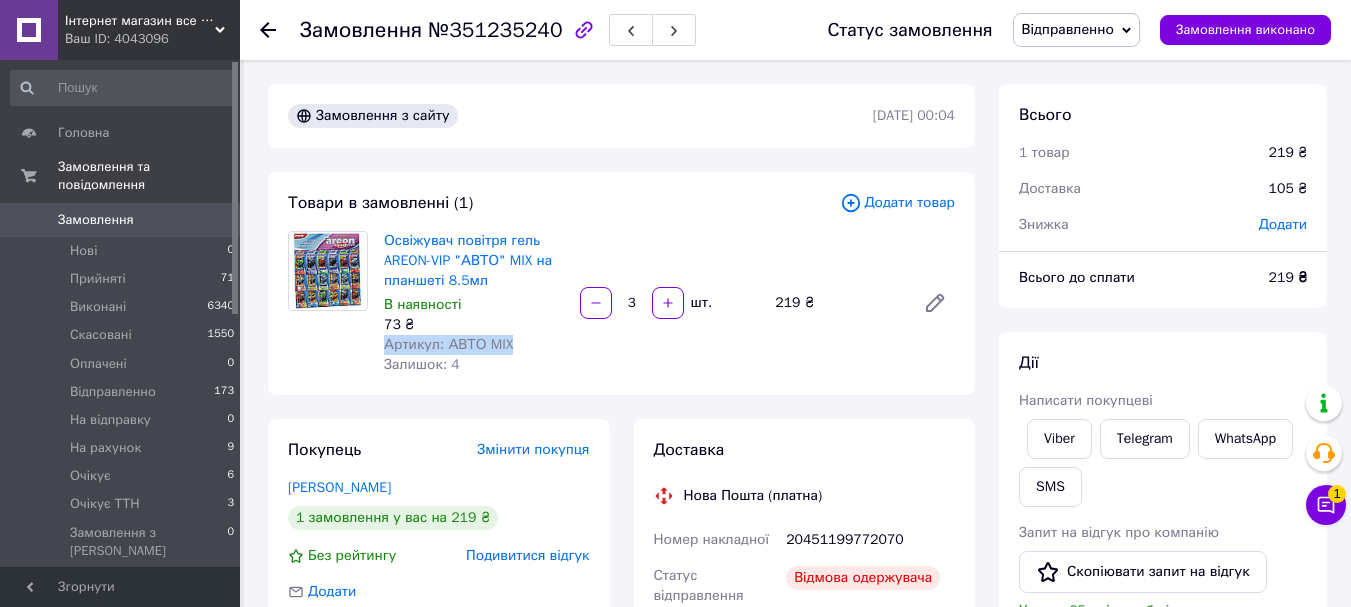 click on "Артикул: АВТО MIX" at bounding box center [474, 345] 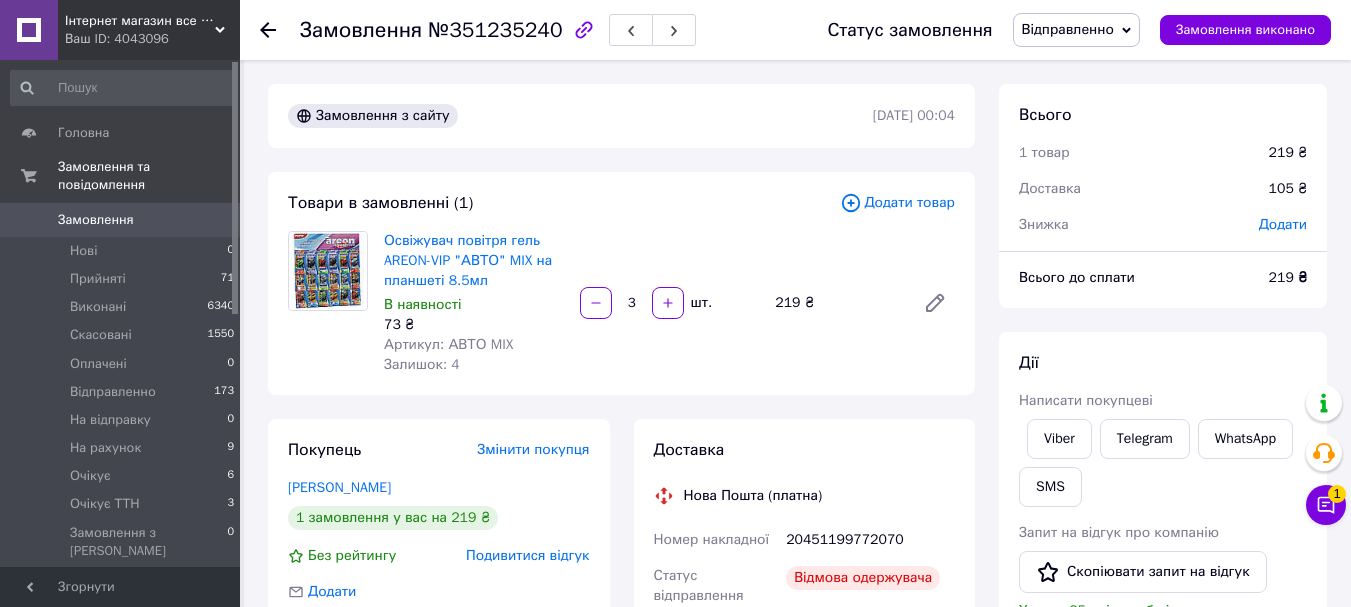 click on "Відправленно" at bounding box center (1068, 29) 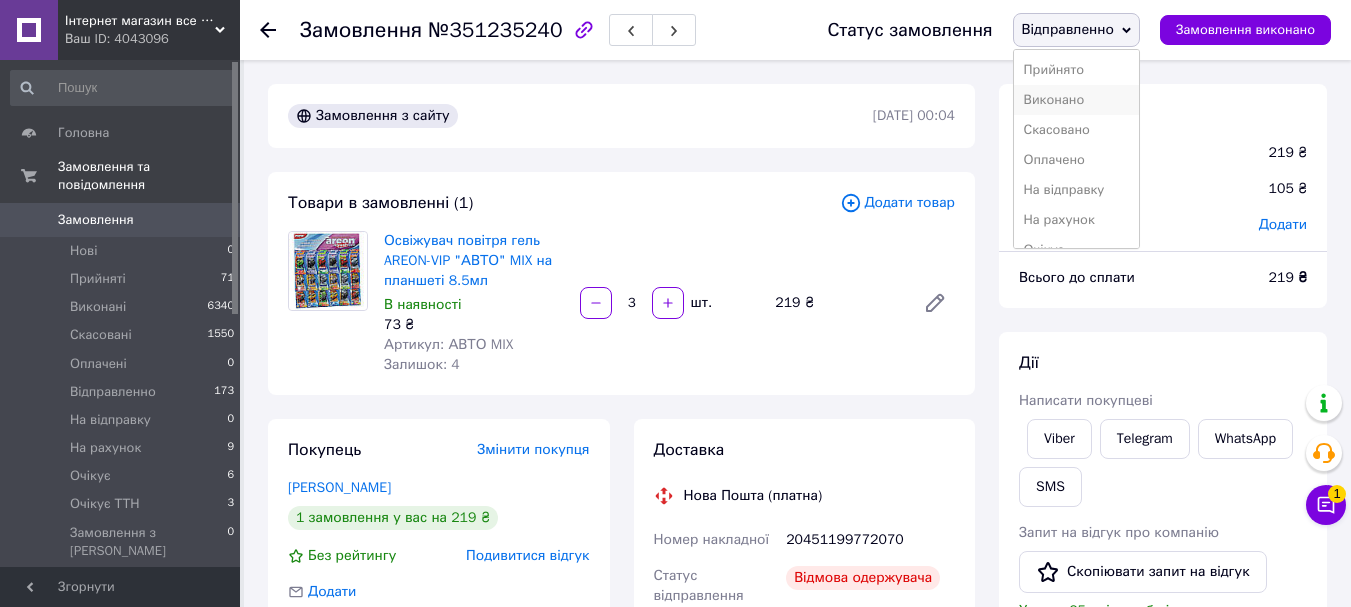 click on "Виконано" at bounding box center (1076, 100) 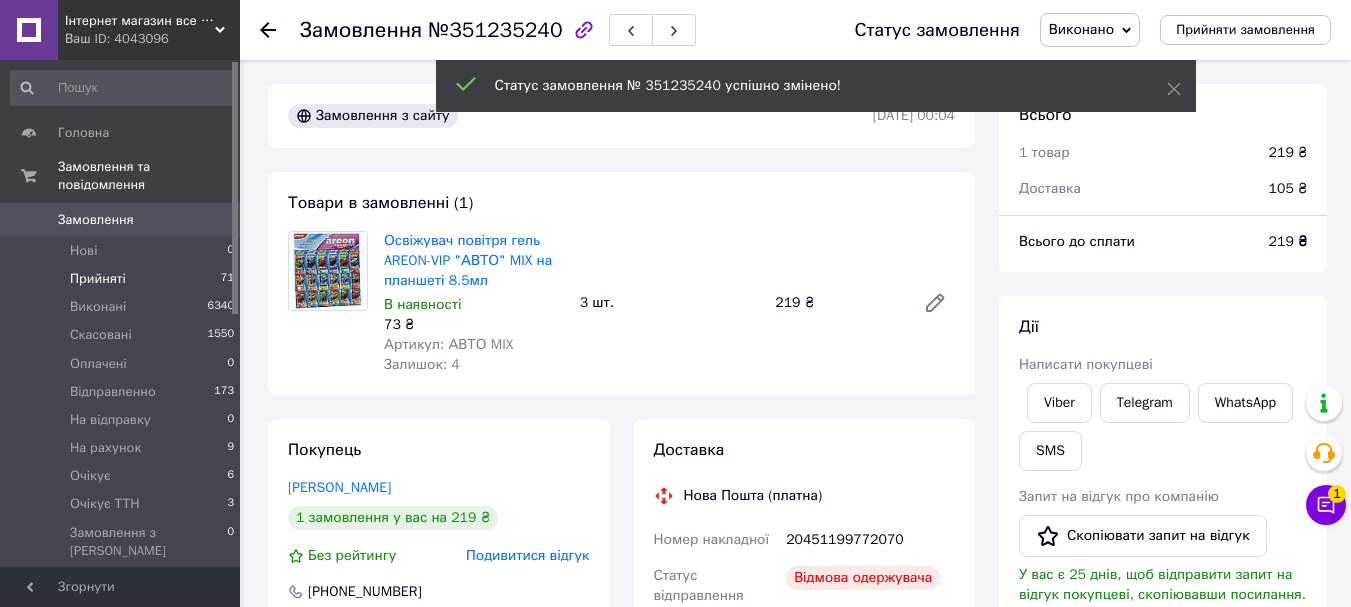 click on "Прийняті 71" at bounding box center (123, 279) 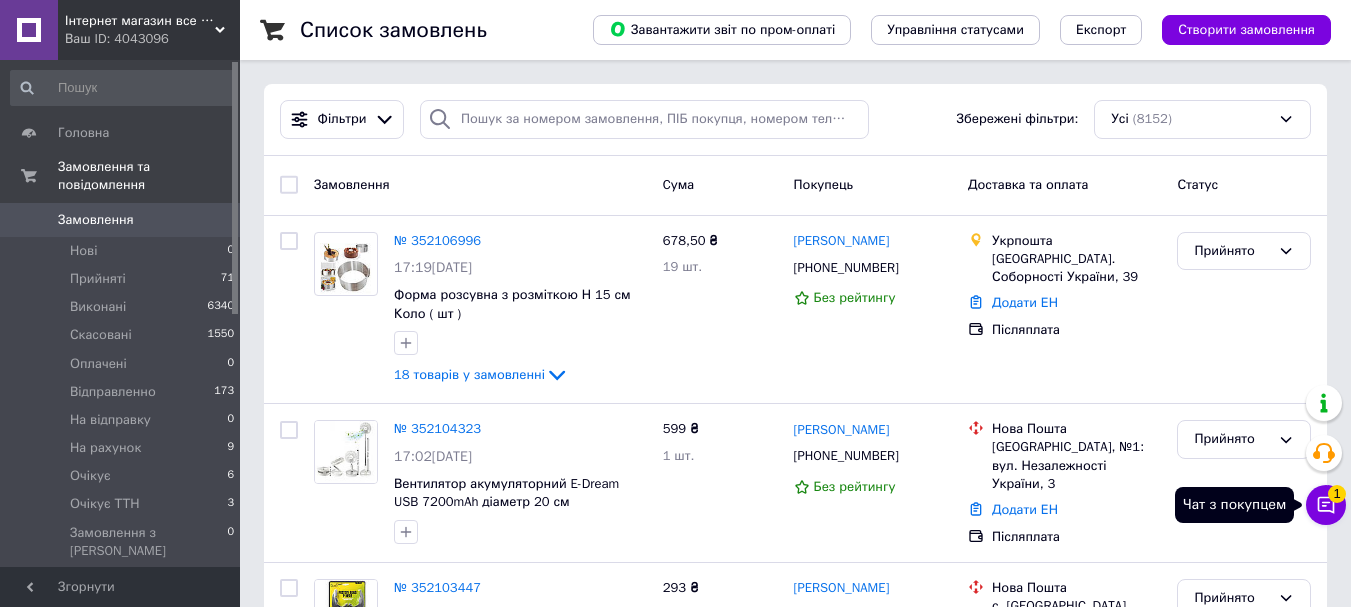 click on "Чат з покупцем 1" at bounding box center [1326, 505] 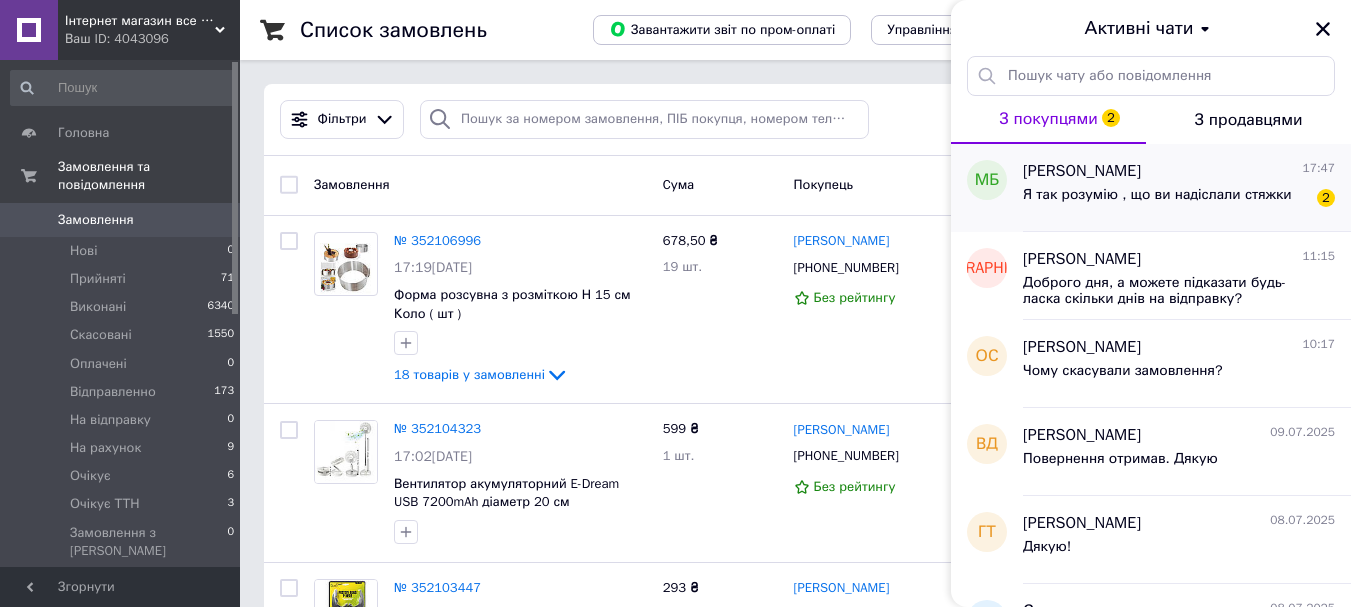 click on "[PERSON_NAME] 17:47" at bounding box center [1179, 171] 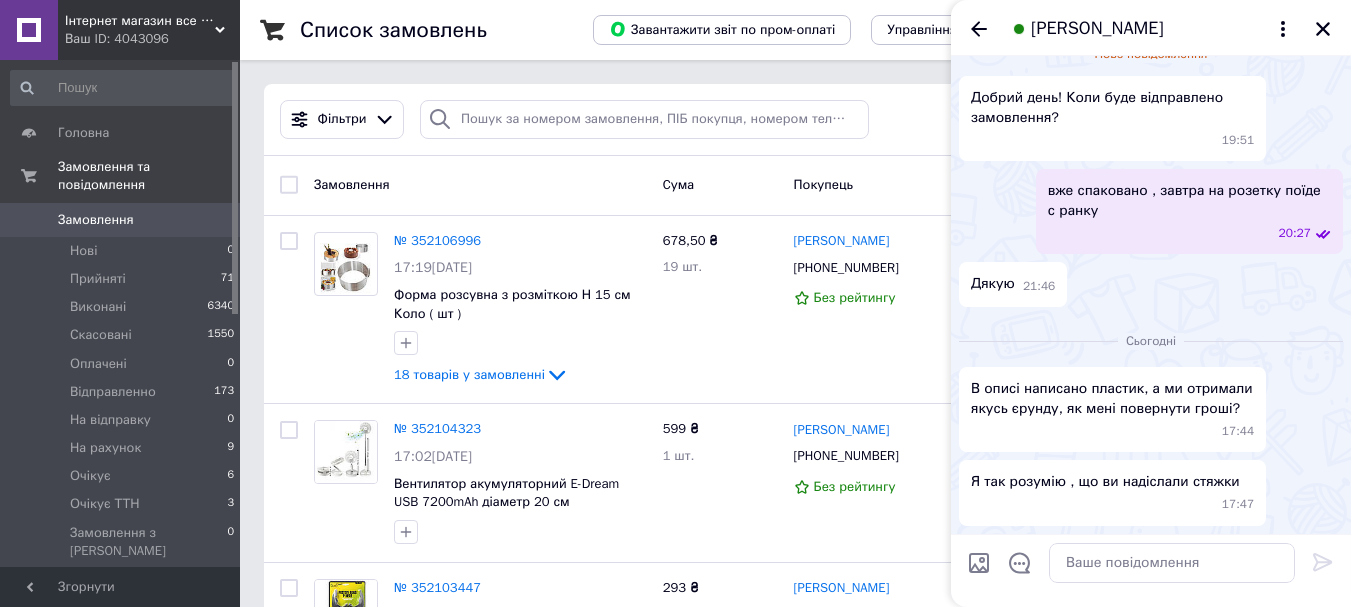 scroll, scrollTop: 71, scrollLeft: 0, axis: vertical 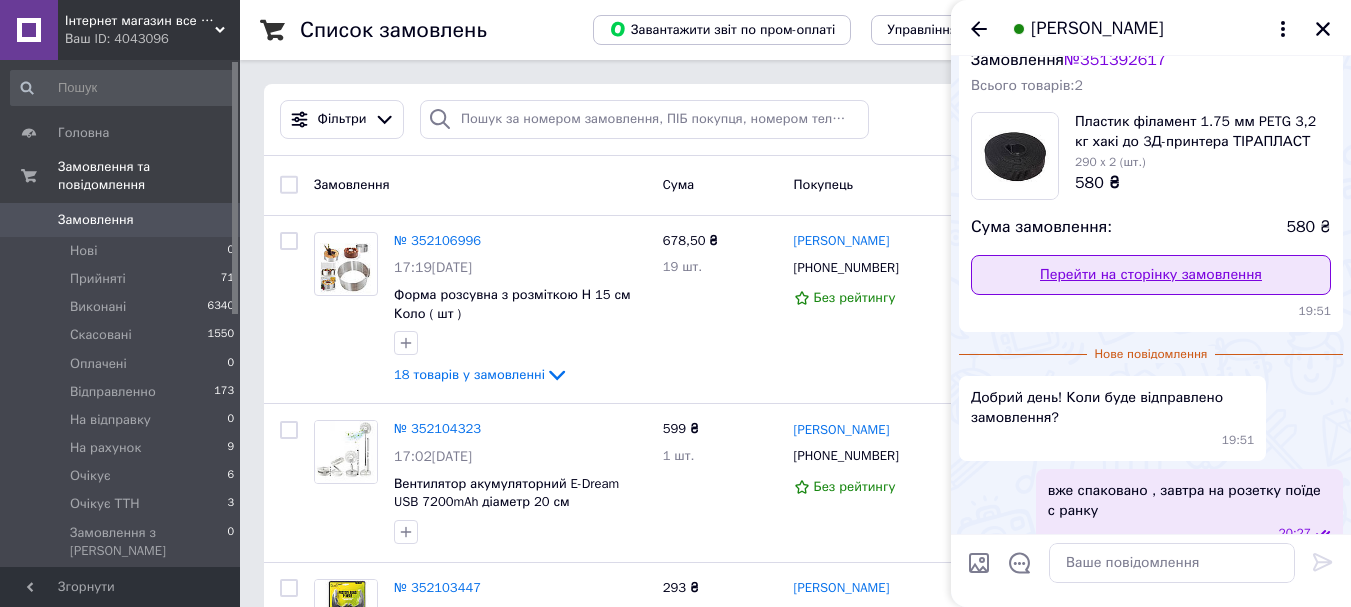 click on "Перейти на сторінку замовлення" at bounding box center [1151, 275] 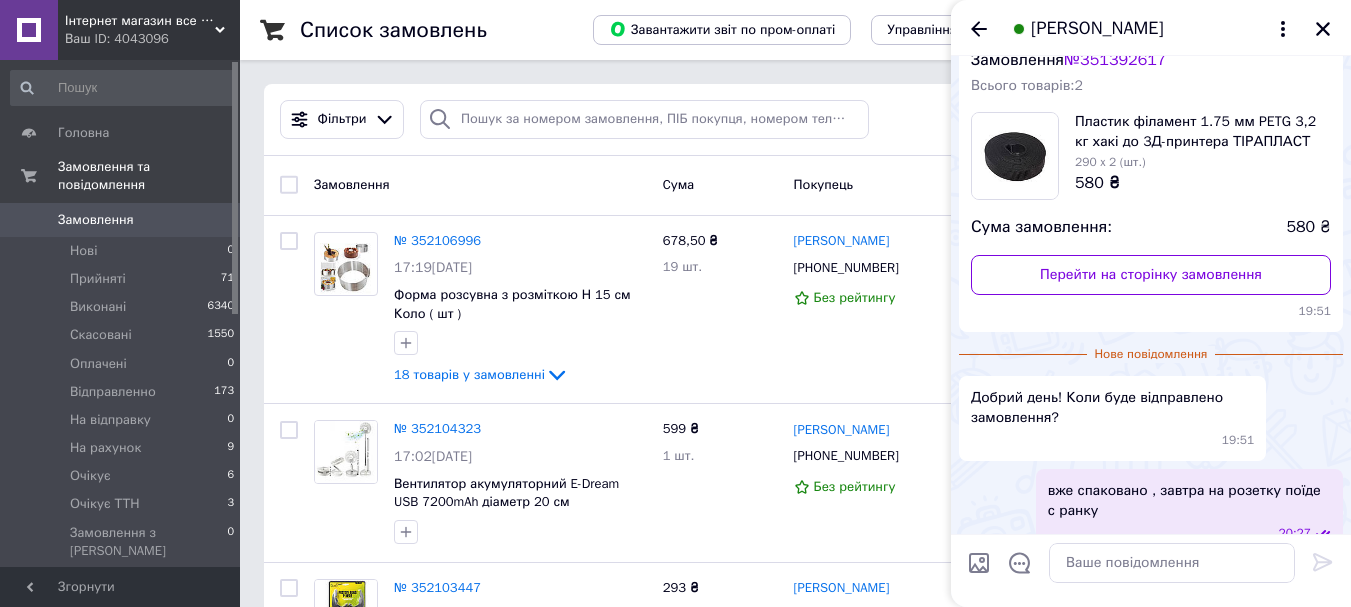 scroll, scrollTop: 371, scrollLeft: 0, axis: vertical 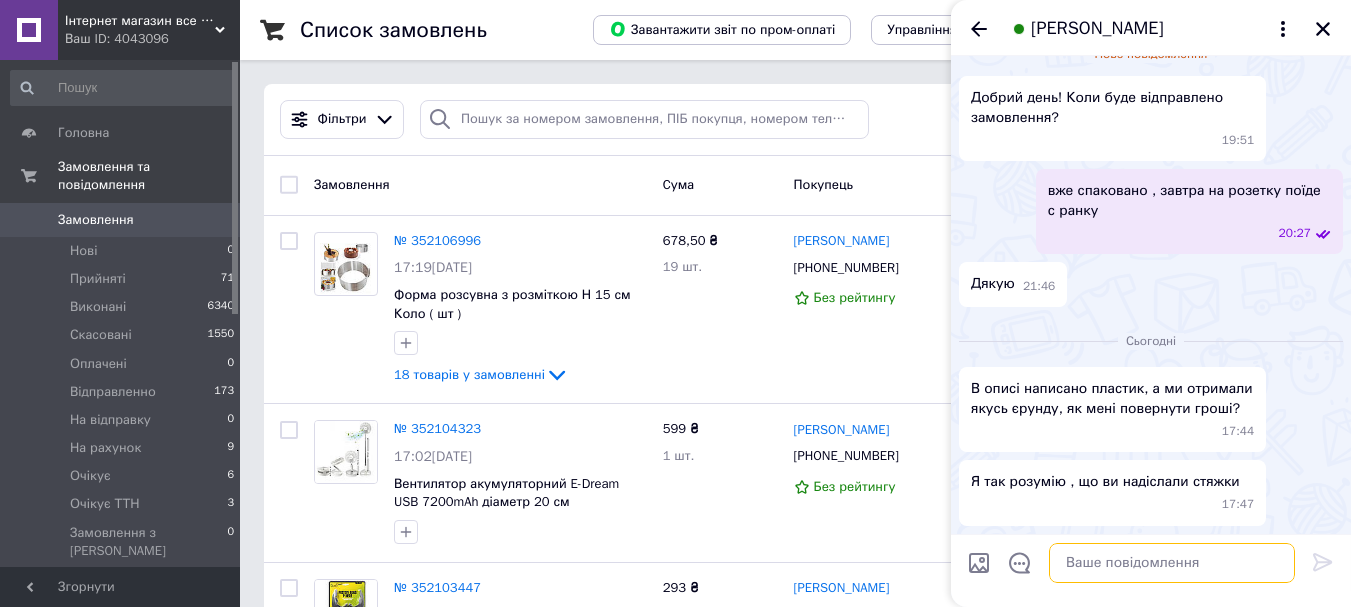 click at bounding box center [1172, 563] 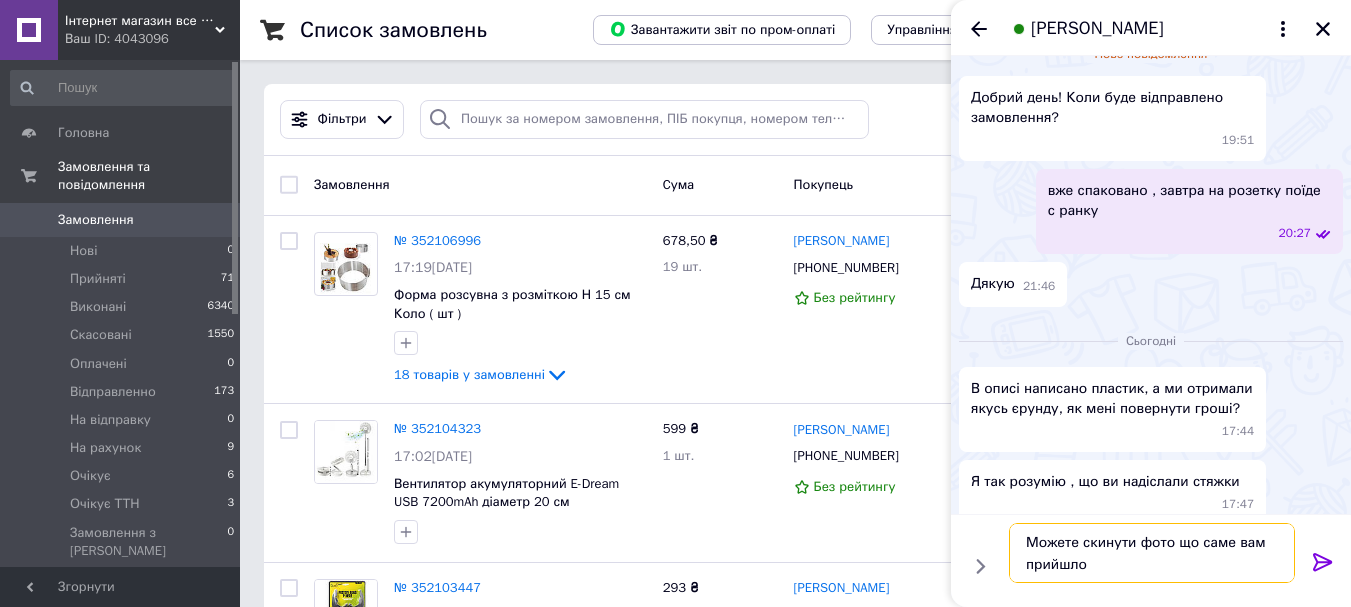 type on "Можете скинути фото що саме вам прийшло ?" 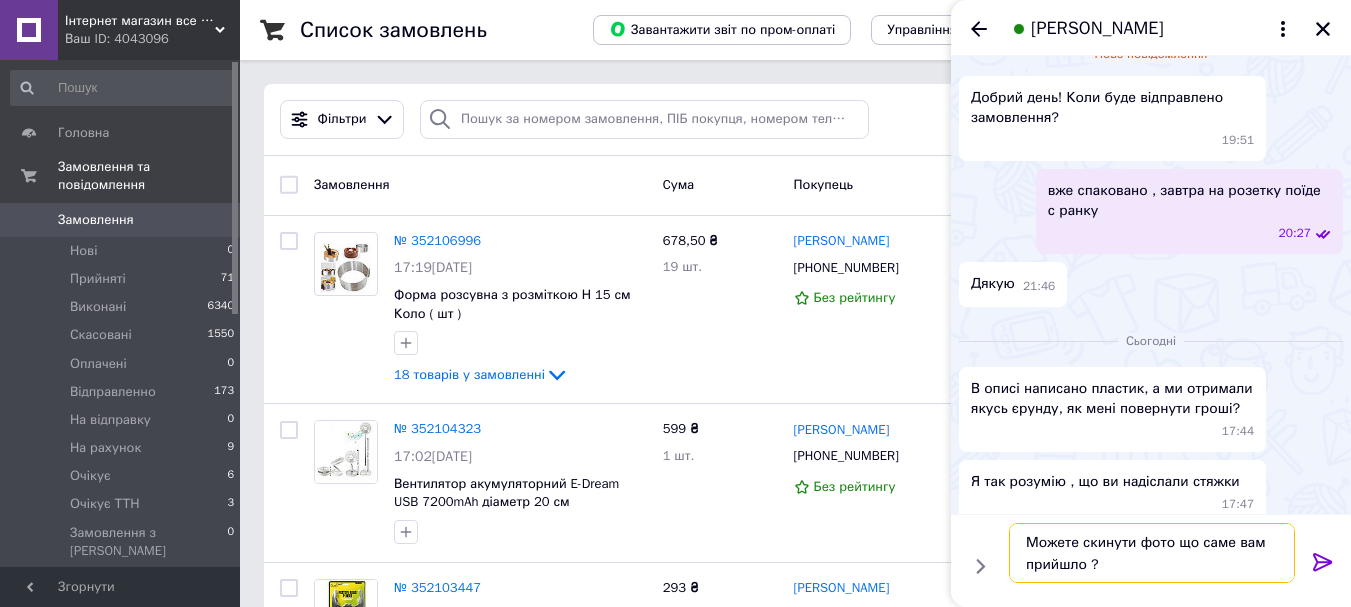 type 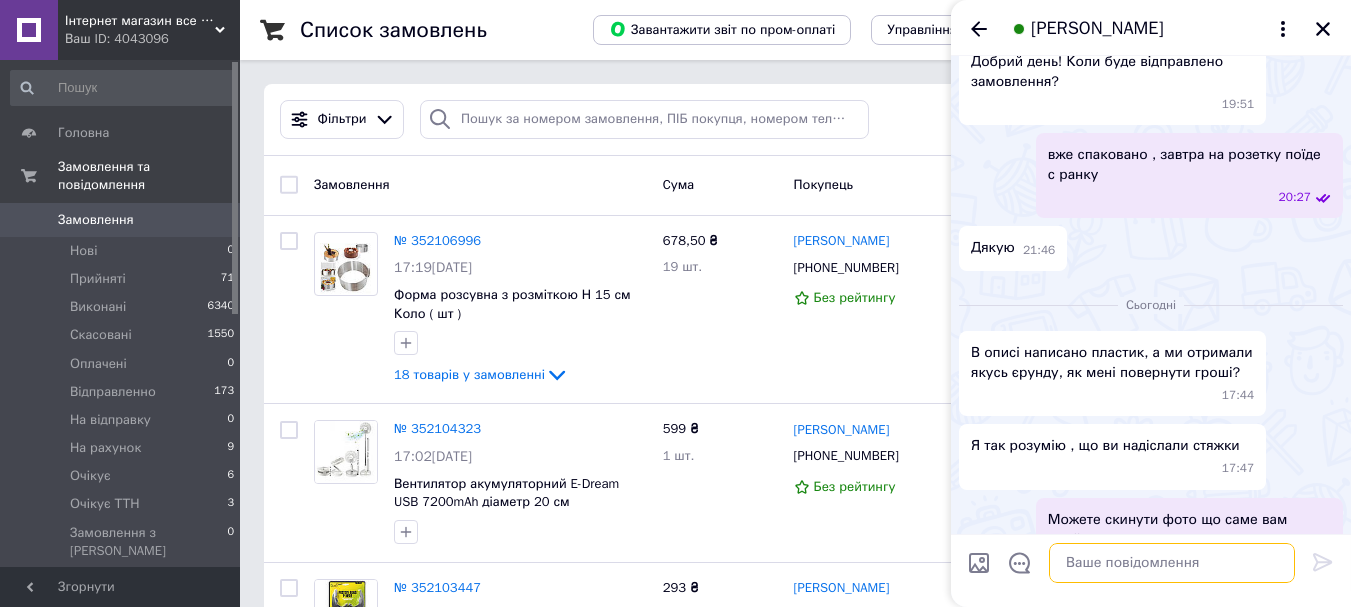 scroll, scrollTop: 428, scrollLeft: 0, axis: vertical 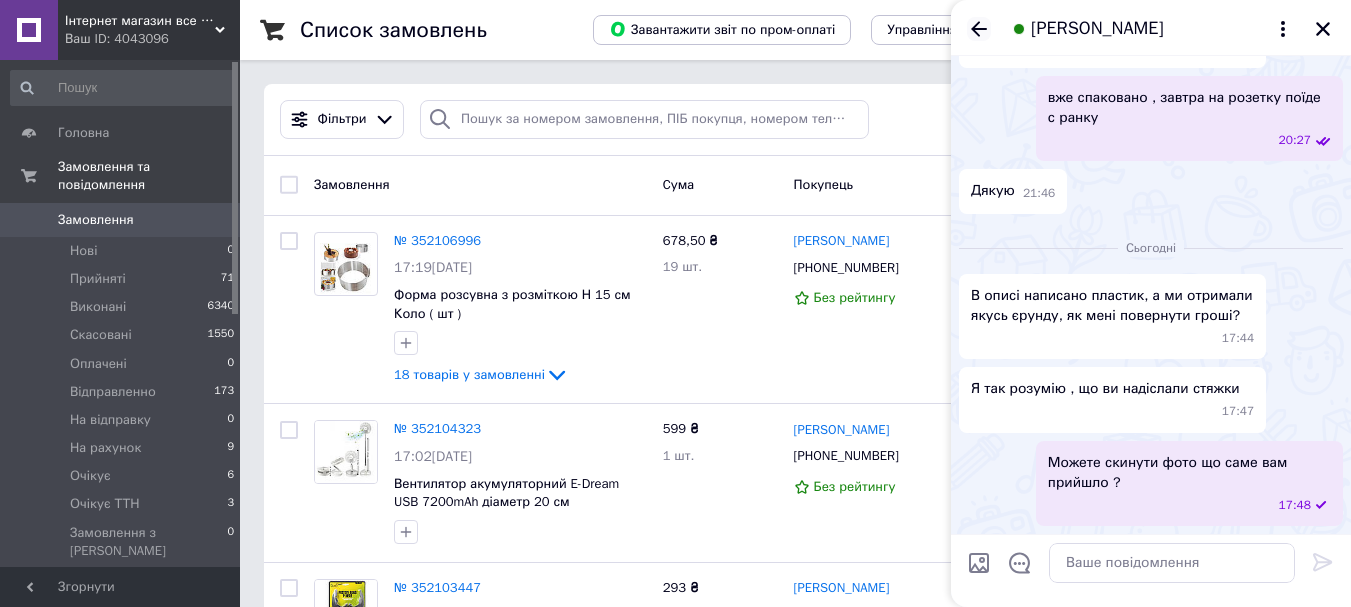 click 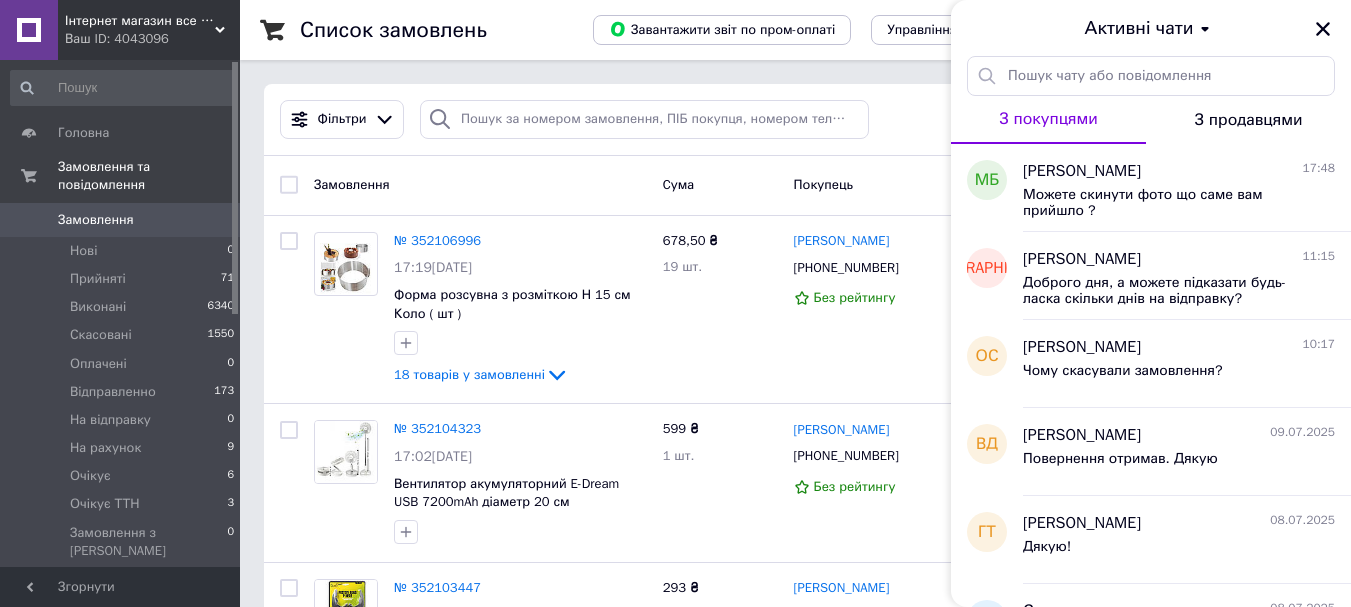 click on "Фільтри Збережені фільтри: Усі (8152)" at bounding box center (795, 119) 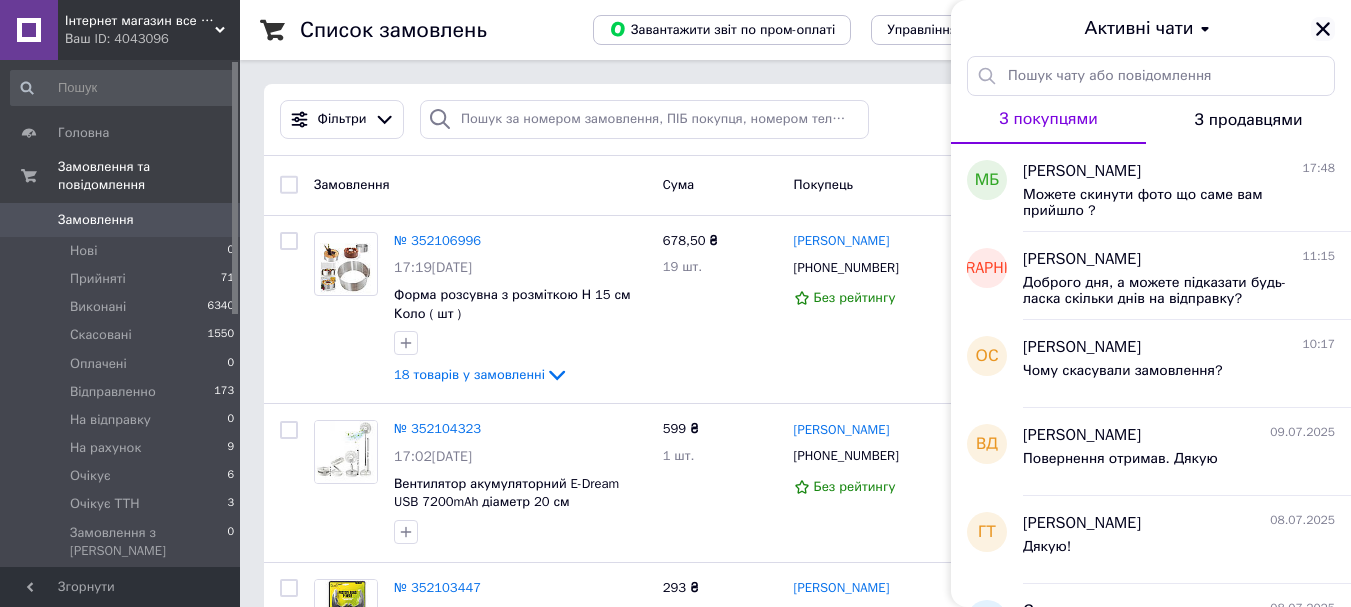 click 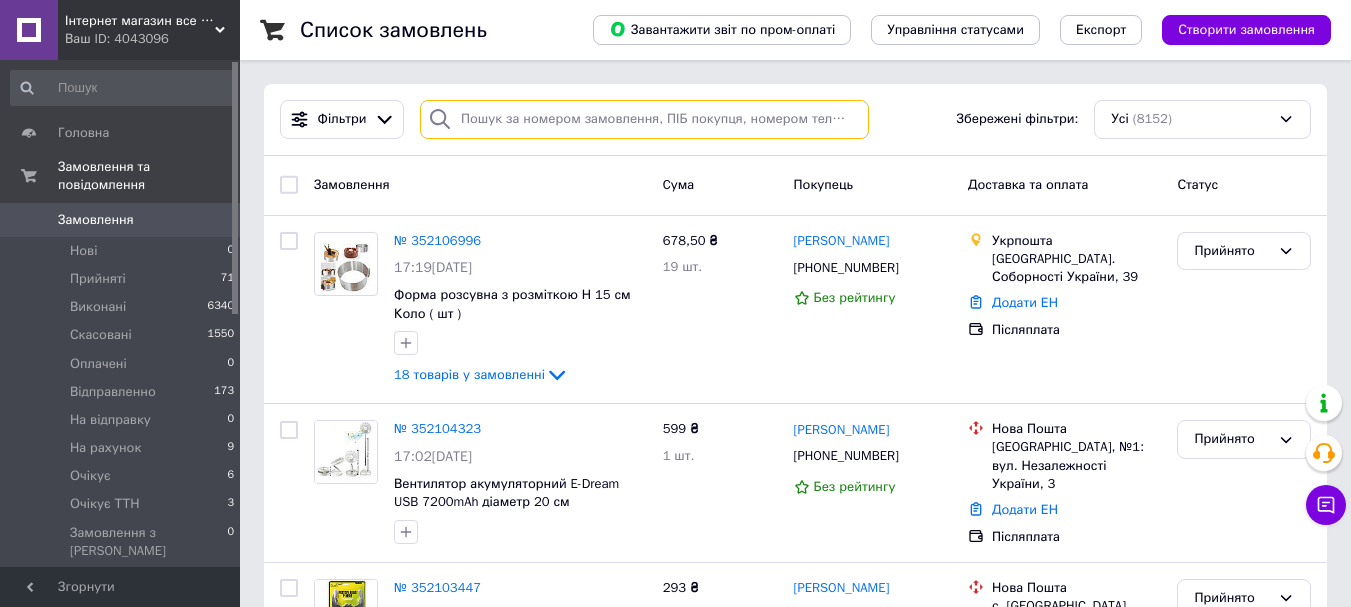click at bounding box center (644, 119) 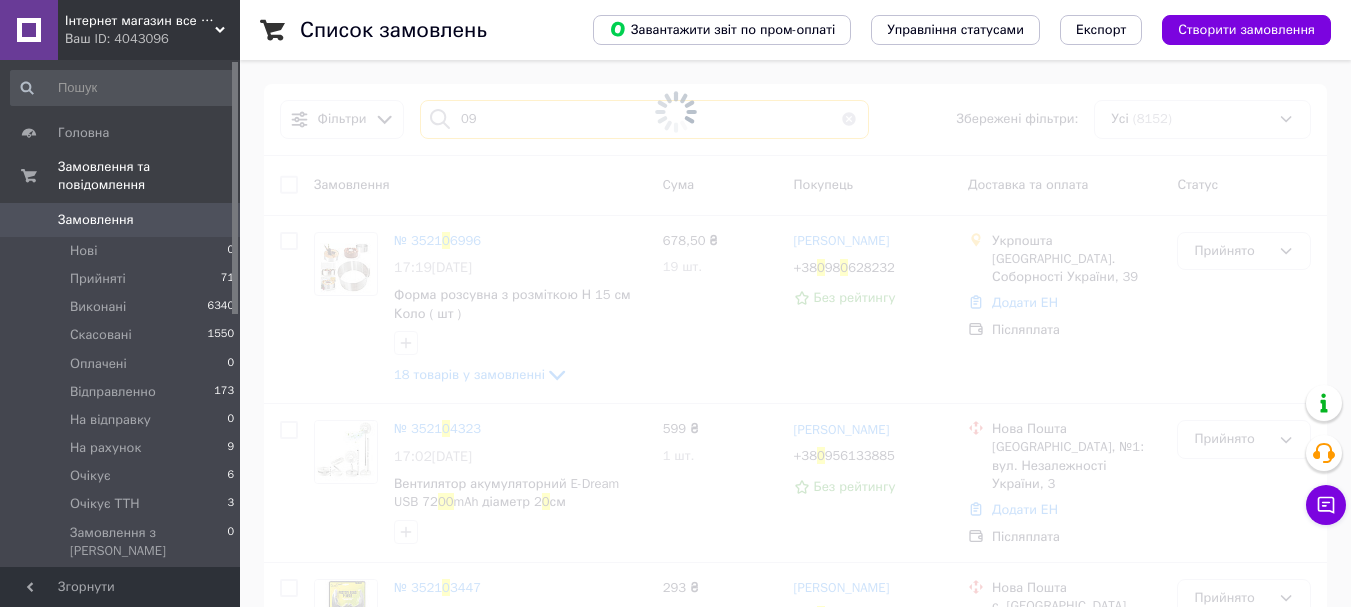 type on "0" 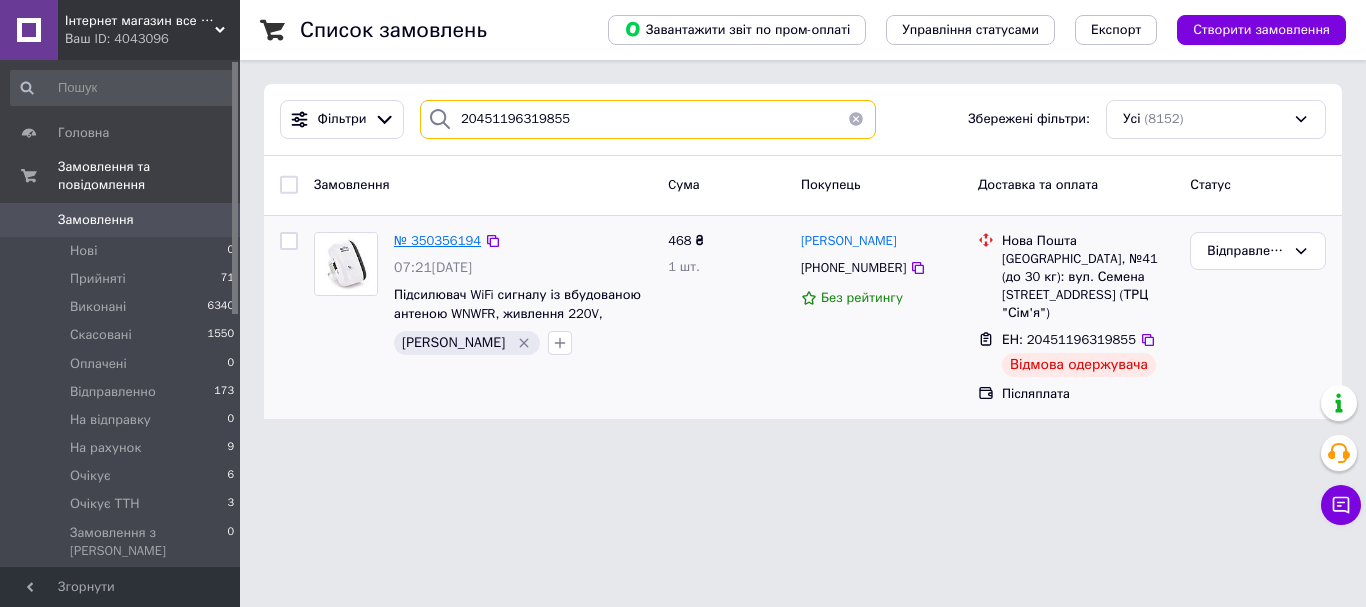 type on "20451196319855" 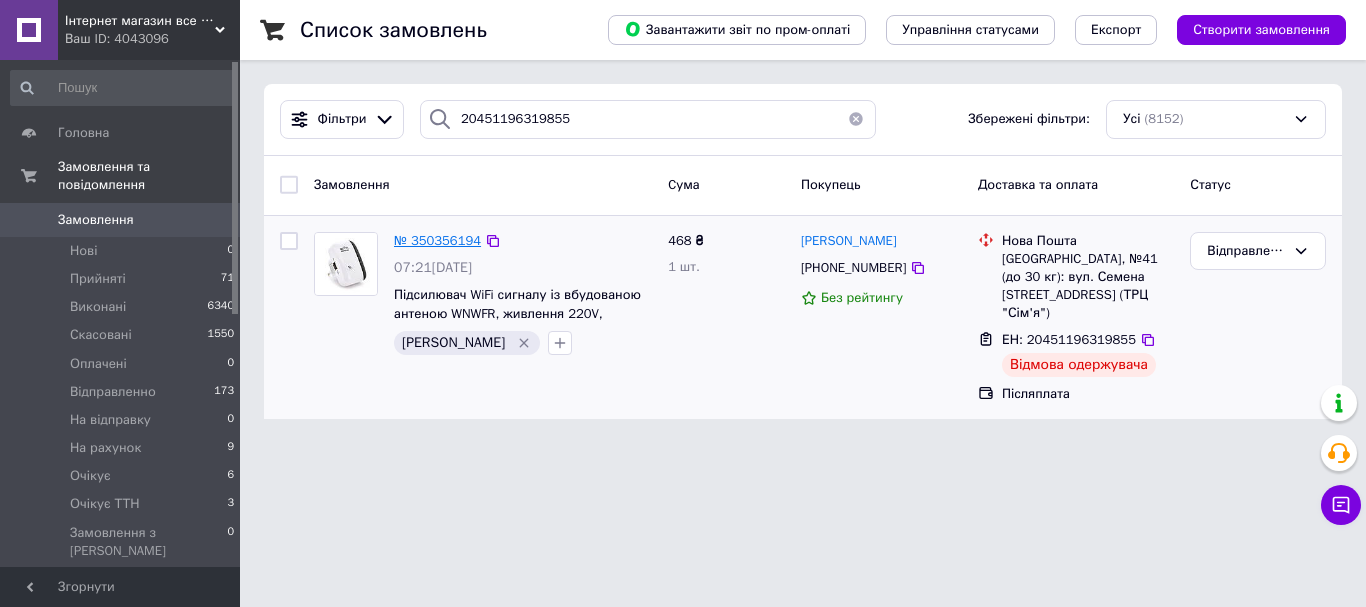 click on "№ 350356194" at bounding box center (437, 240) 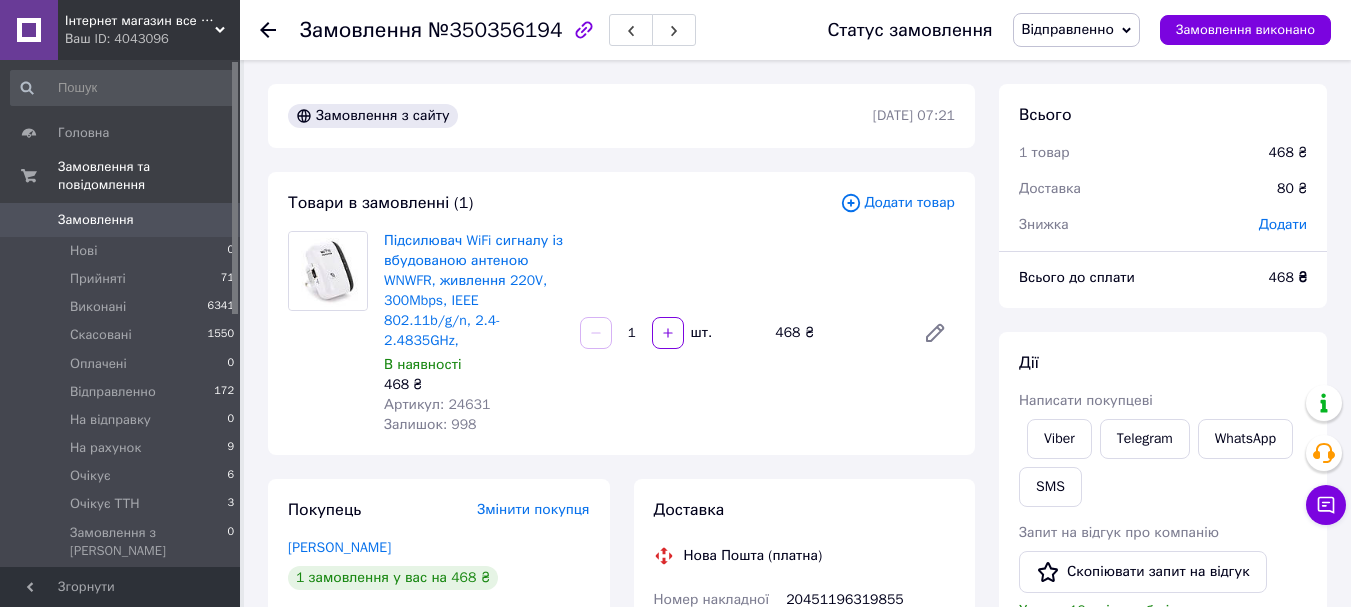 click on "Відправленно" at bounding box center [1068, 29] 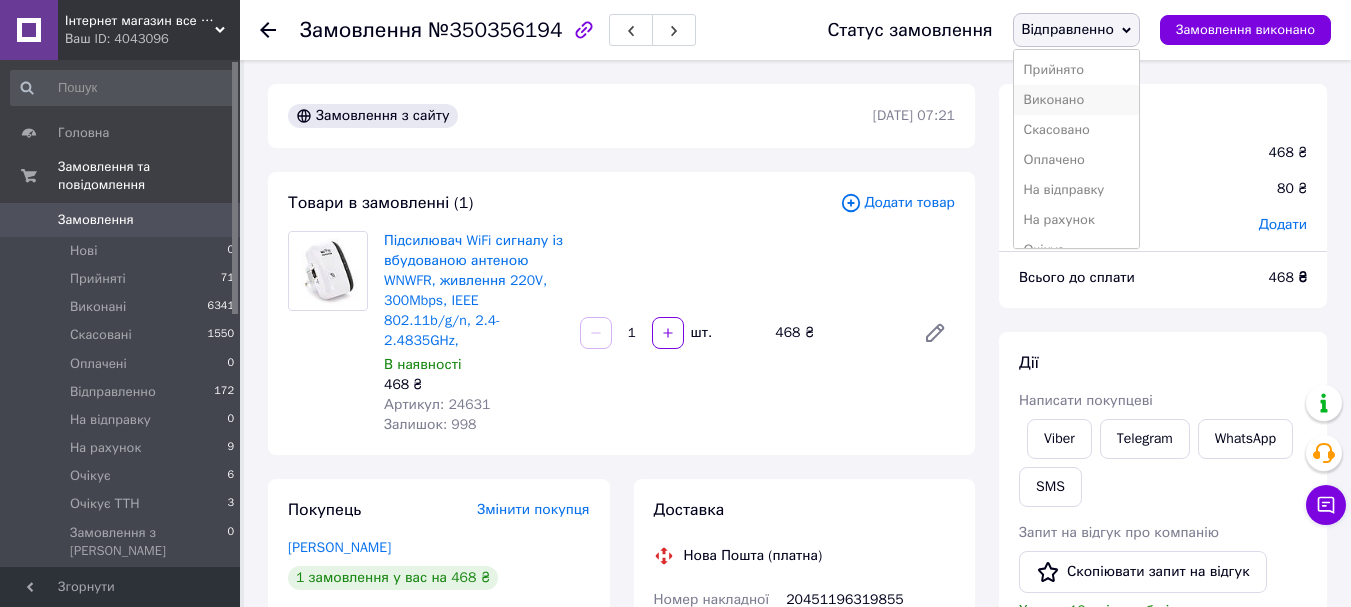 click on "Виконано" at bounding box center (1076, 100) 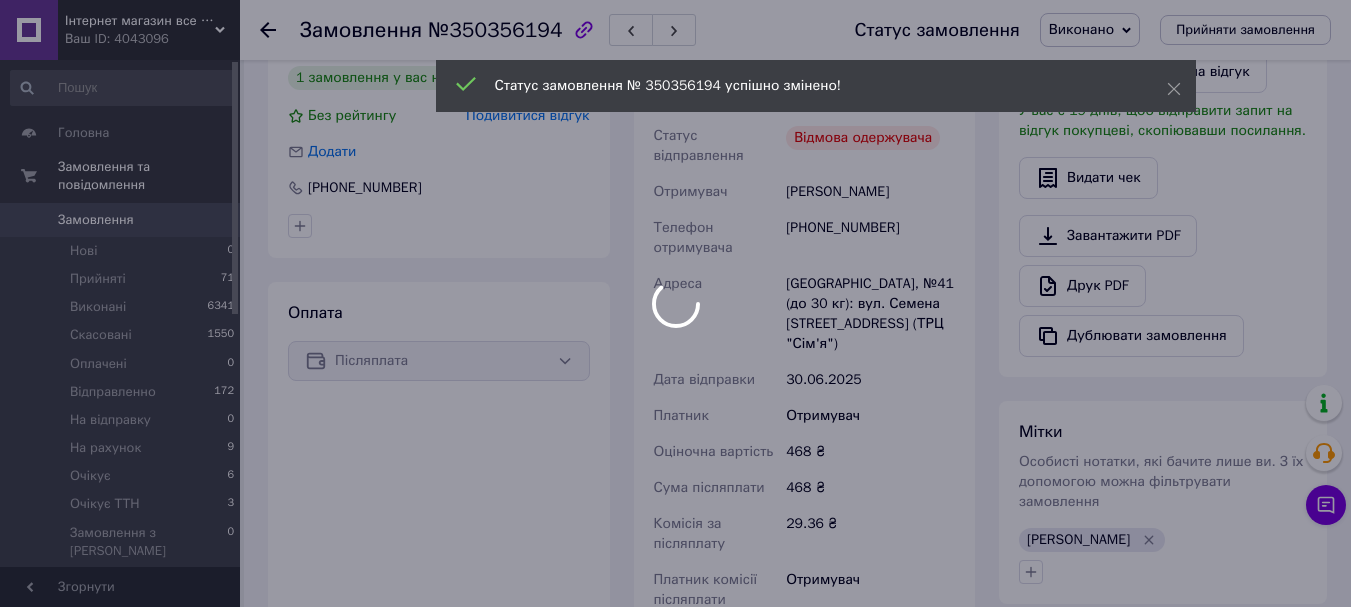 scroll, scrollTop: 0, scrollLeft: 0, axis: both 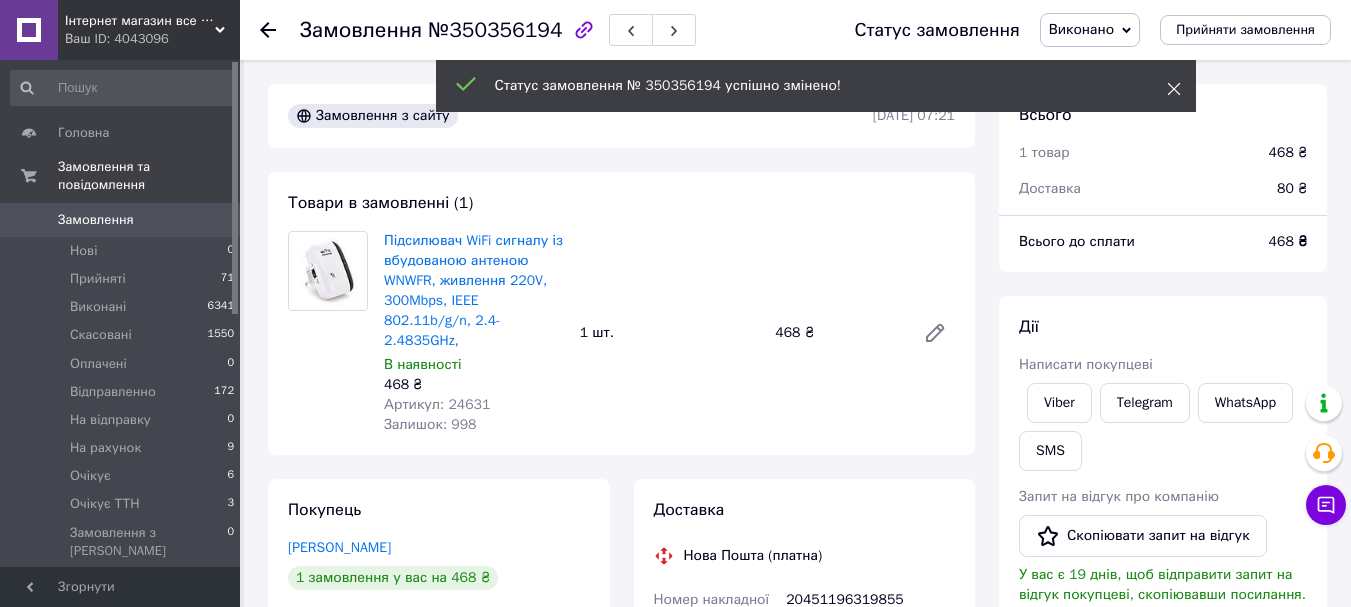 click 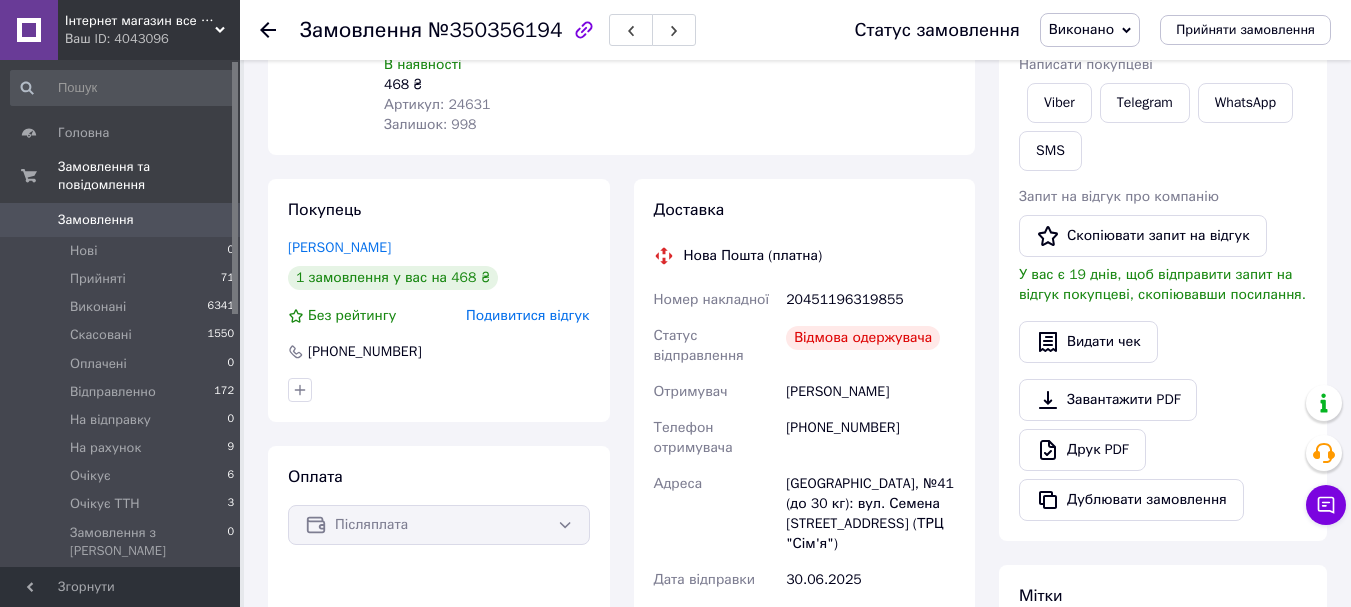 scroll, scrollTop: 0, scrollLeft: 0, axis: both 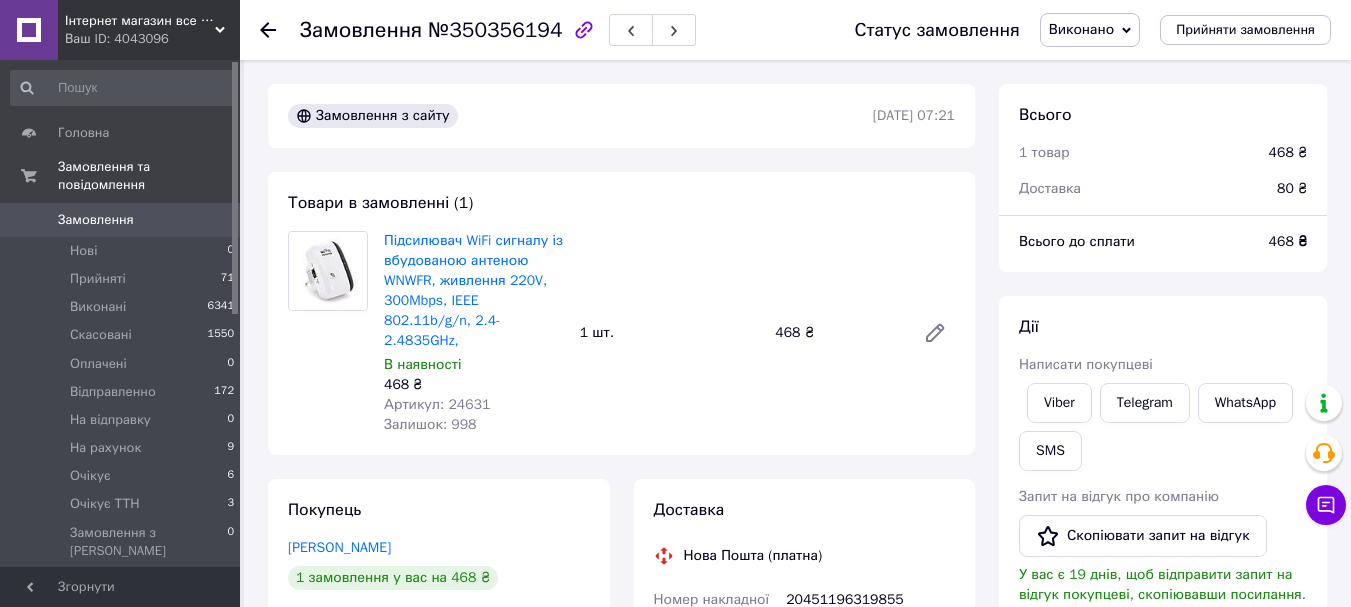 click on "Товари в замовленні (1) Підсилювач WiFi сигналу із вбудованою антеною WNWFR, живлення 220V, 300Mbps, IEEE 802.11b/g/n, 2.4-2.4835GHz, В наявності 468 ₴ Артикул: 24631 Залишок: 998 1 шт. 468 ₴" at bounding box center [621, 313] 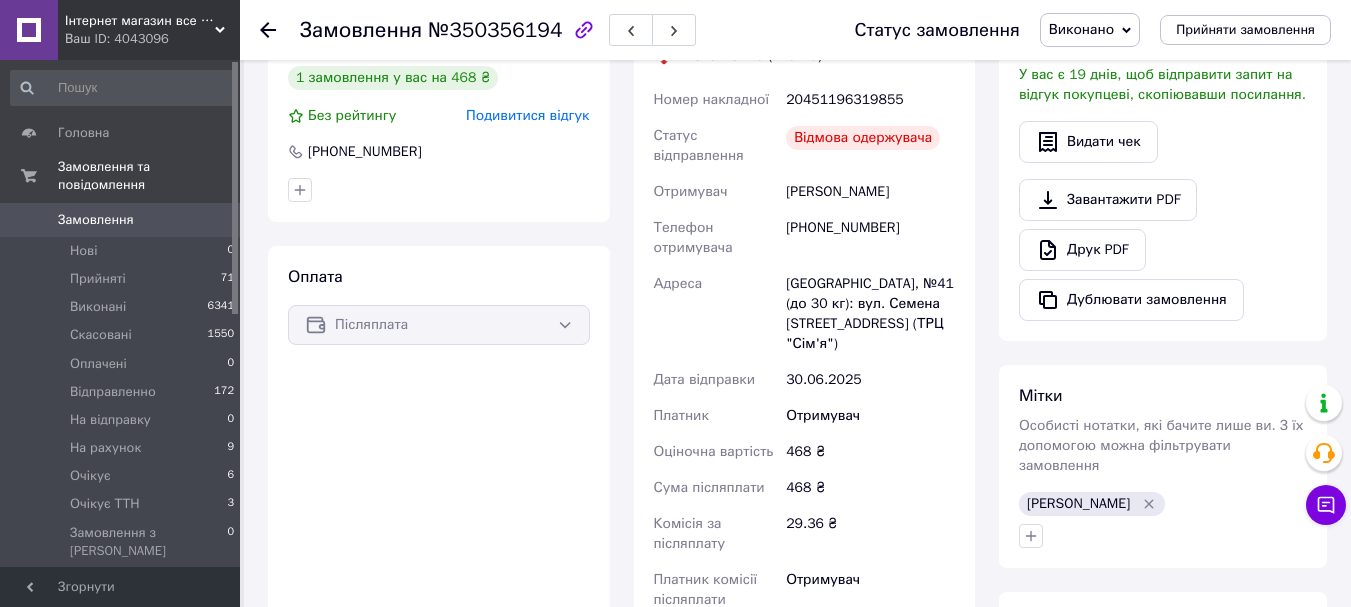 scroll, scrollTop: 900, scrollLeft: 0, axis: vertical 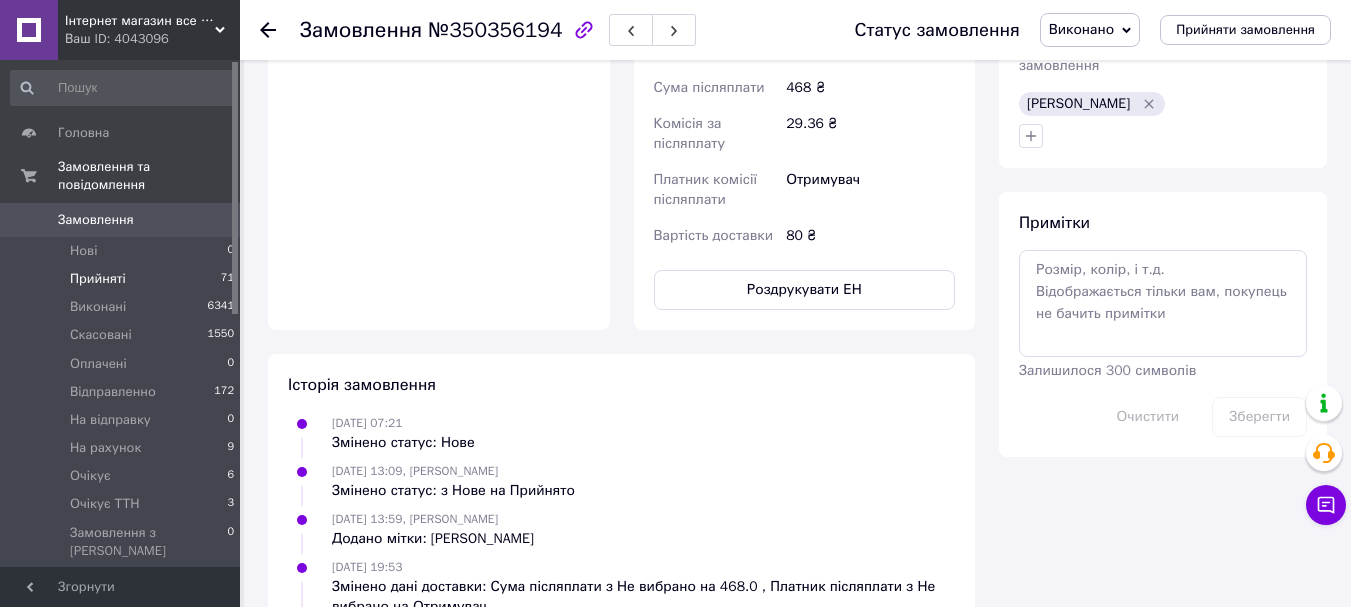 click on "Прийняті 71" at bounding box center [123, 279] 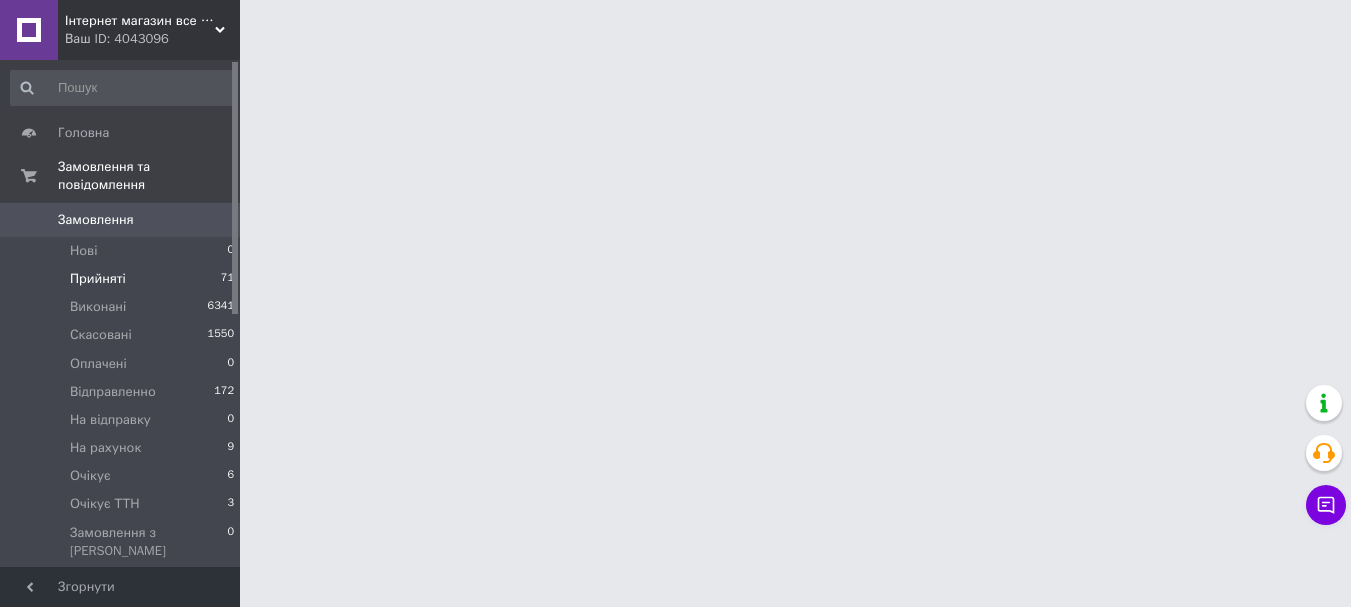 scroll, scrollTop: 0, scrollLeft: 0, axis: both 